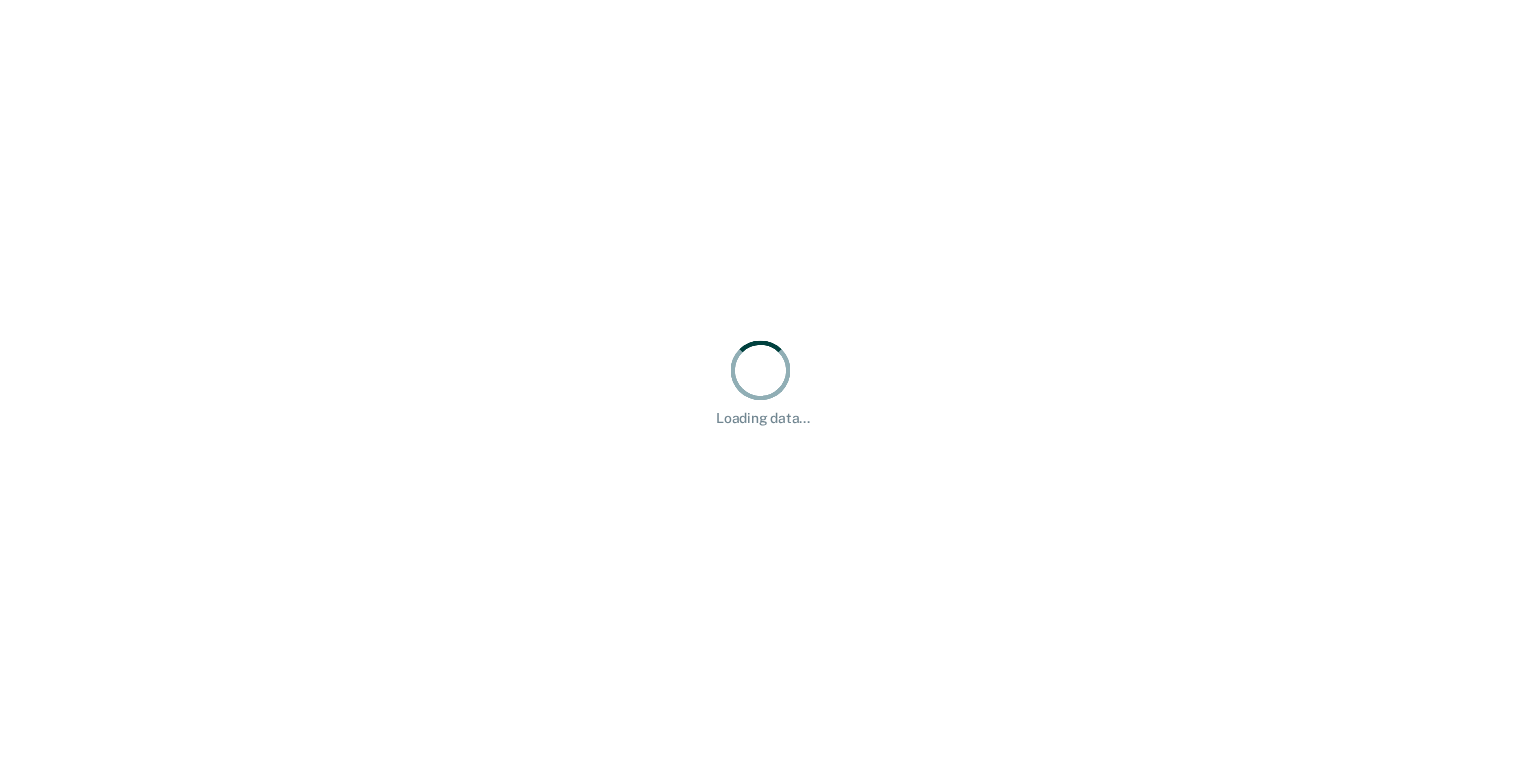 scroll, scrollTop: 0, scrollLeft: 0, axis: both 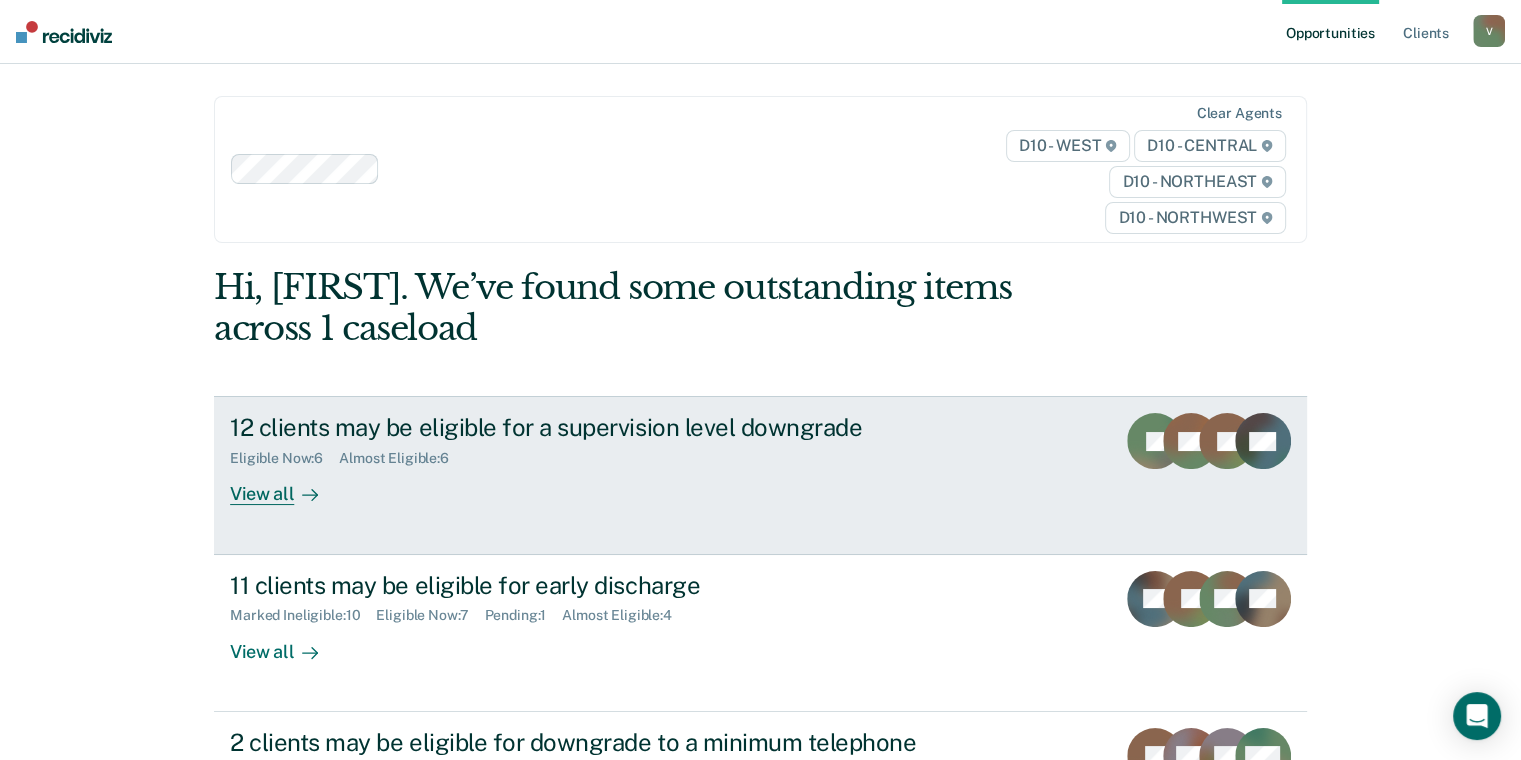 click on "View all" at bounding box center (286, 486) 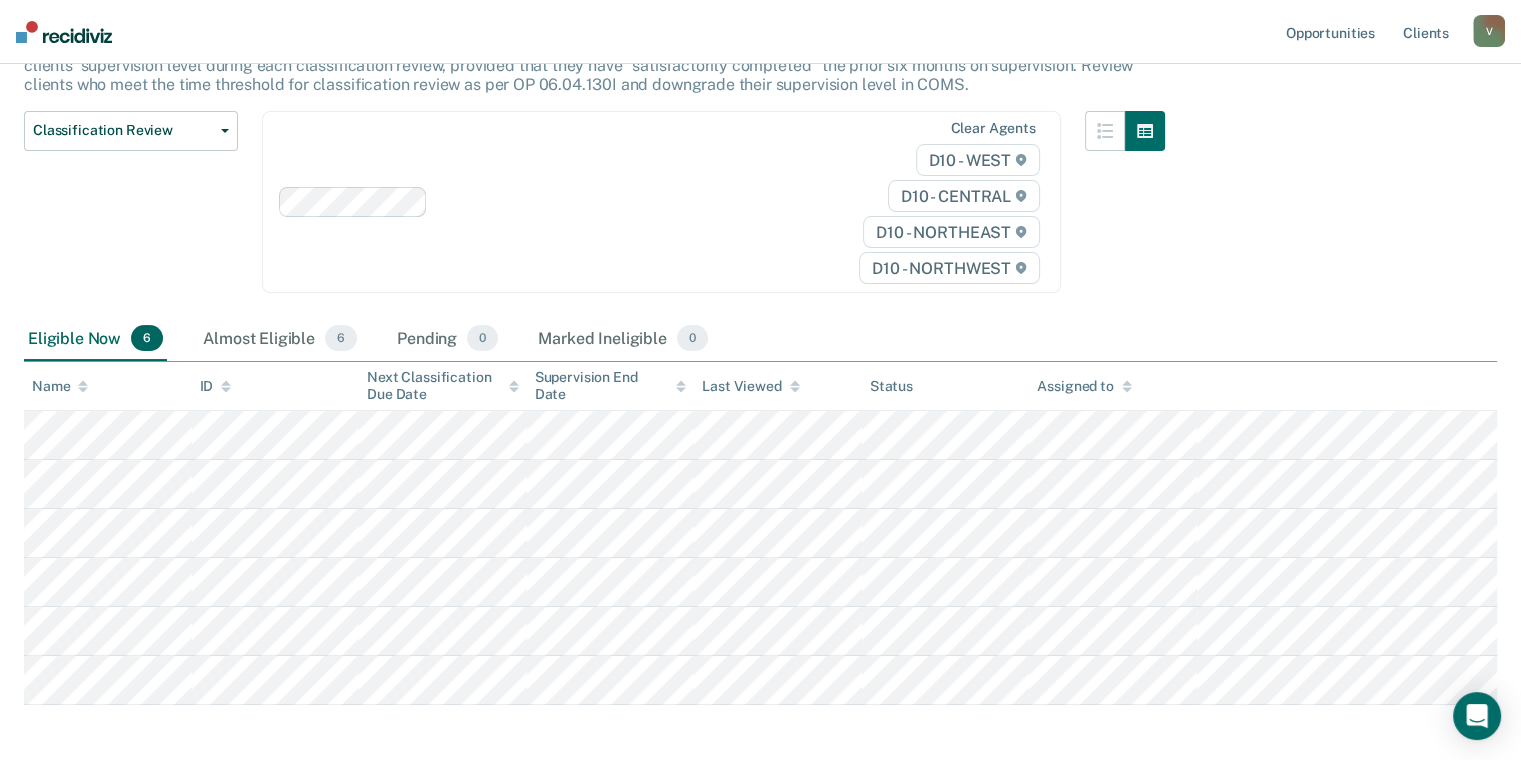 scroll, scrollTop: 200, scrollLeft: 0, axis: vertical 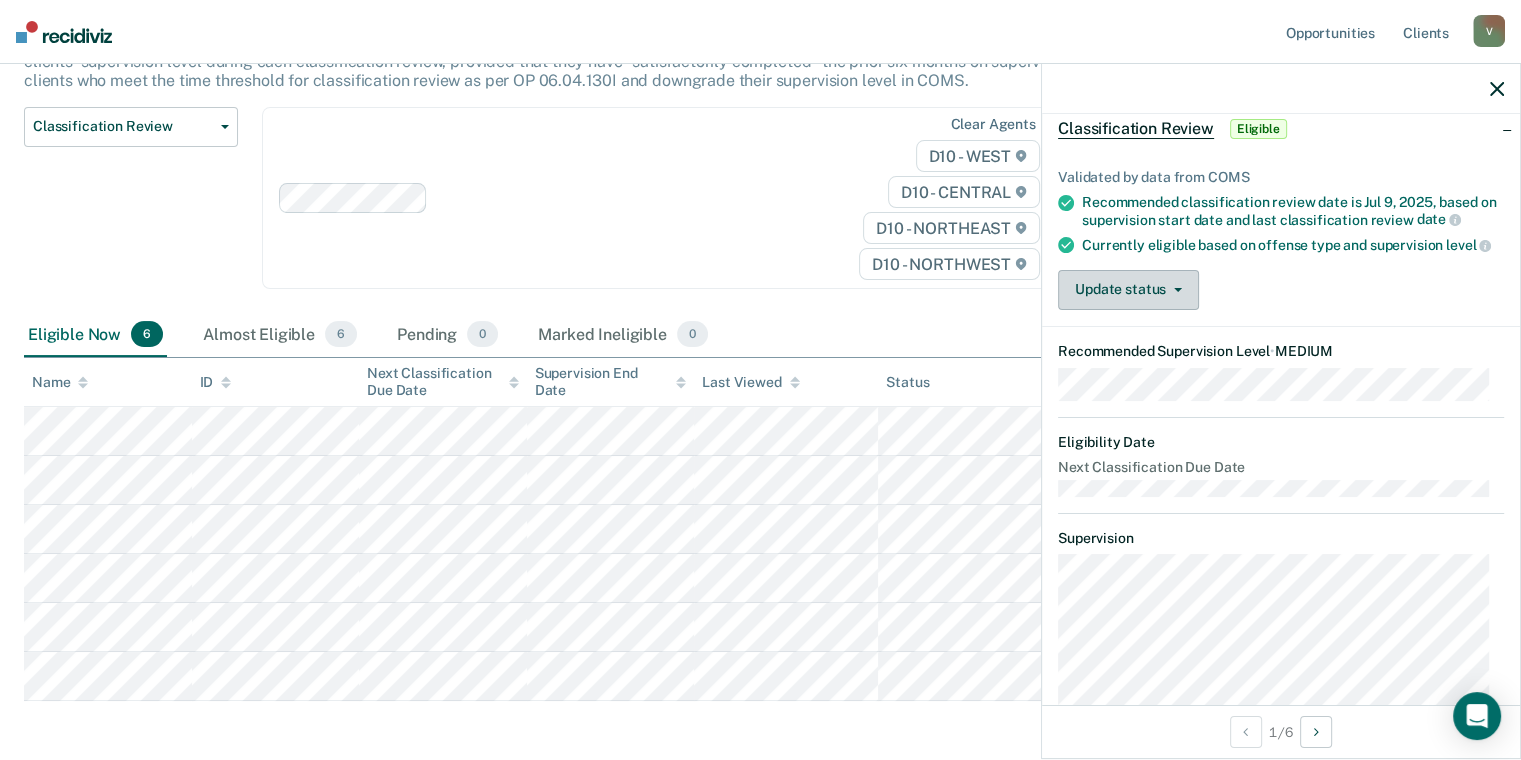 click on "Update status" at bounding box center (1128, 290) 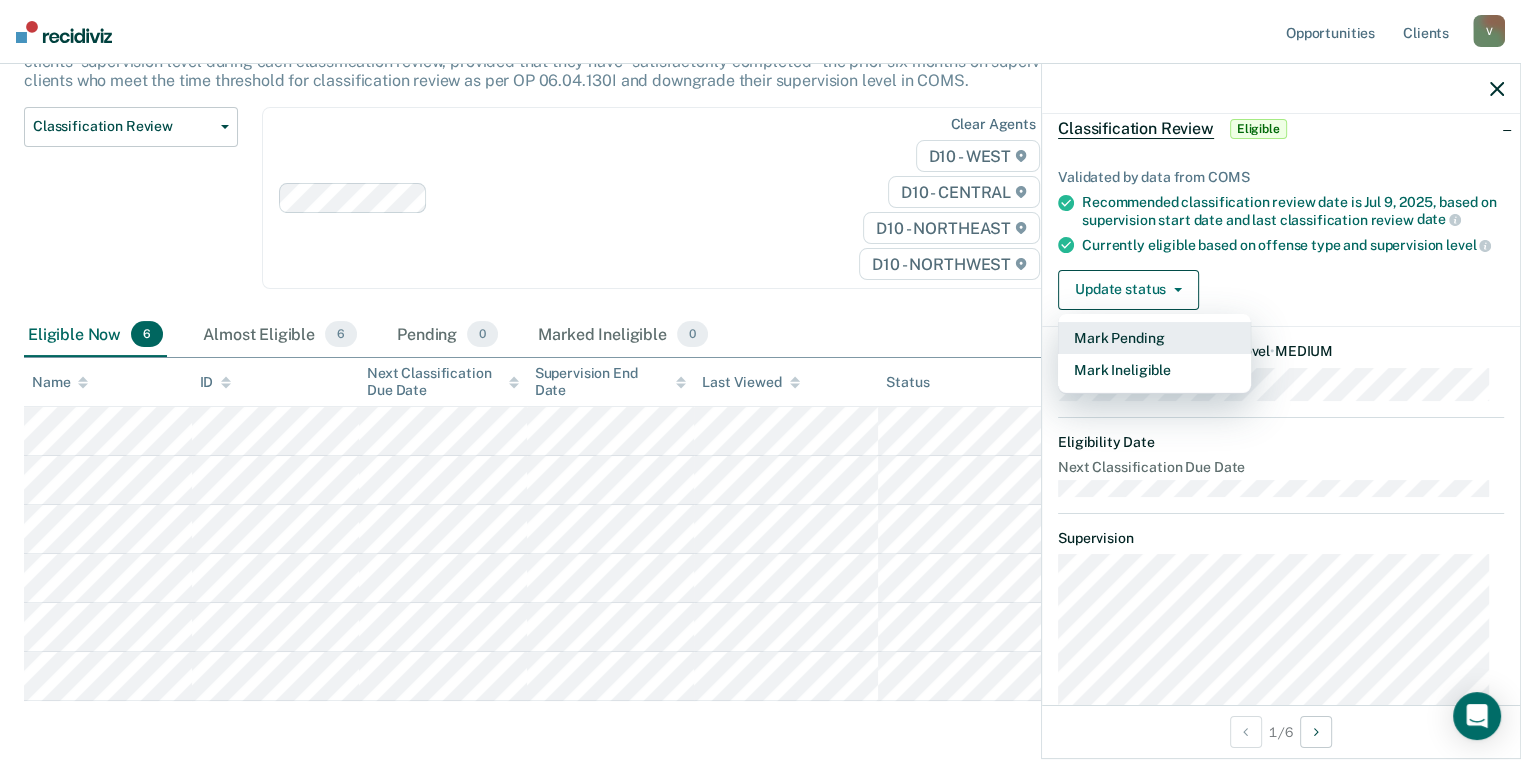 click on "Mark Pending" at bounding box center [1154, 338] 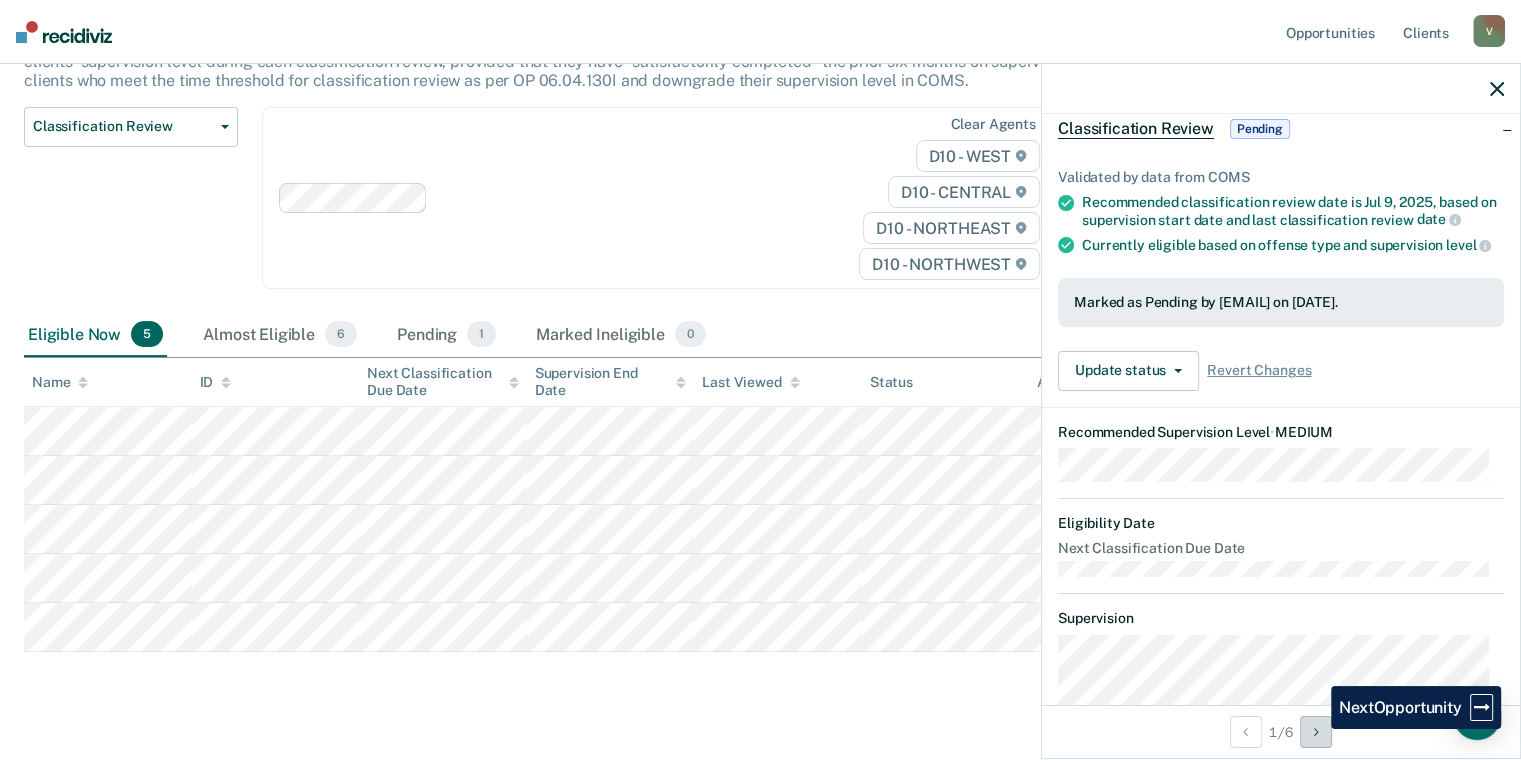 click at bounding box center (1316, 732) 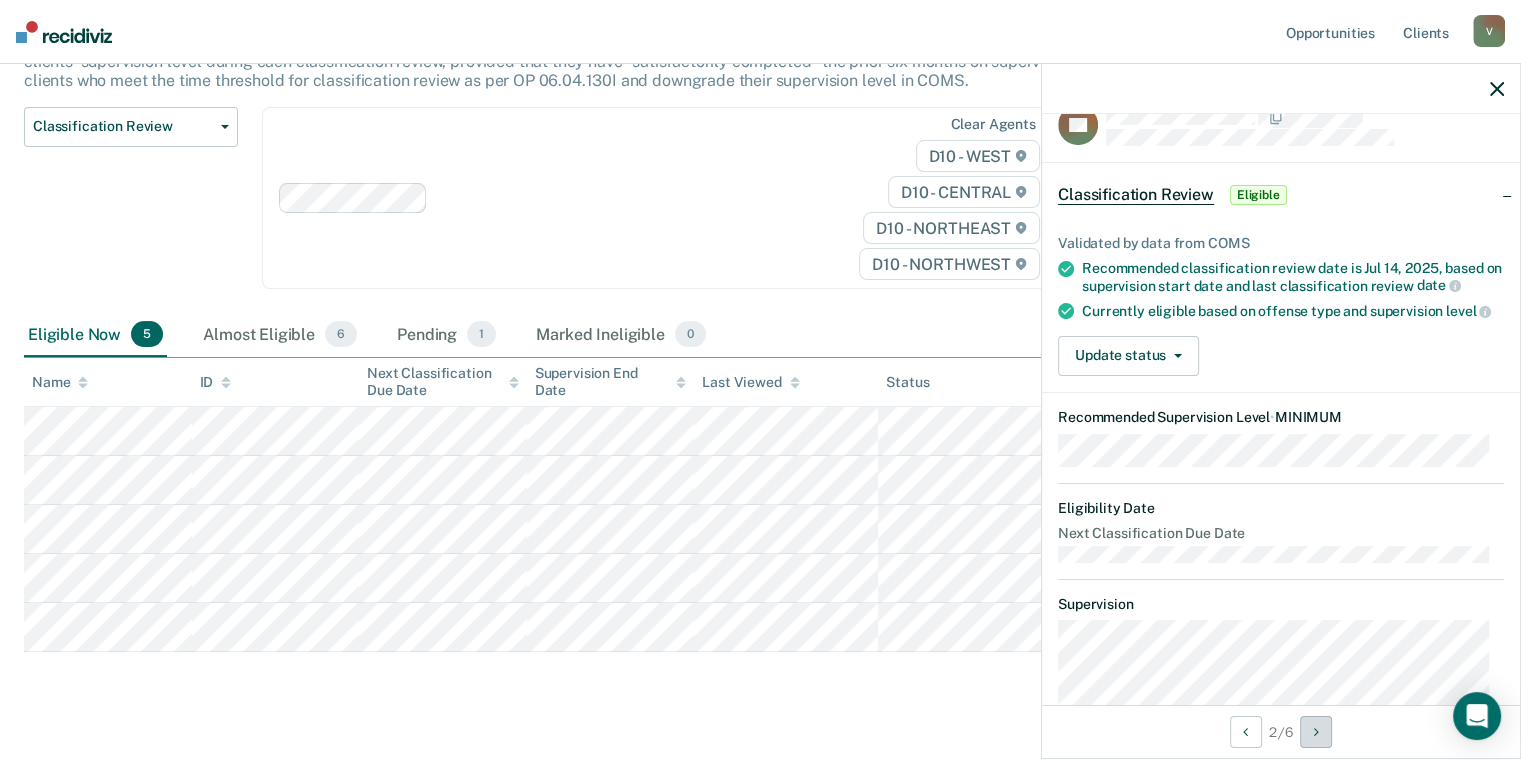 scroll, scrollTop: 0, scrollLeft: 0, axis: both 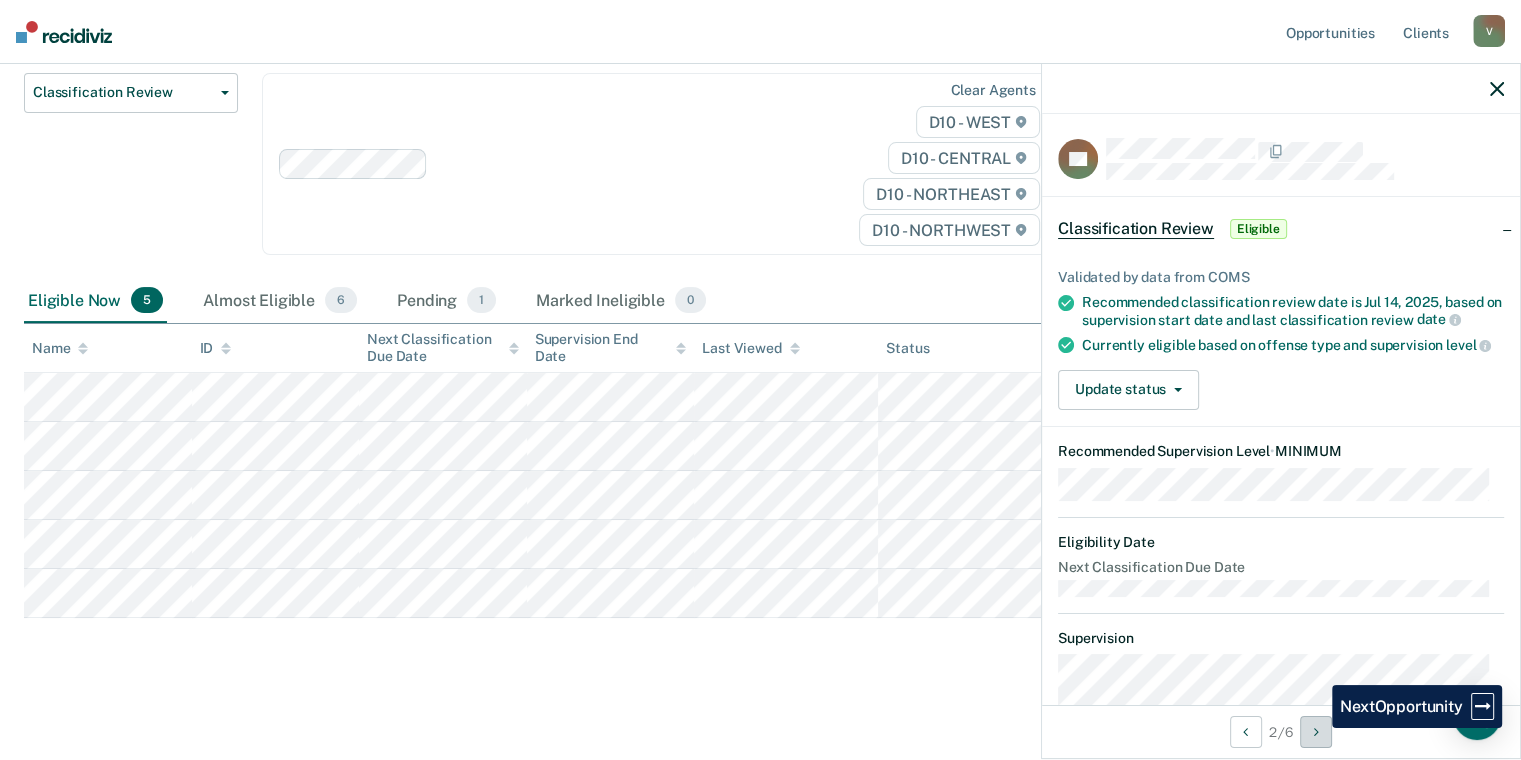 click at bounding box center [1316, 732] 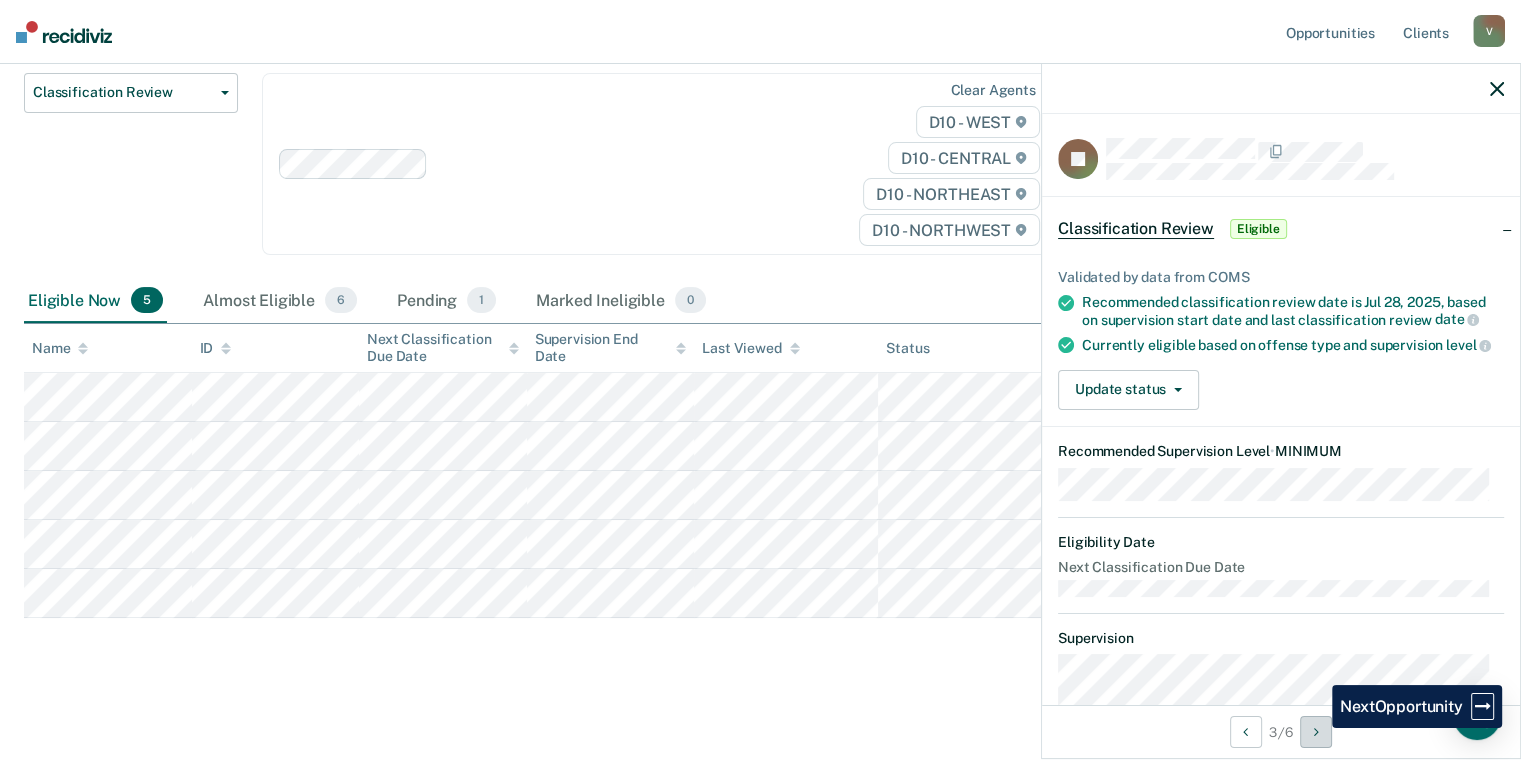 click at bounding box center (1316, 732) 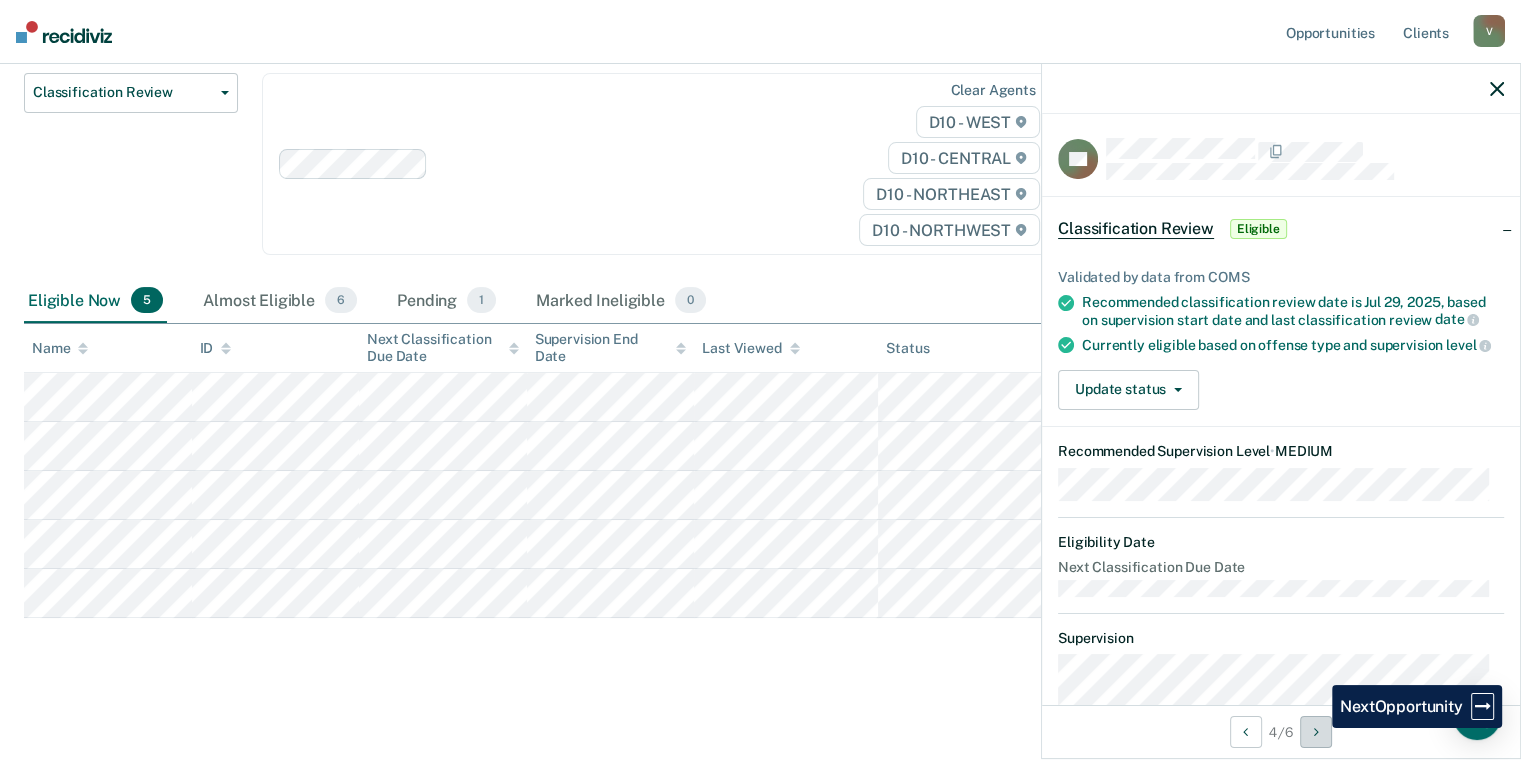 click at bounding box center [1316, 732] 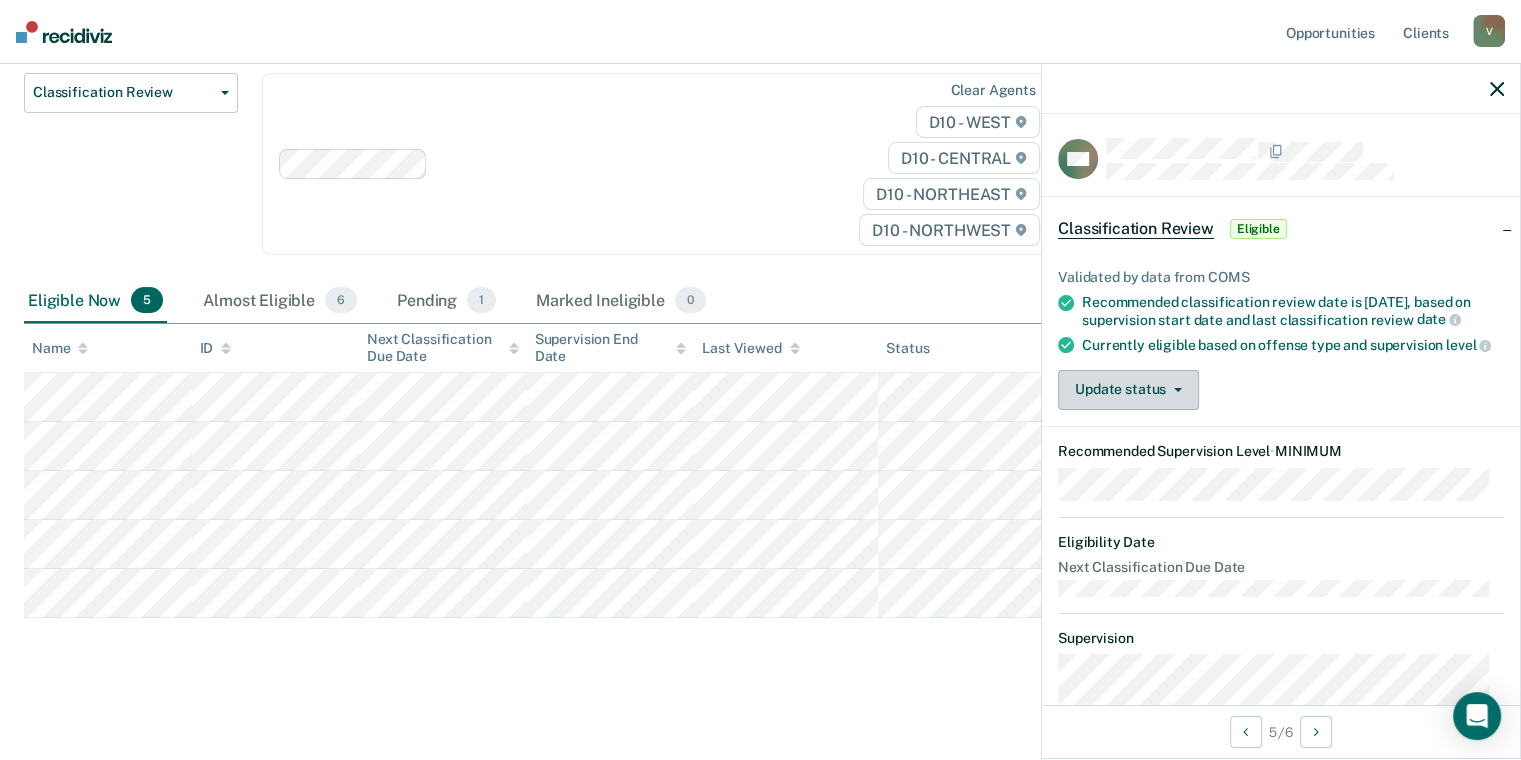 click on "Update status" at bounding box center [1128, 390] 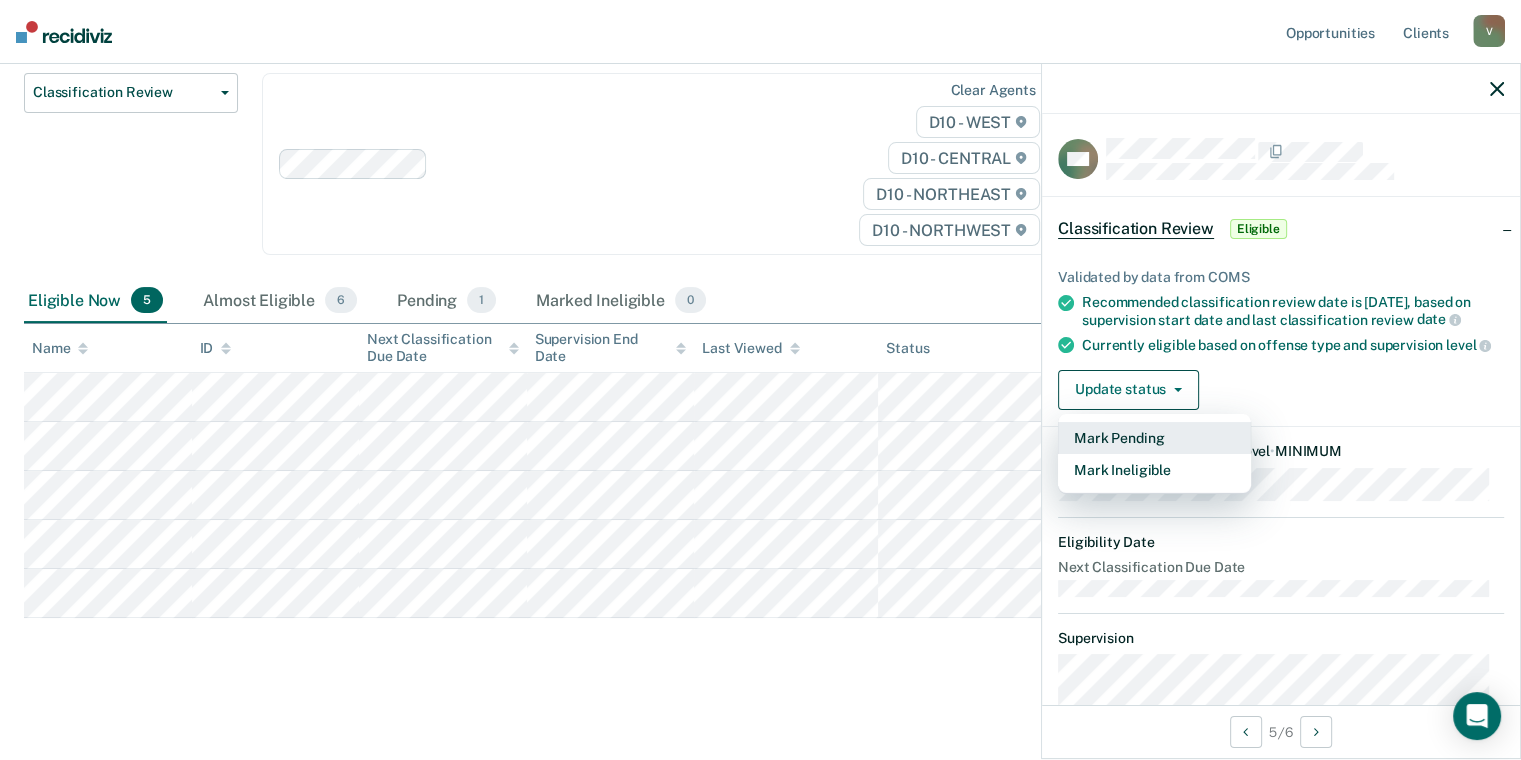 click on "Mark Pending" at bounding box center (1154, 438) 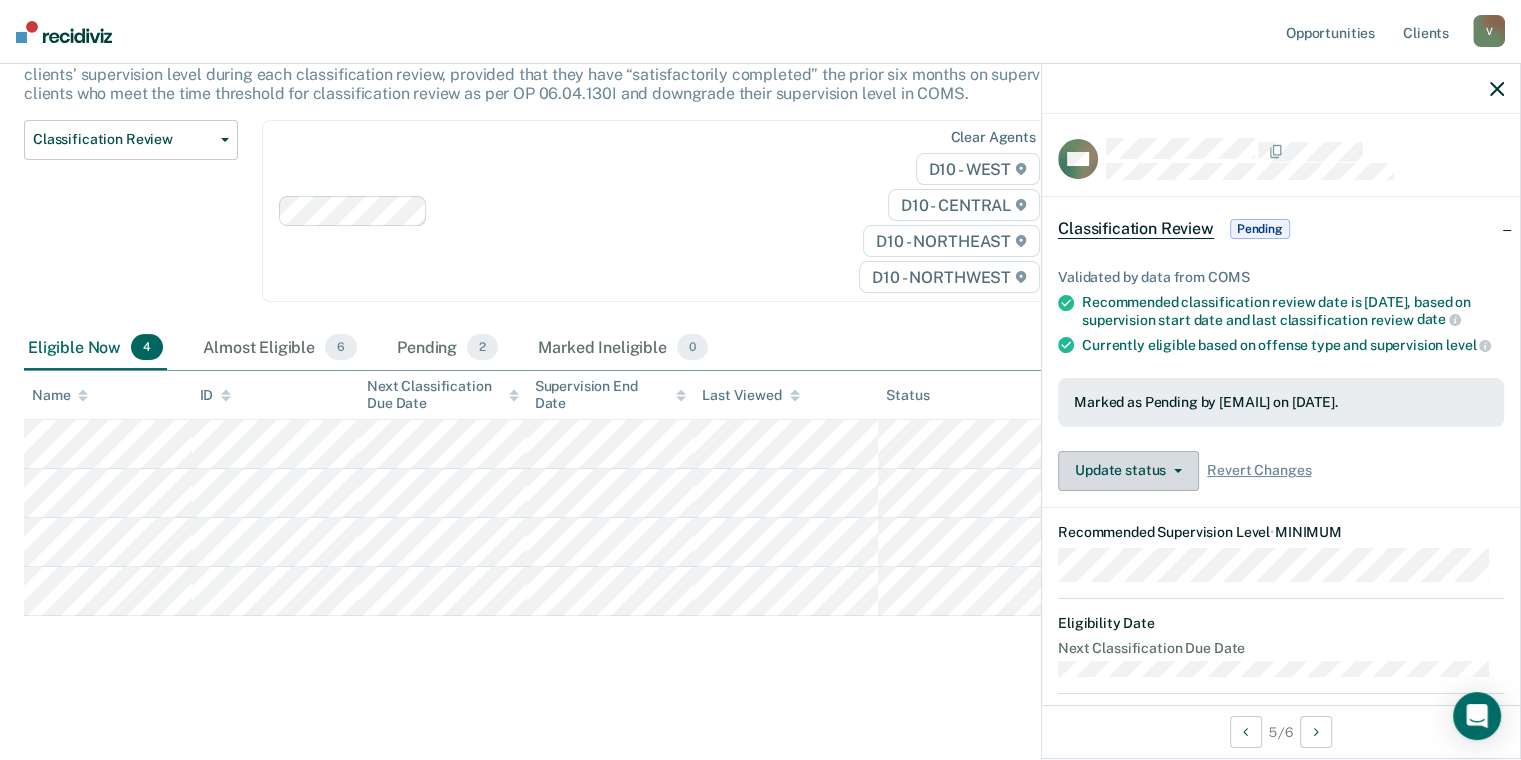 scroll, scrollTop: 184, scrollLeft: 0, axis: vertical 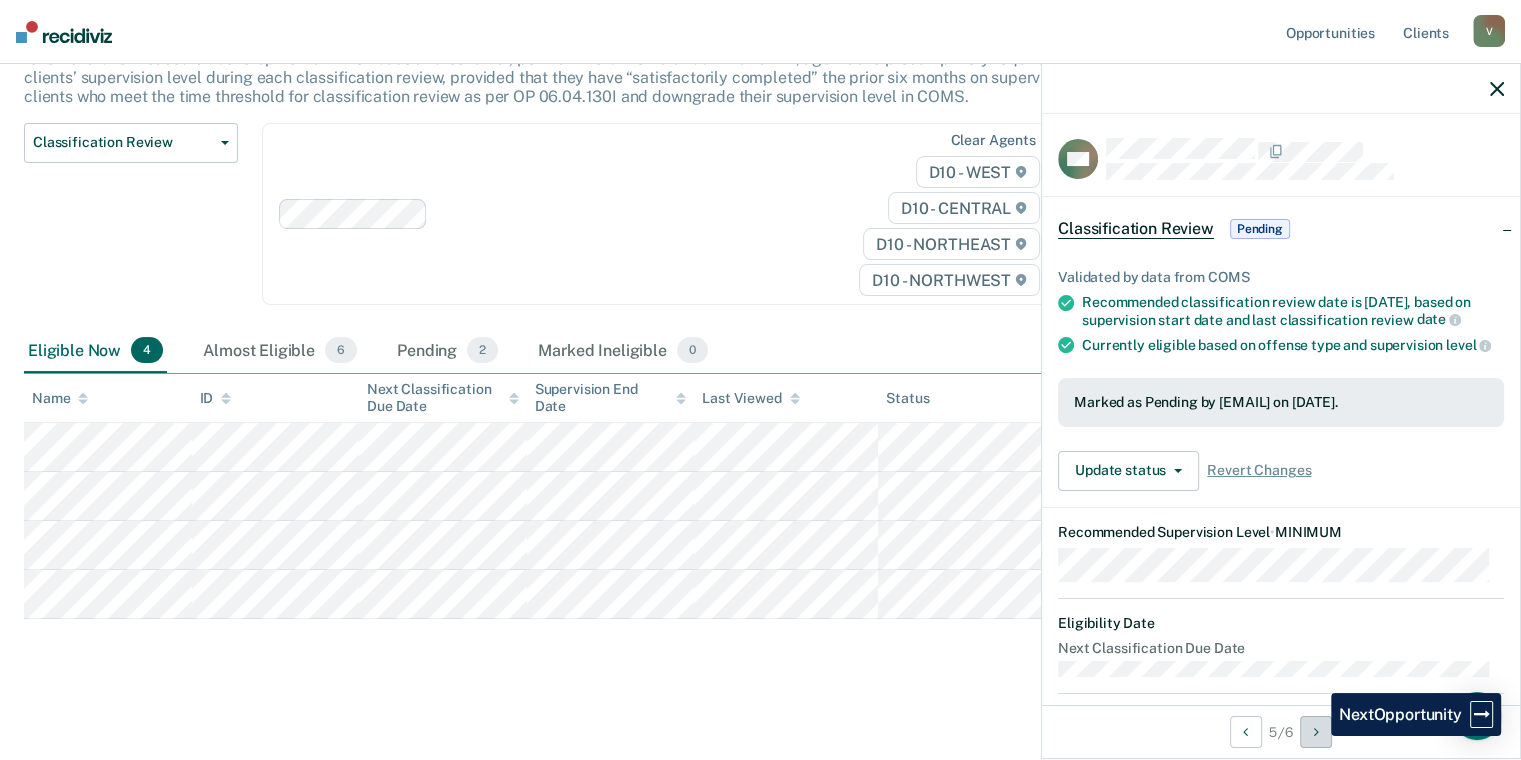 click at bounding box center [1316, 732] 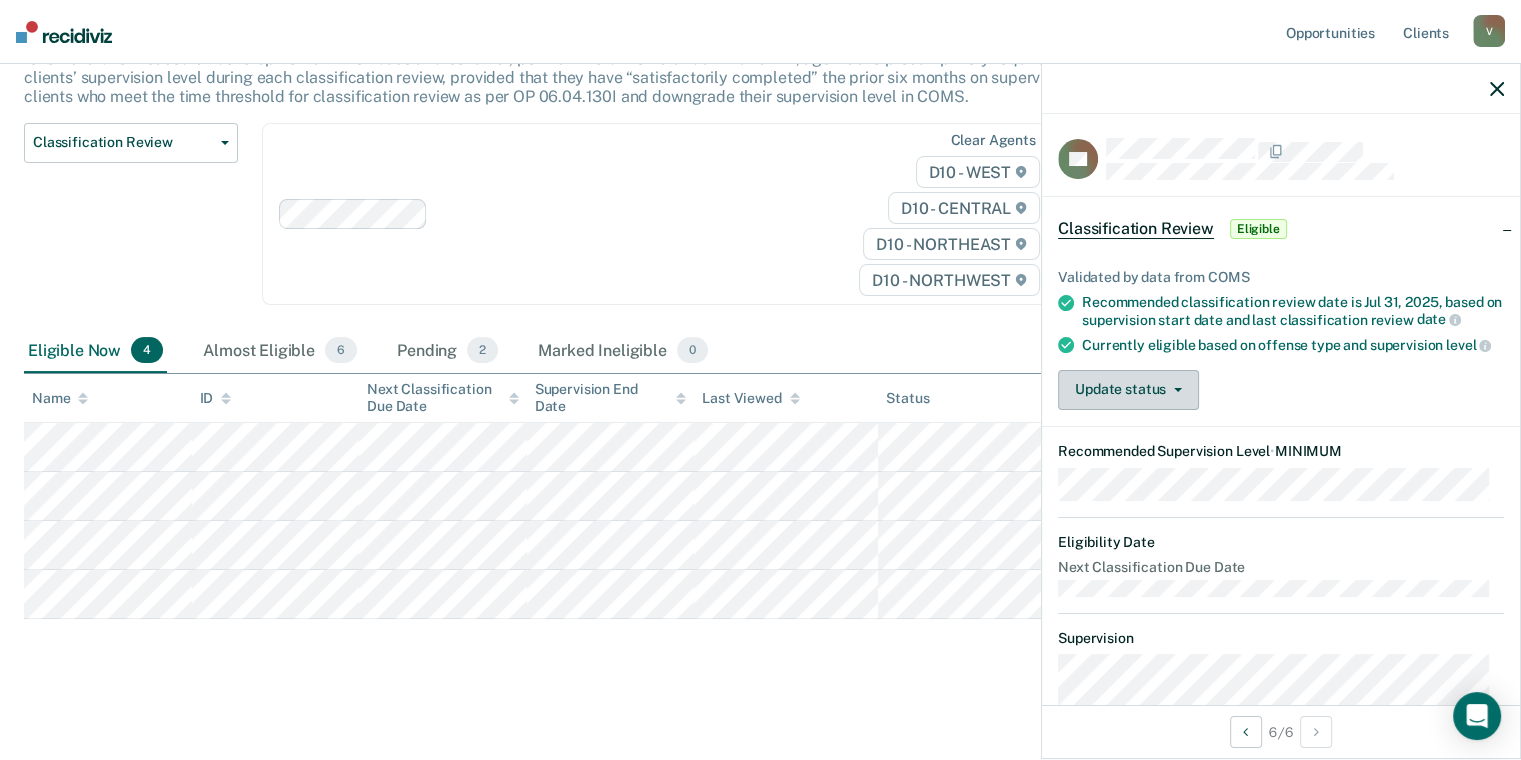 click on "Update status" at bounding box center [1128, 390] 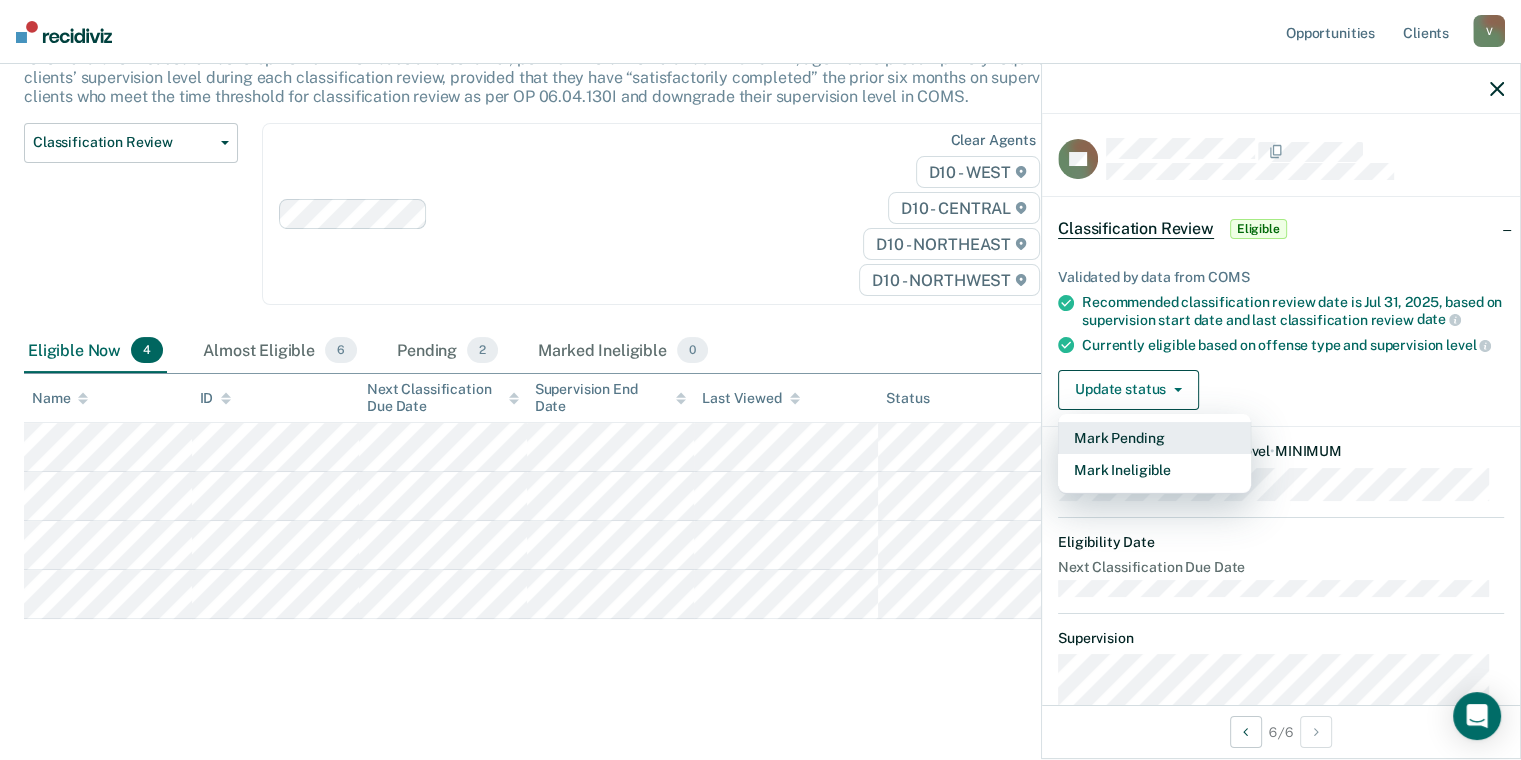 click on "Mark Pending" at bounding box center [1154, 438] 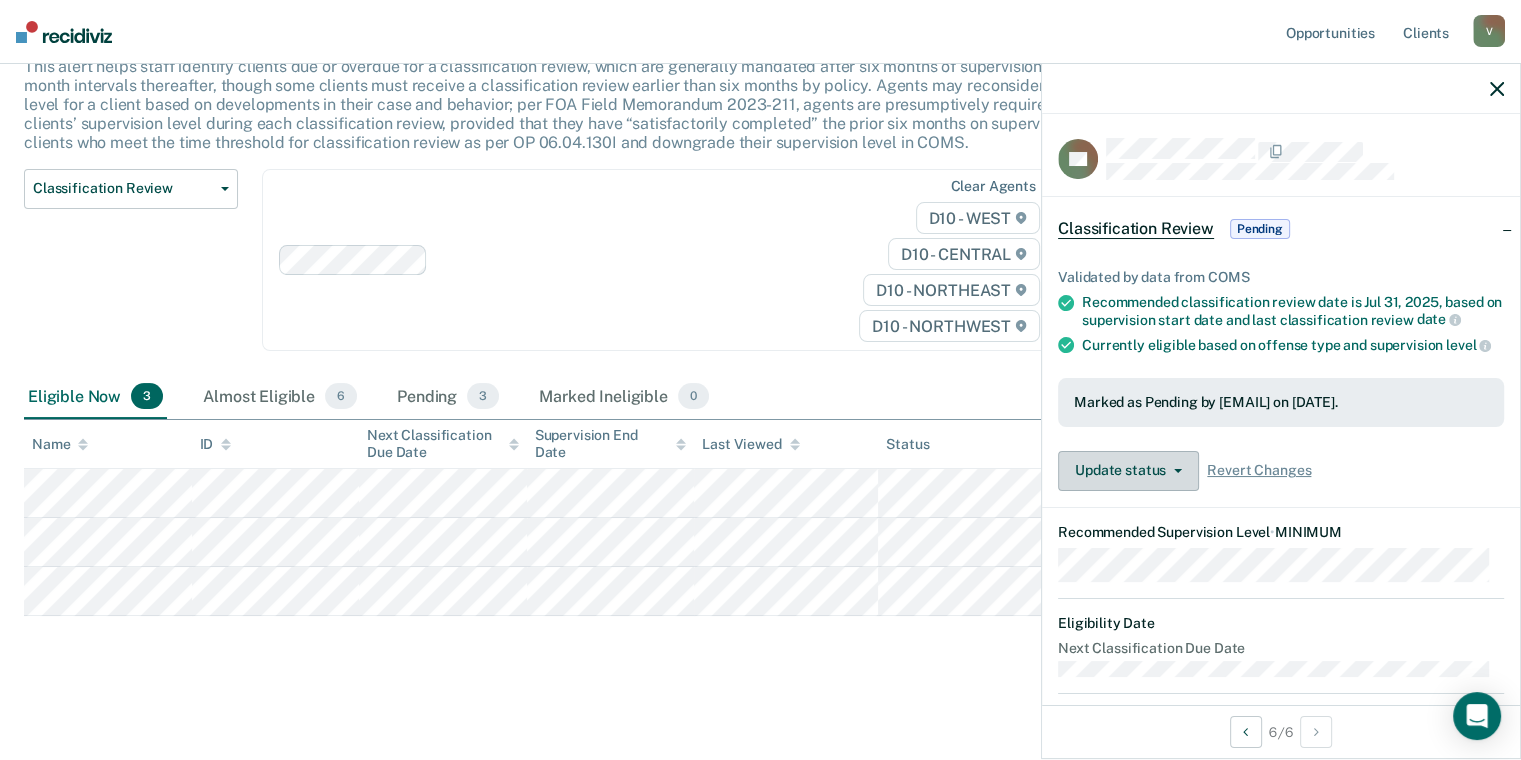 scroll, scrollTop: 136, scrollLeft: 0, axis: vertical 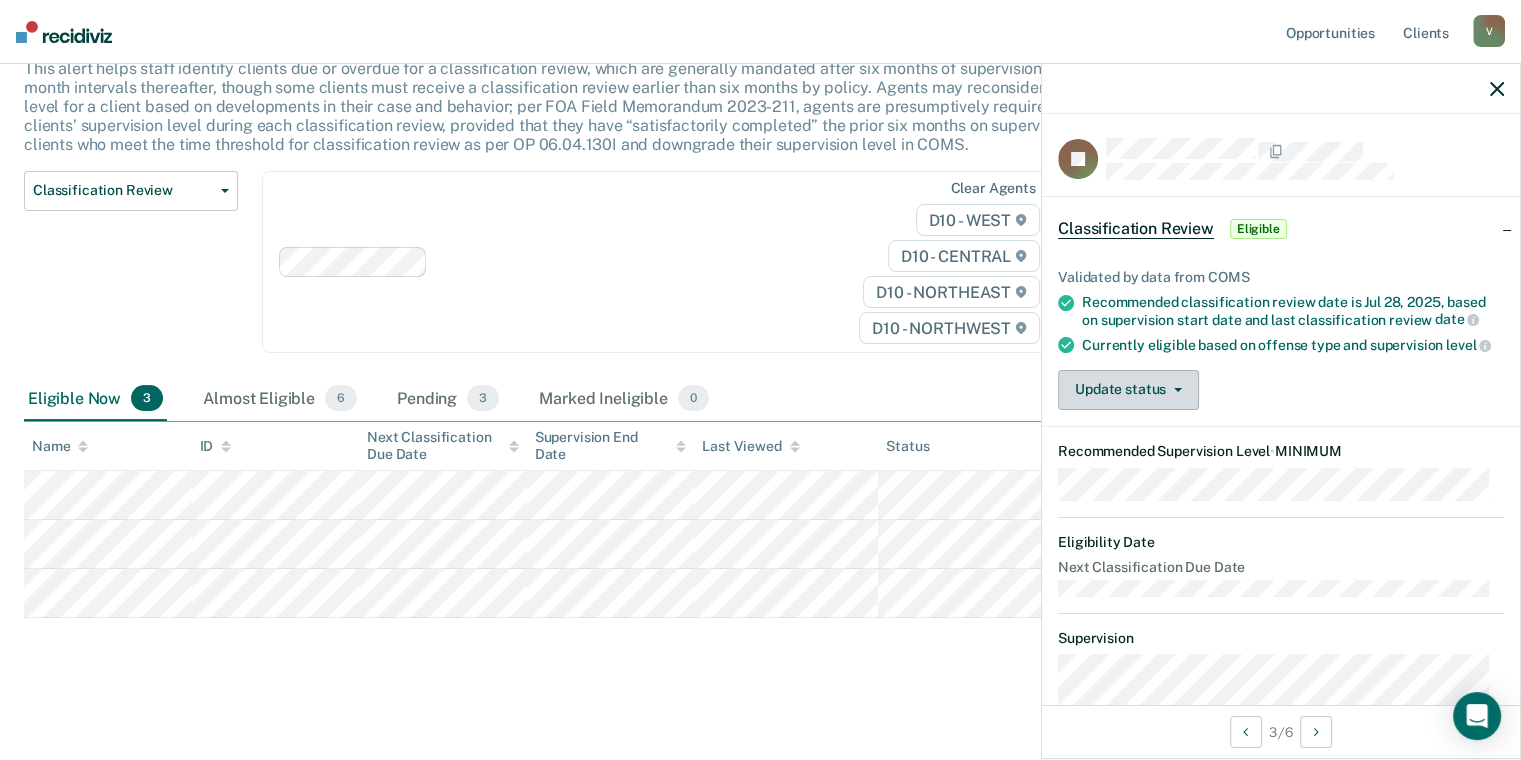 click 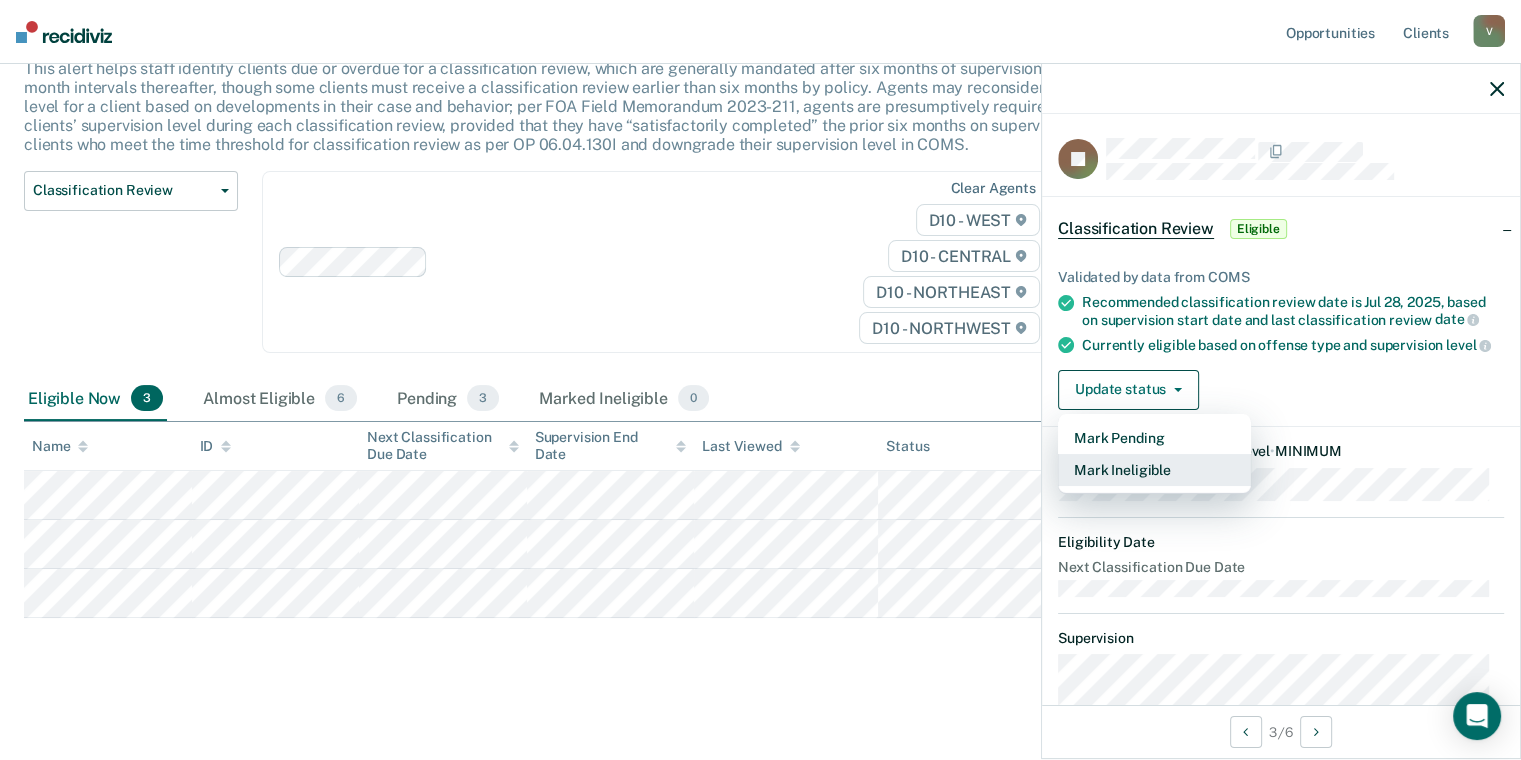 click on "Mark Ineligible" at bounding box center (1154, 470) 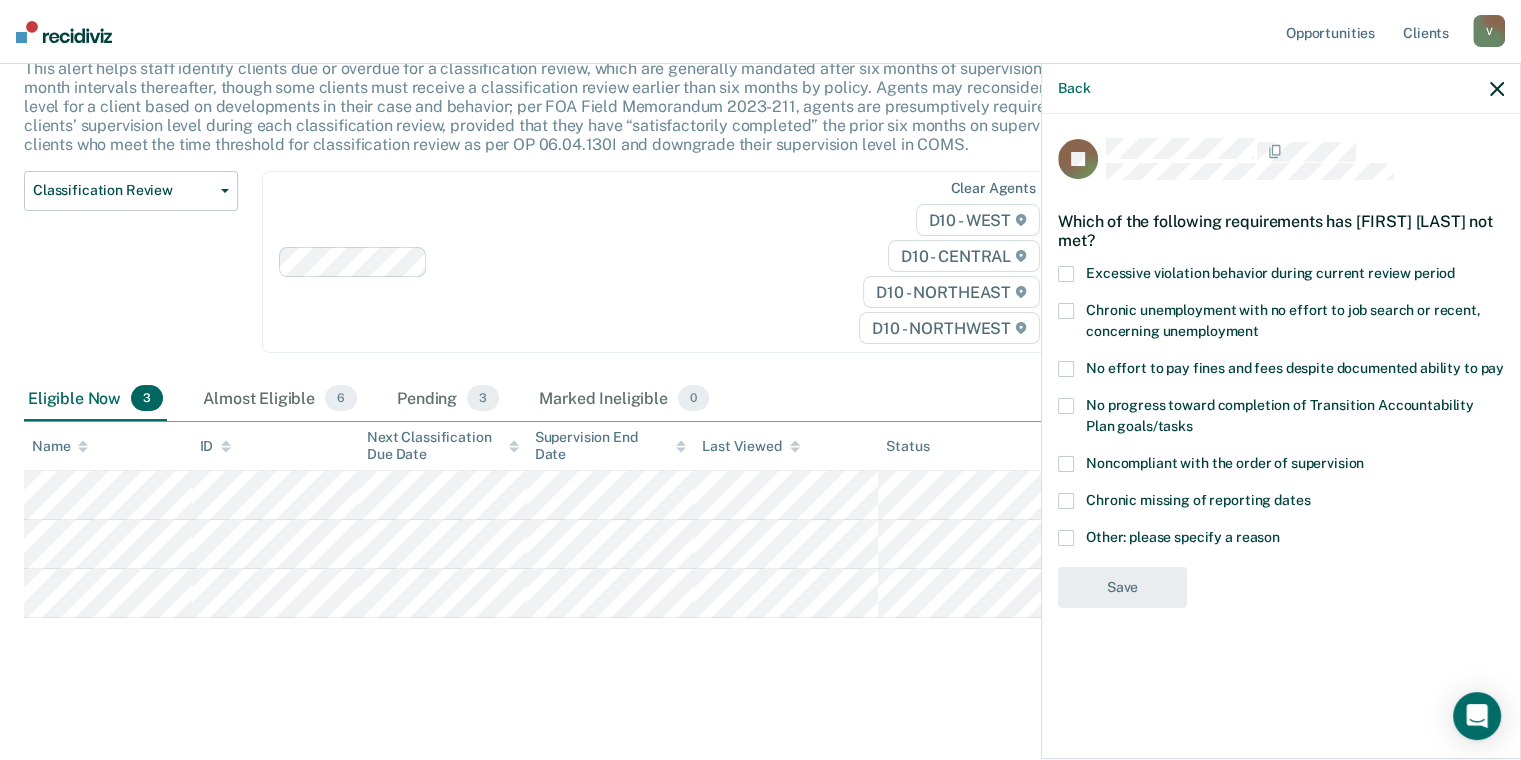 click at bounding box center (1066, 464) 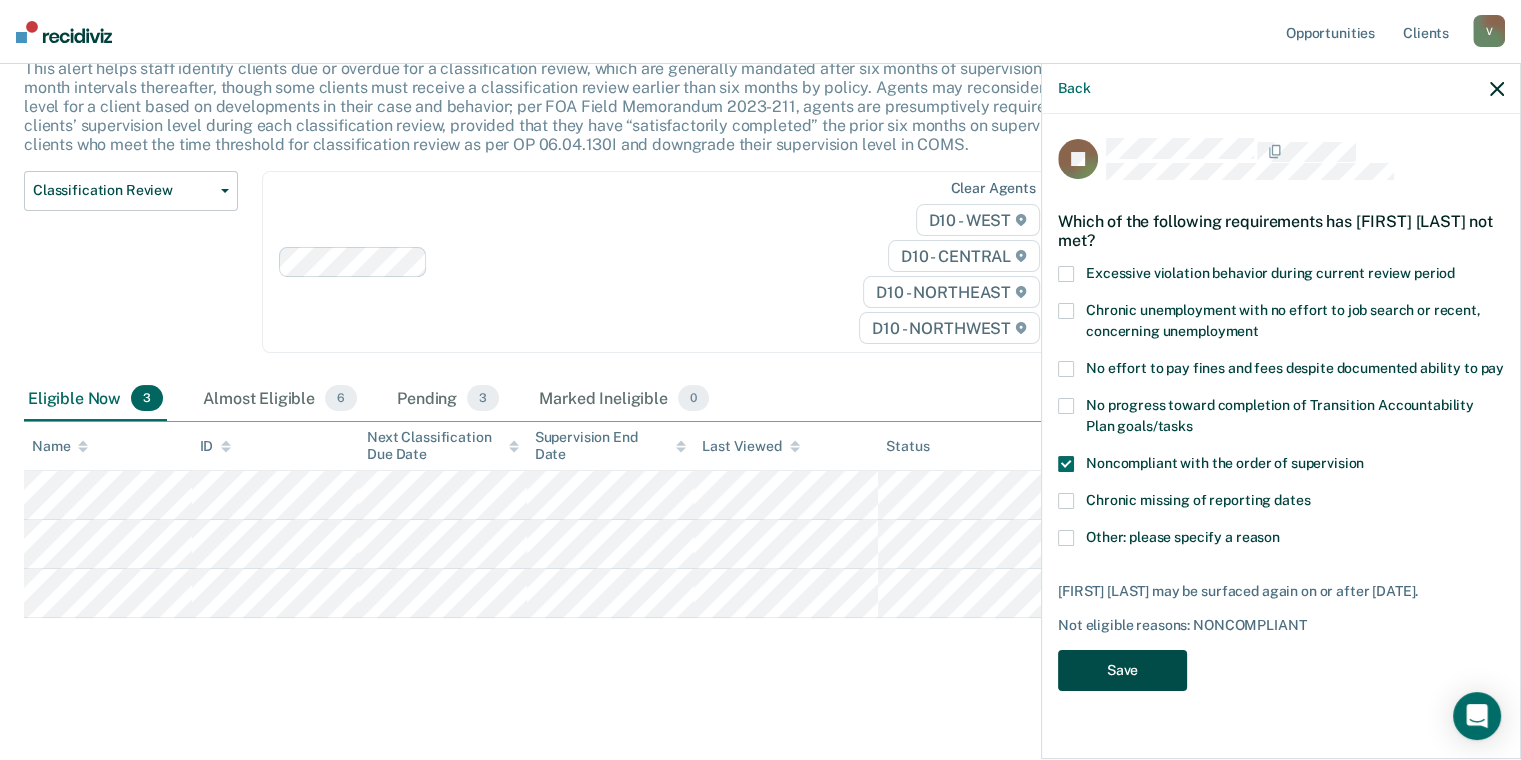 click on "Save" at bounding box center (1122, 670) 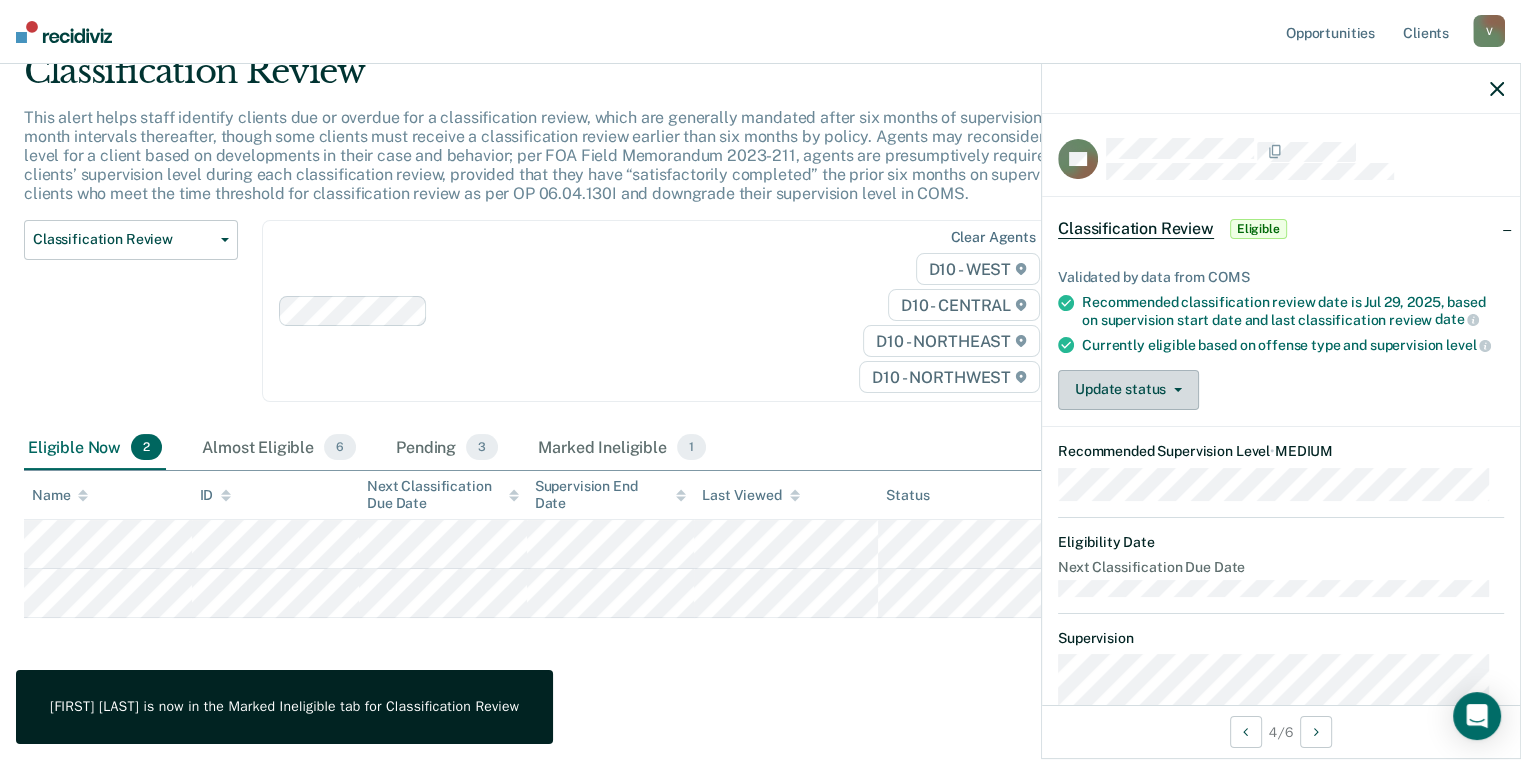 click on "Update status" at bounding box center [1128, 390] 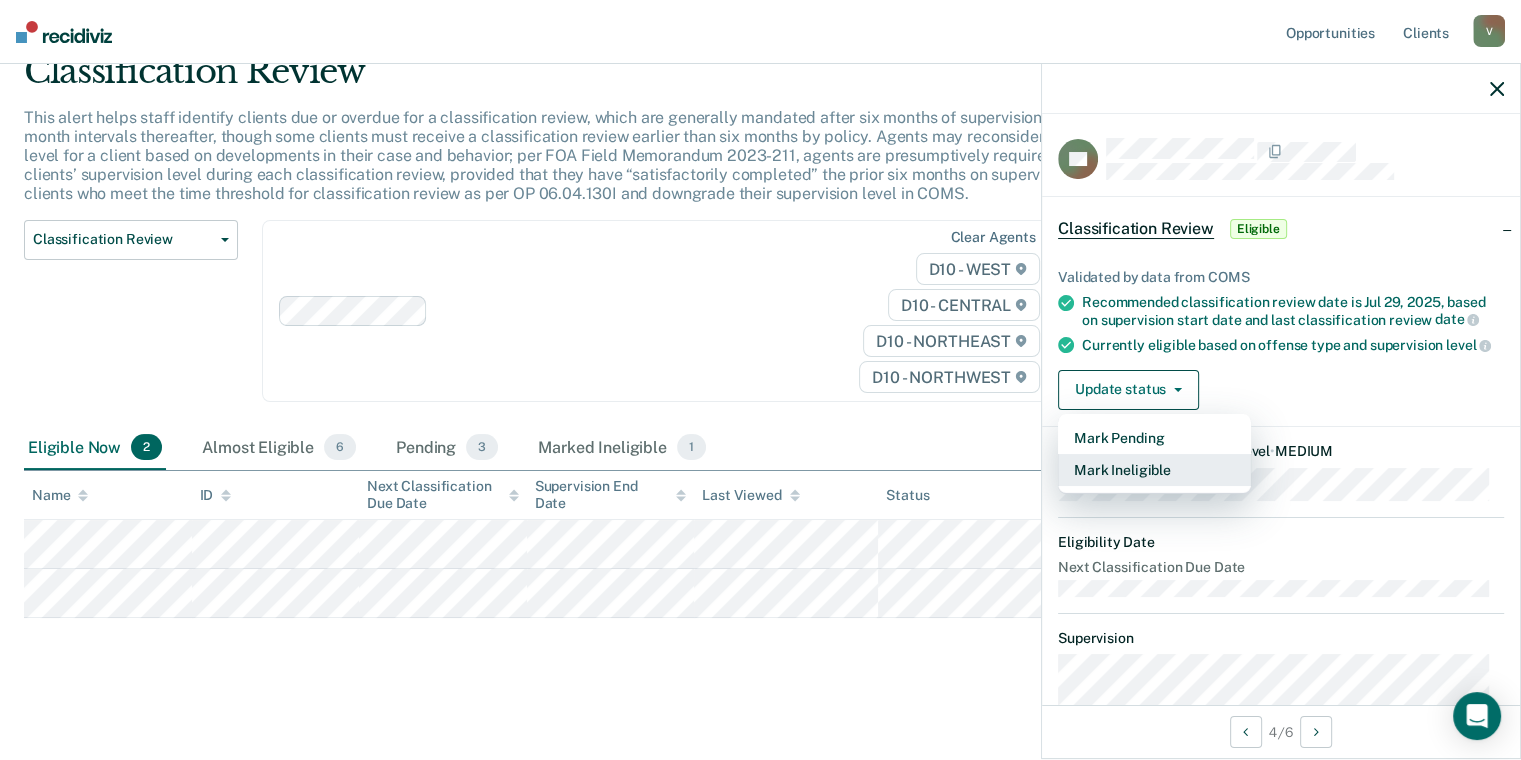 click on "Mark Ineligible" at bounding box center (1154, 470) 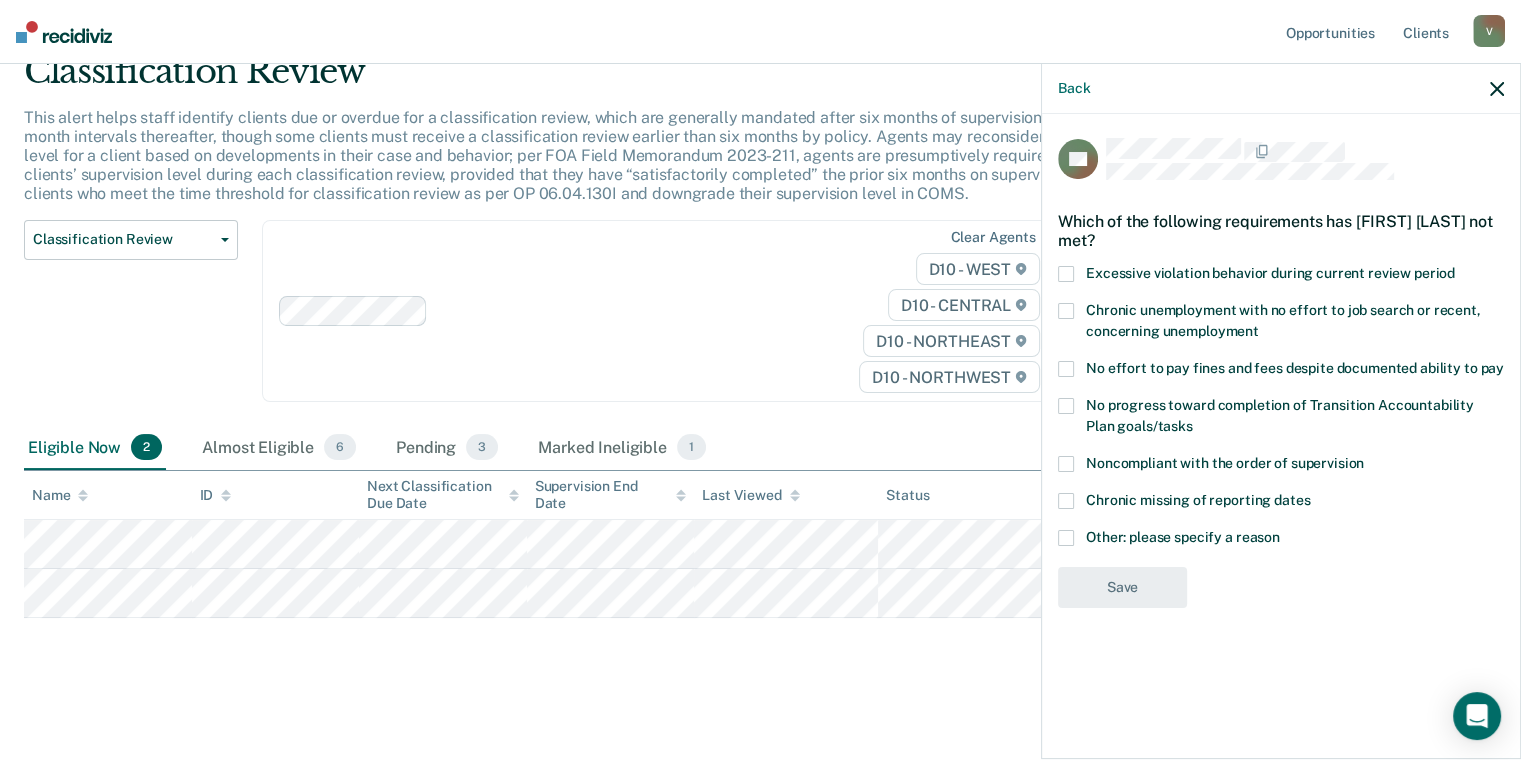 click at bounding box center [1066, 538] 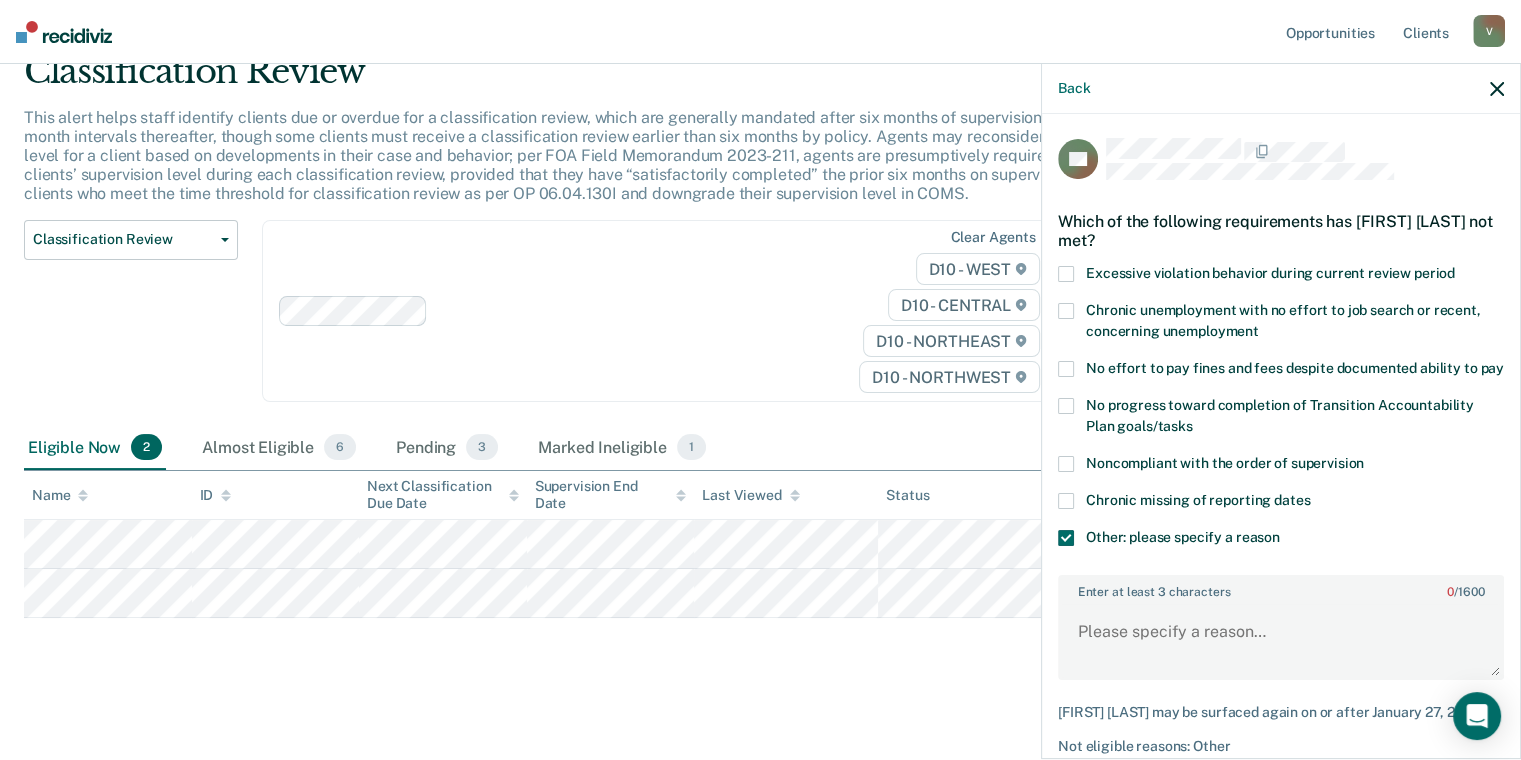 scroll, scrollTop: 125, scrollLeft: 0, axis: vertical 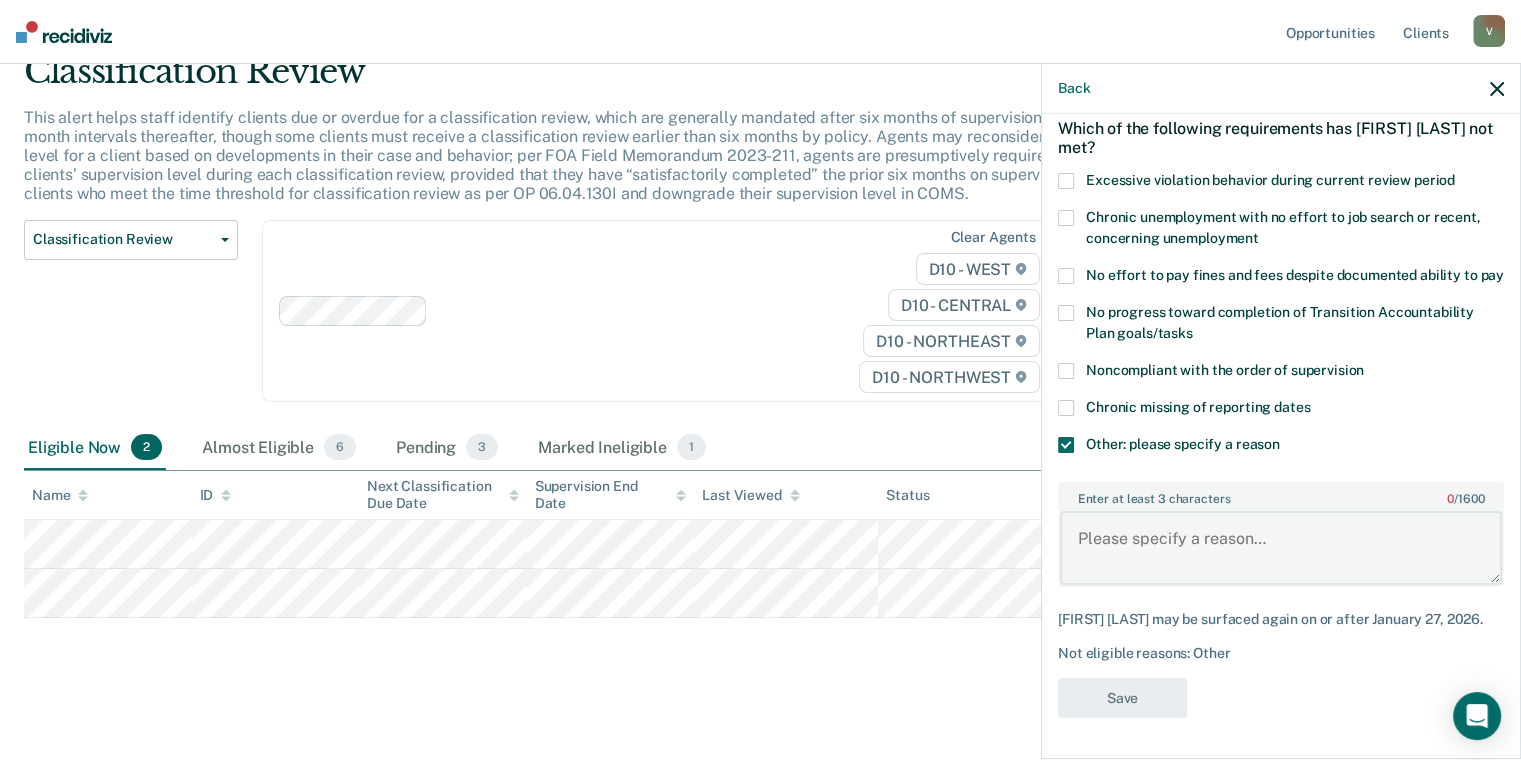 click on "Enter at least 3 characters 0  /  1600" at bounding box center (1281, 548) 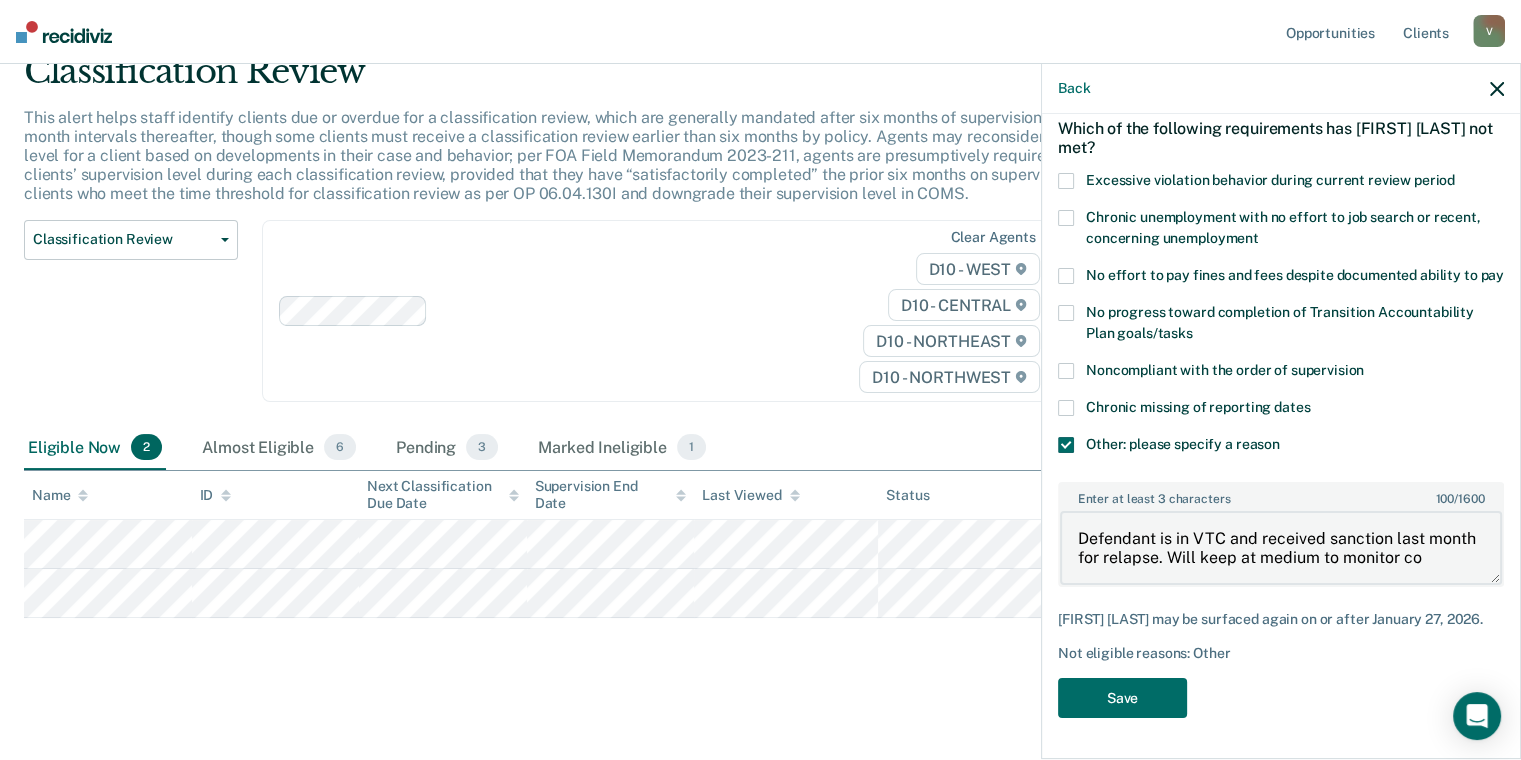 scroll, scrollTop: 4, scrollLeft: 0, axis: vertical 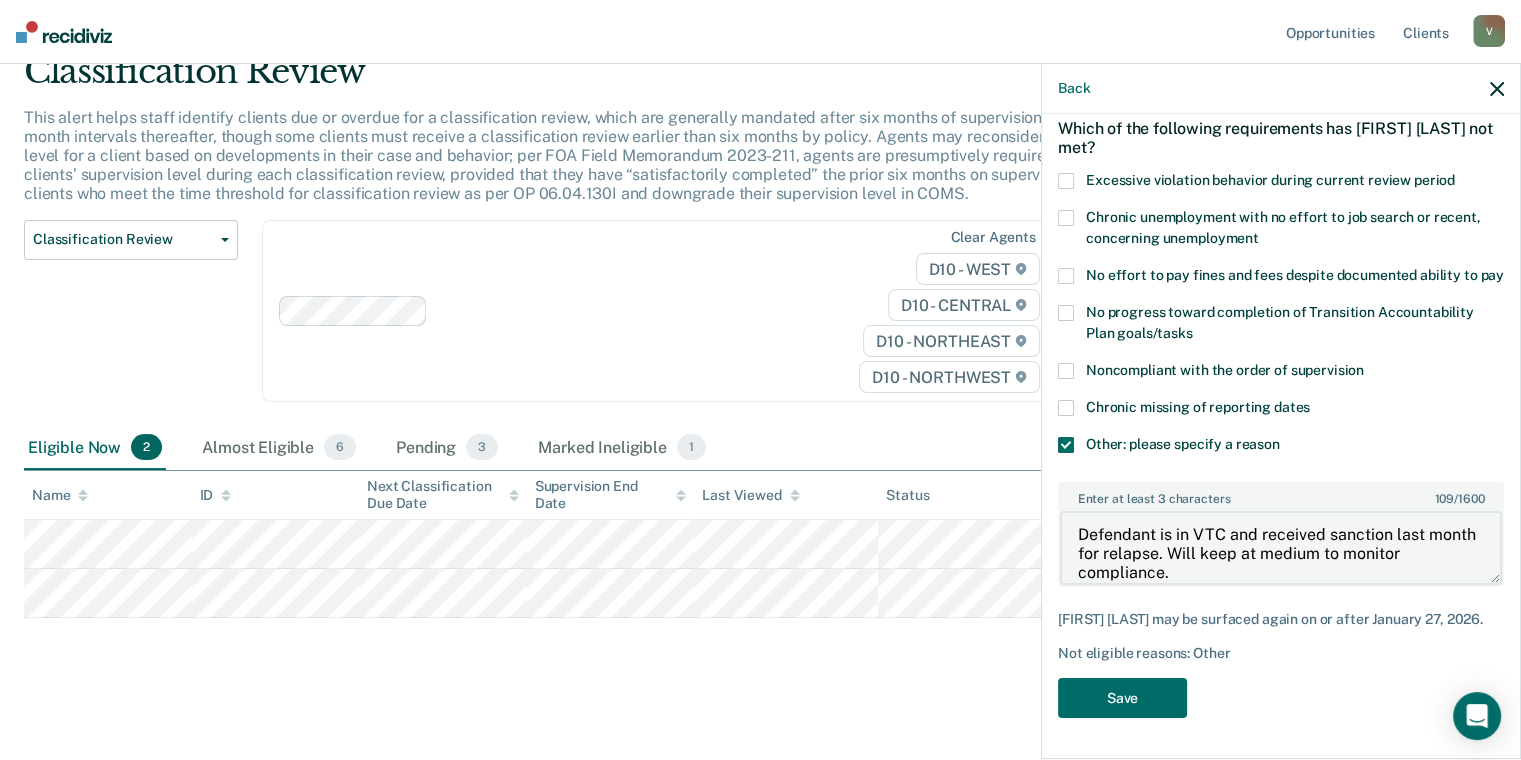 drag, startPoint x: 1371, startPoint y: 540, endPoint x: 1320, endPoint y: 544, distance: 51.156624 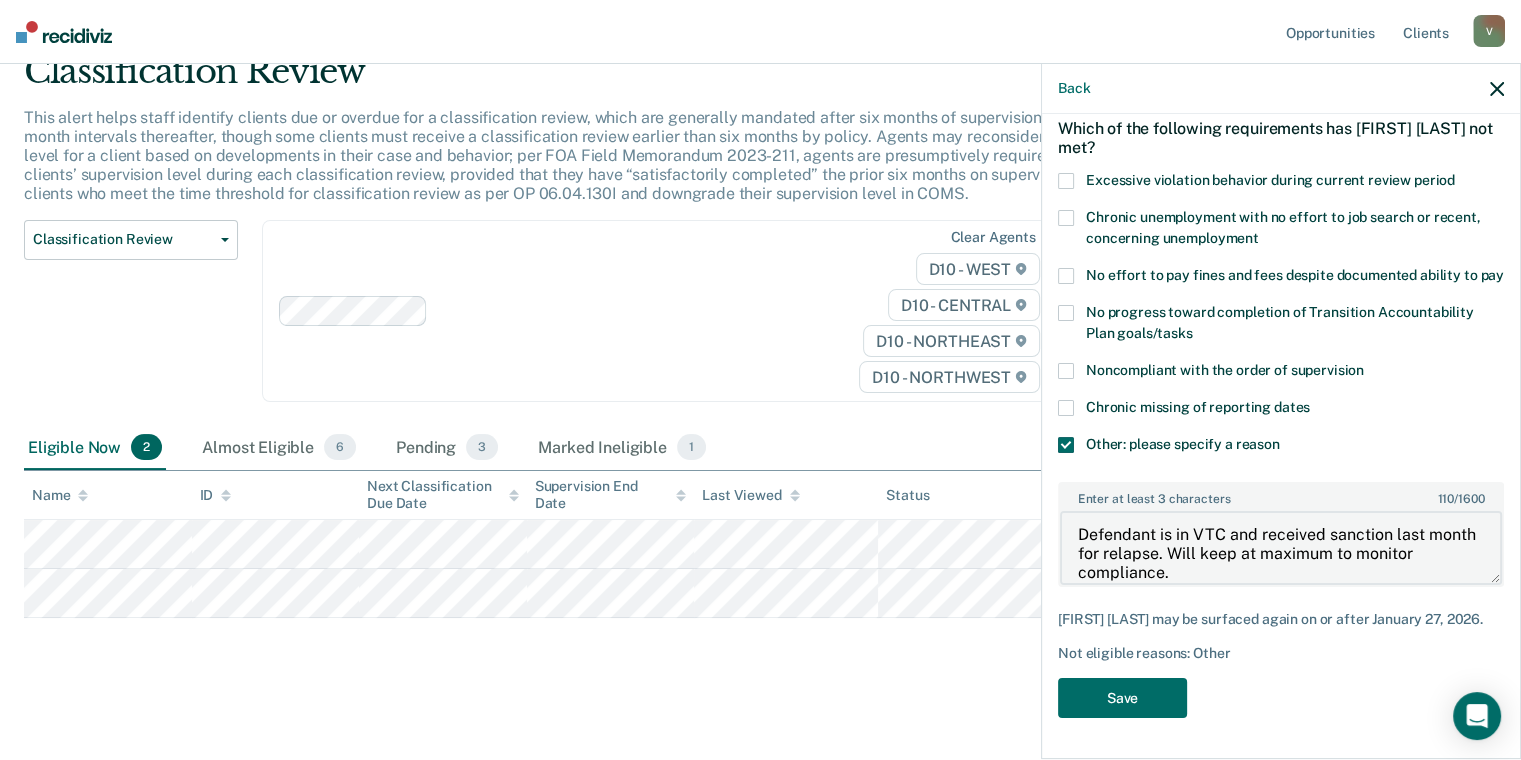 drag, startPoint x: 1242, startPoint y: 554, endPoint x: 1074, endPoint y: 516, distance: 172.24402 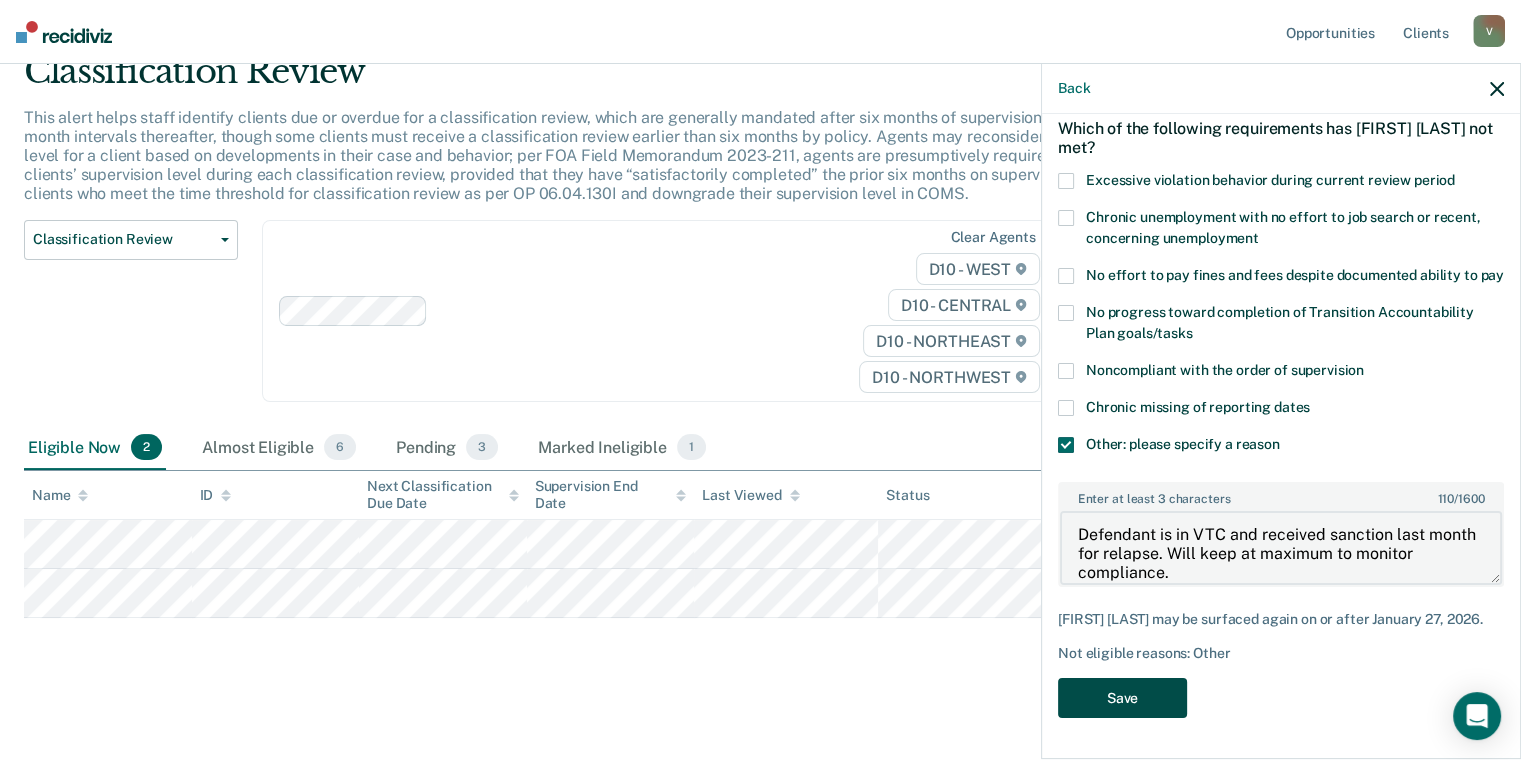 type on "Defendant is in VTC and received sanction last month for relapse. Will keep at maximum to monitor compliance." 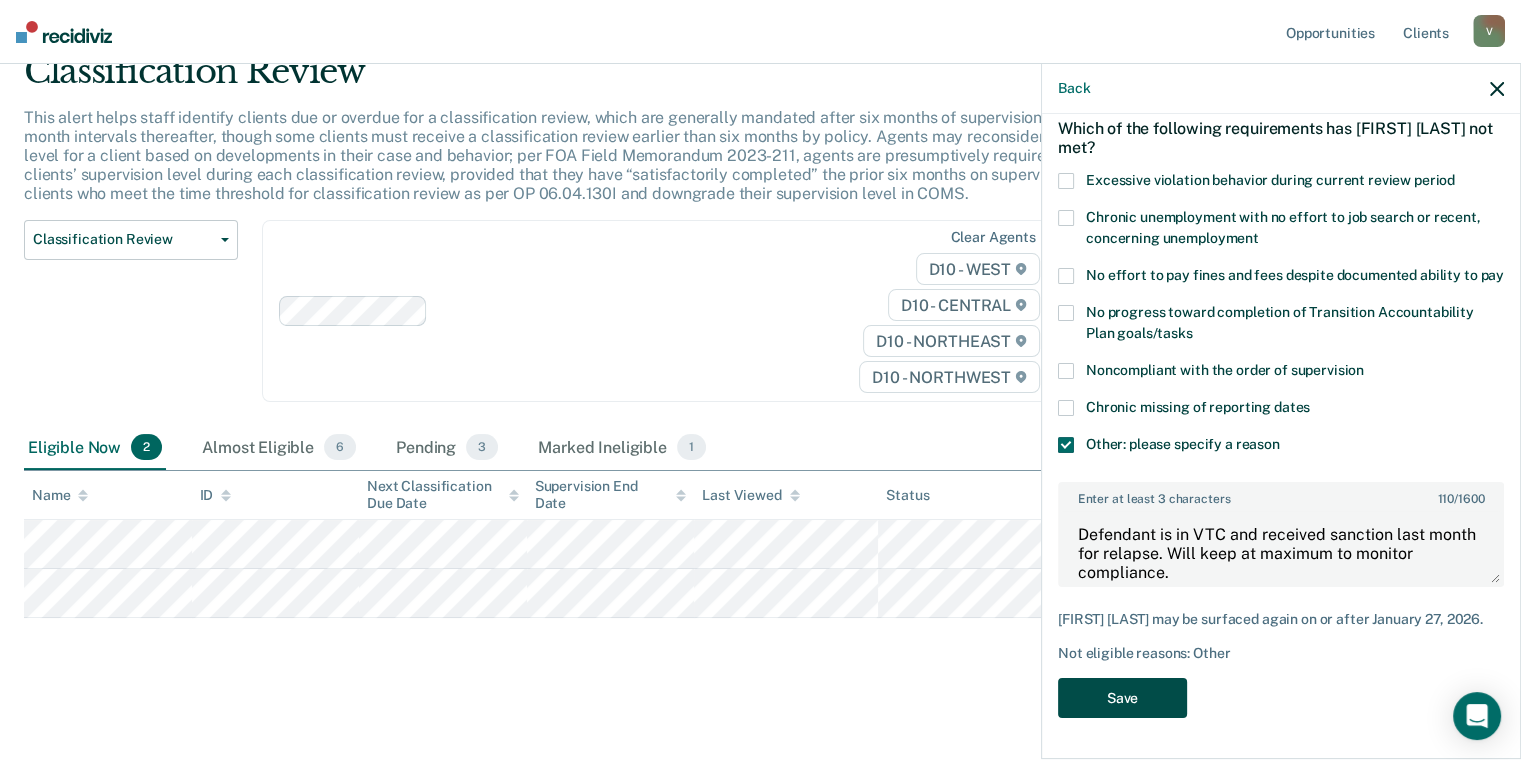 click on "Save" at bounding box center (1122, 698) 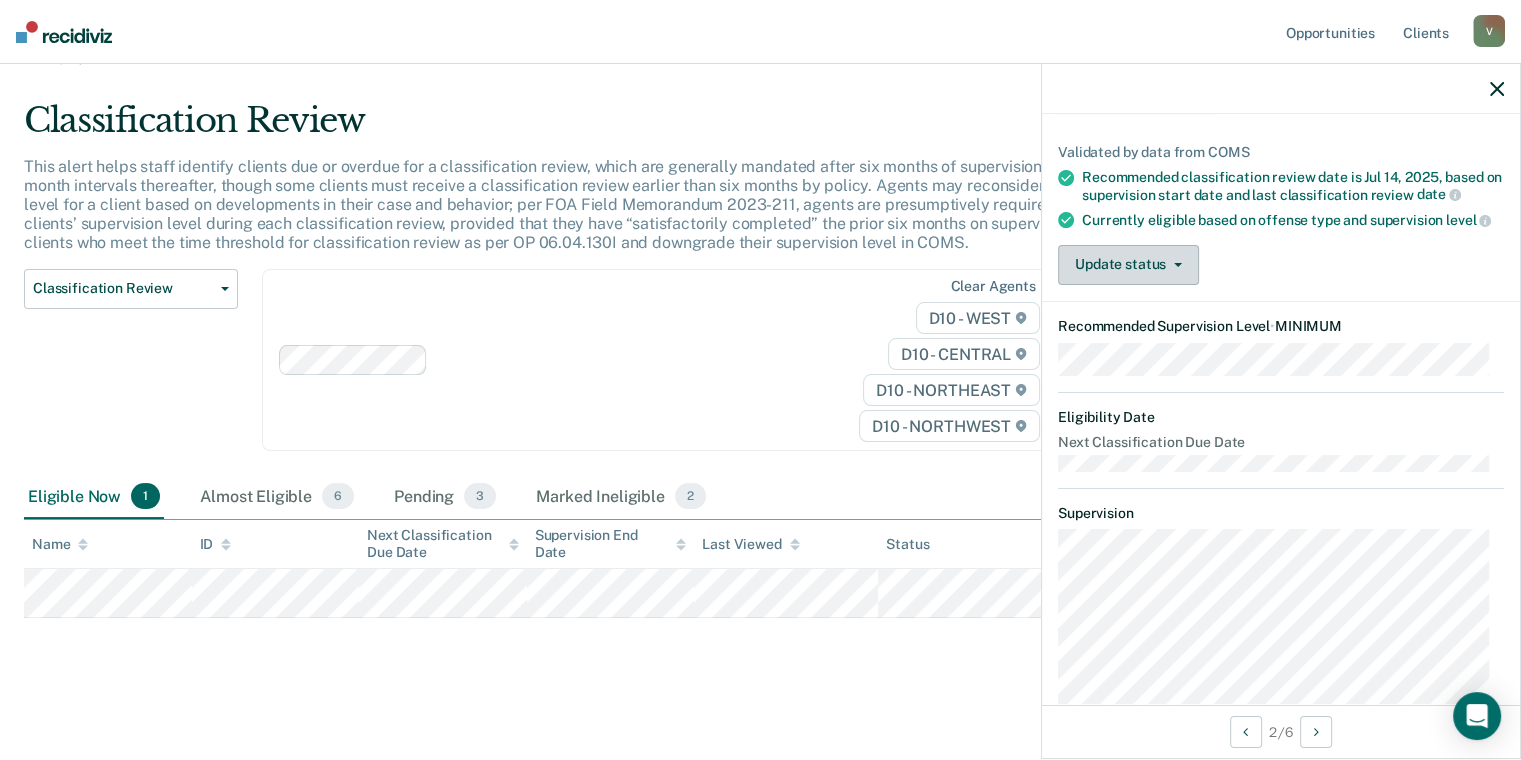 click at bounding box center [1174, 265] 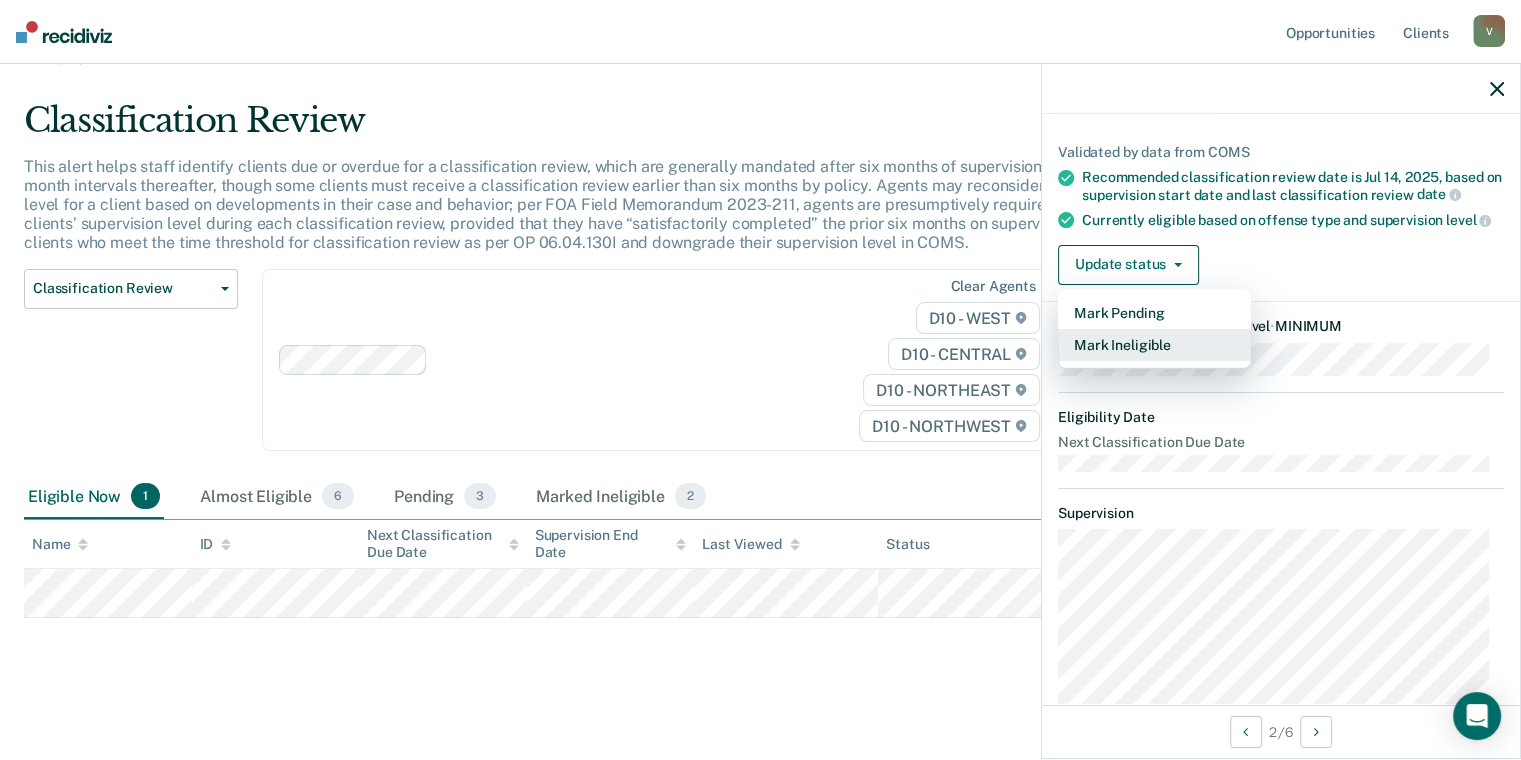 click on "Mark Ineligible" at bounding box center [1154, 345] 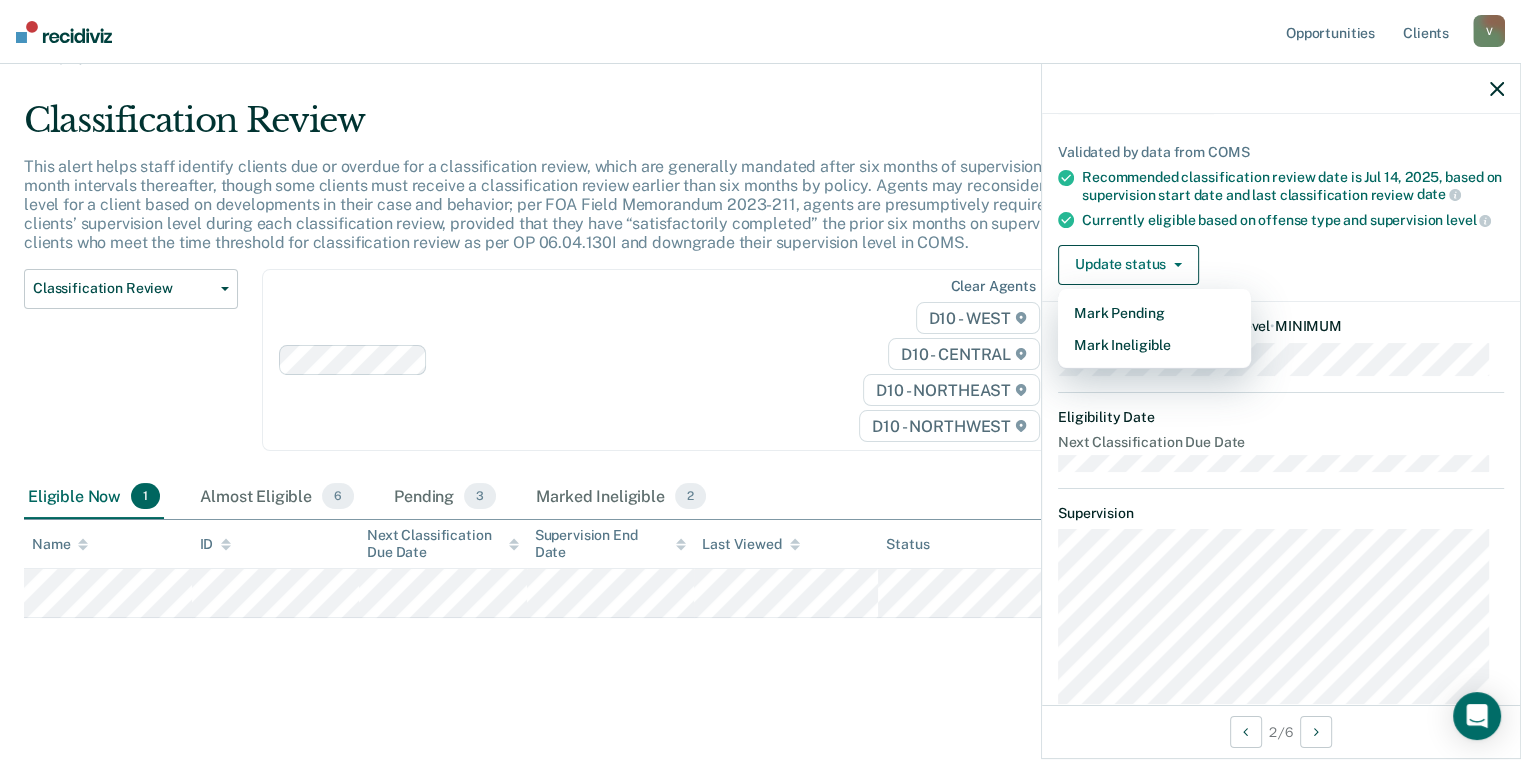 scroll, scrollTop: 0, scrollLeft: 0, axis: both 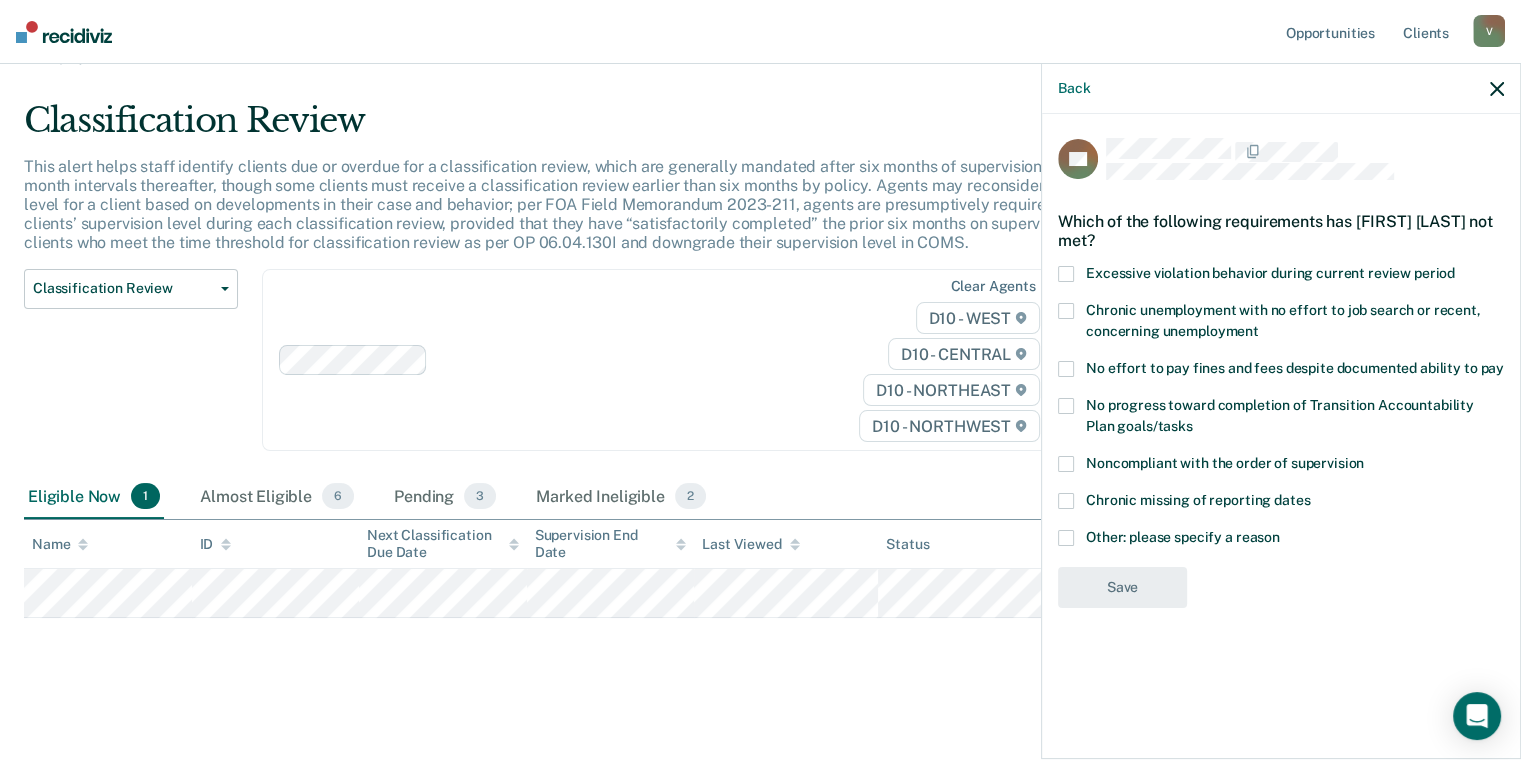 click on "Other: please specify a reason" at bounding box center (1281, 540) 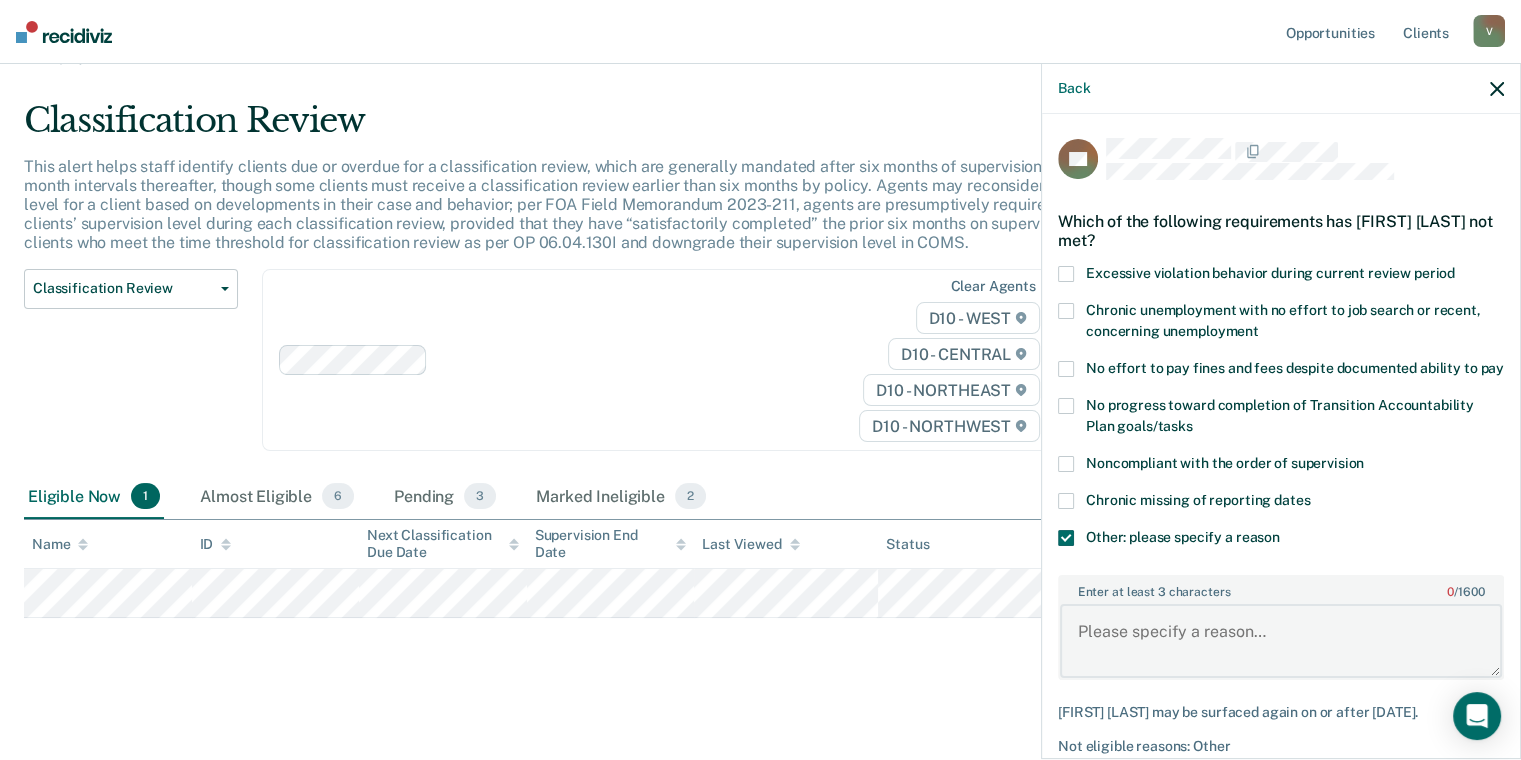 drag, startPoint x: 1116, startPoint y: 639, endPoint x: 1140, endPoint y: 653, distance: 27.784887 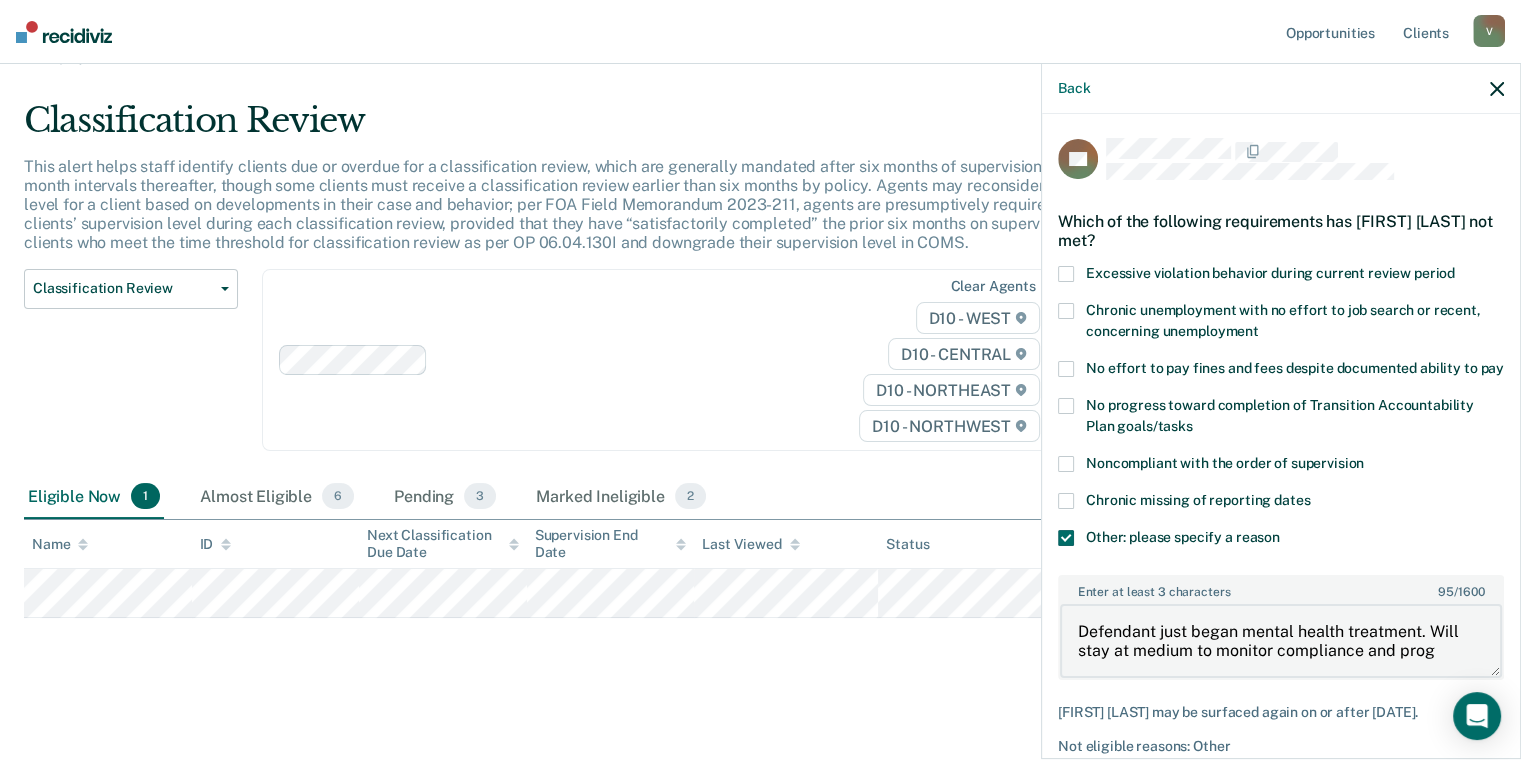 scroll, scrollTop: 4, scrollLeft: 0, axis: vertical 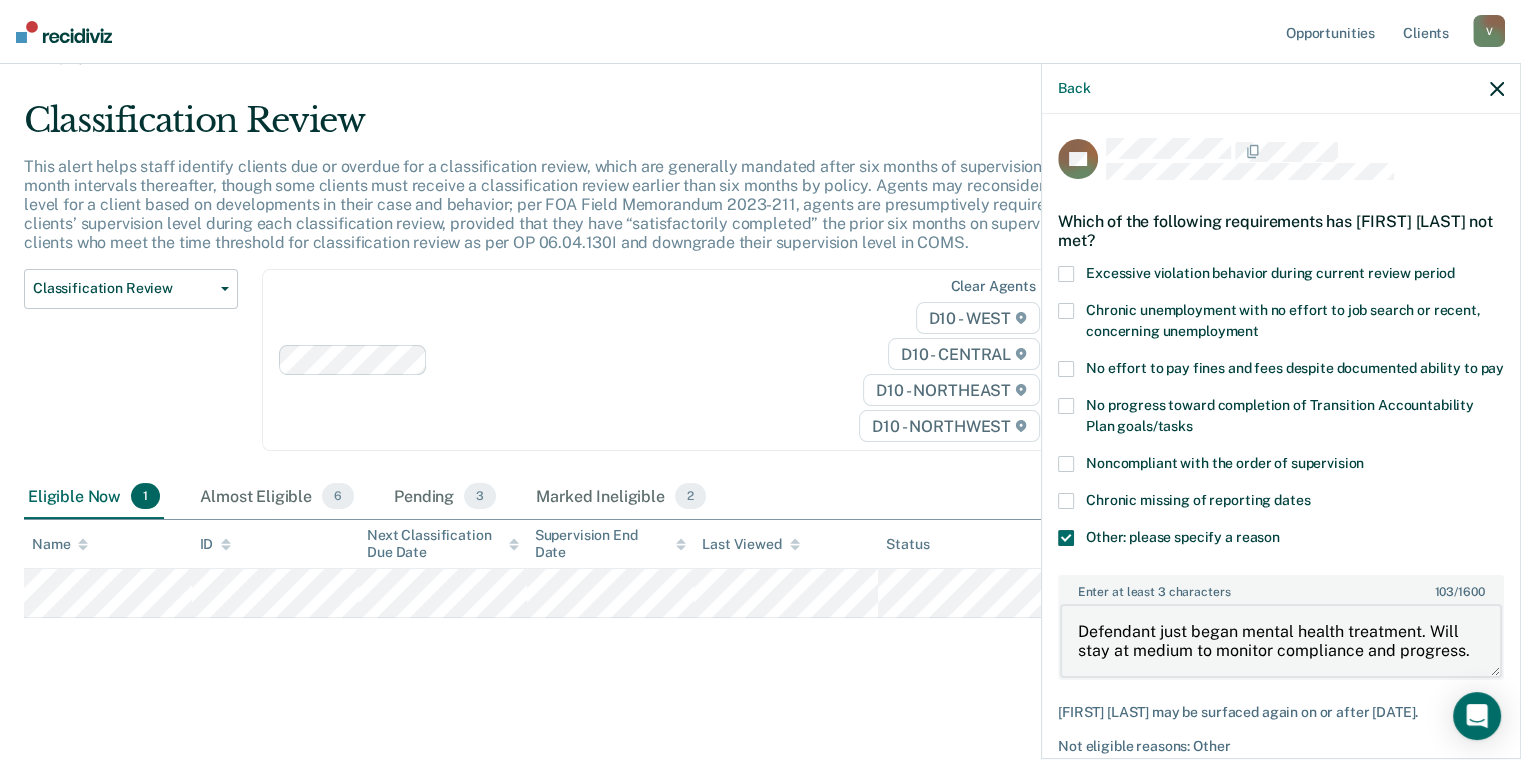 drag, startPoint x: 1188, startPoint y: 684, endPoint x: 1007, endPoint y: 638, distance: 186.75385 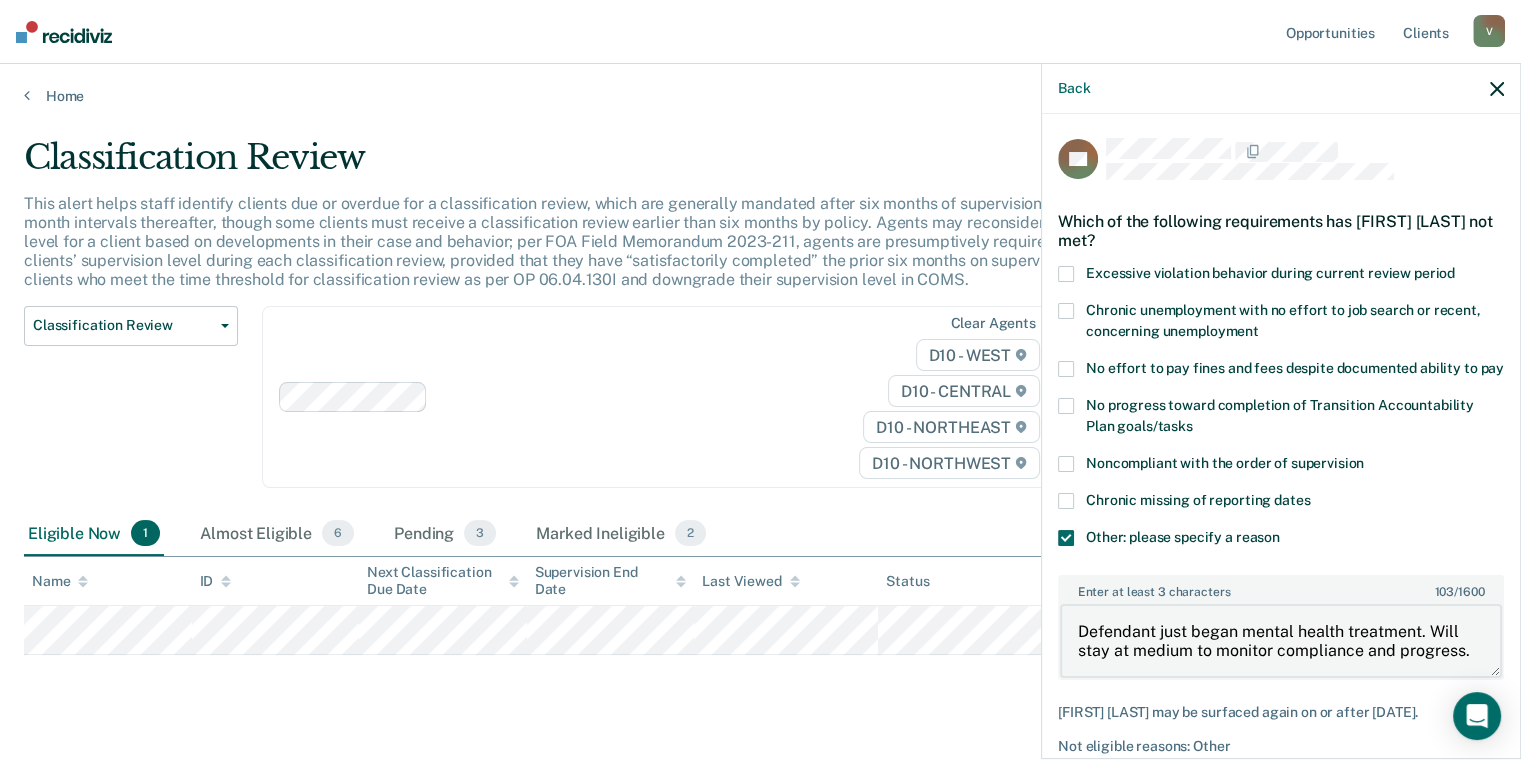 scroll, scrollTop: 0, scrollLeft: 0, axis: both 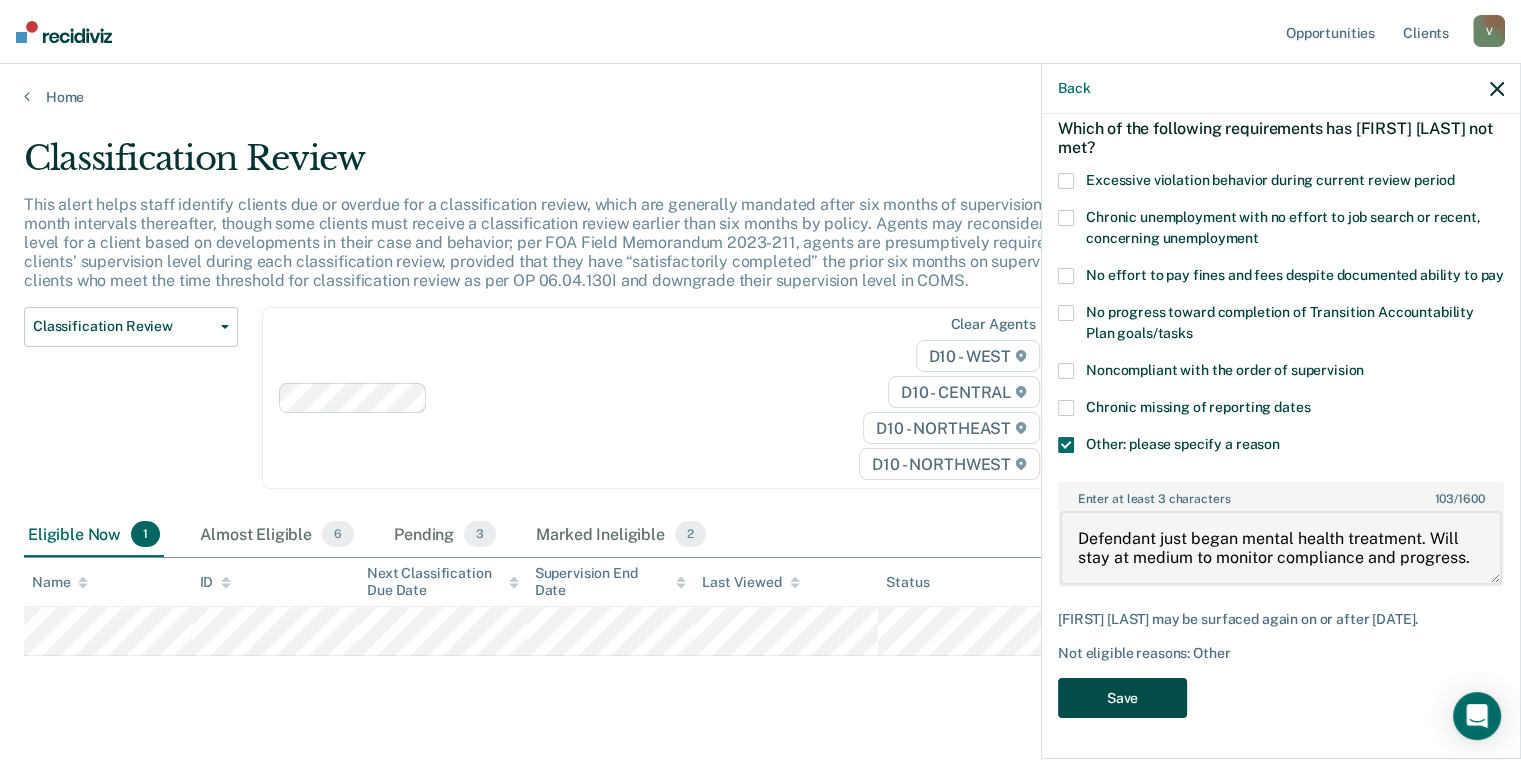 type on "Defendant just began mental health treatment. Will stay at medium to monitor compliance and progress." 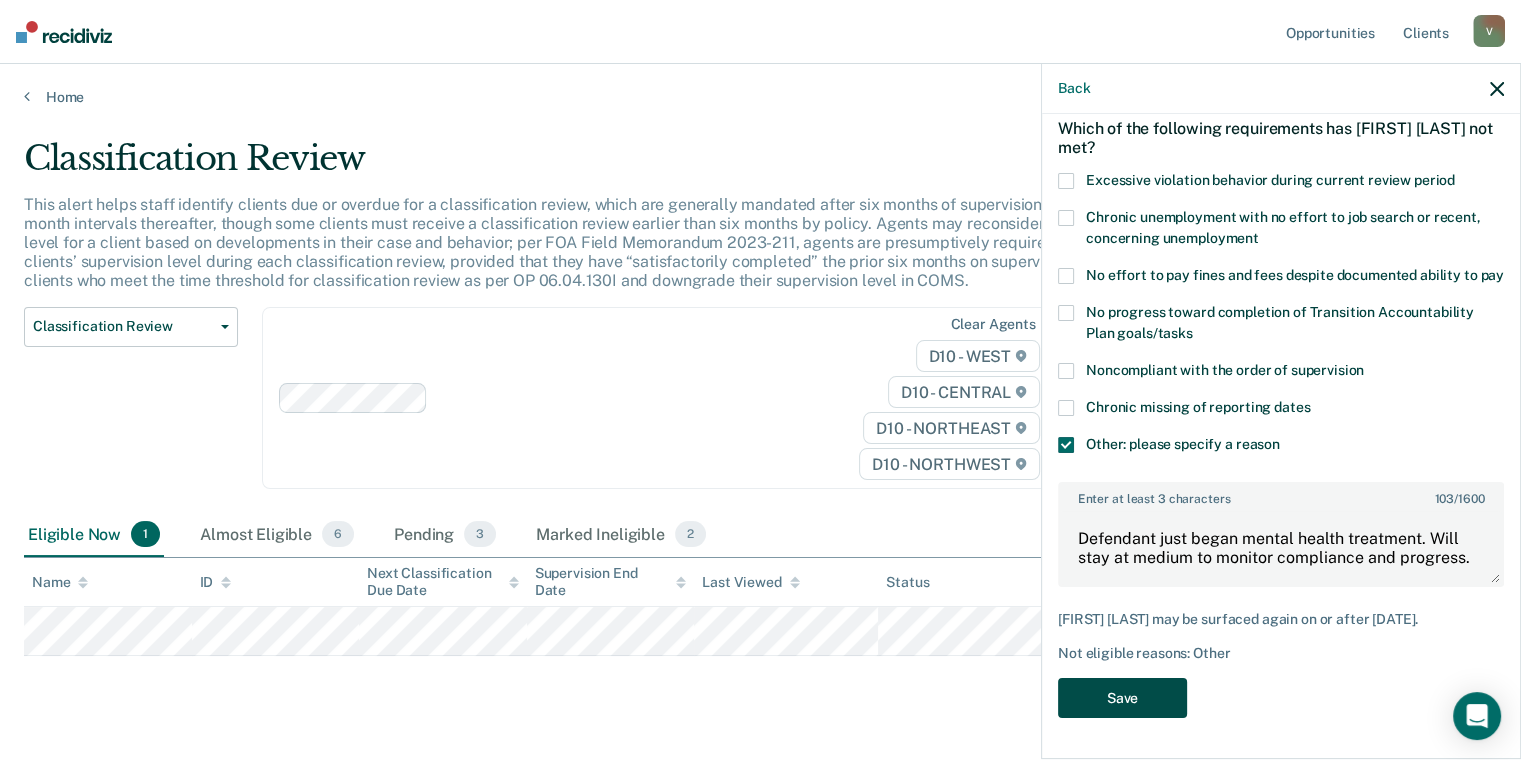 click on "Save" at bounding box center [1122, 698] 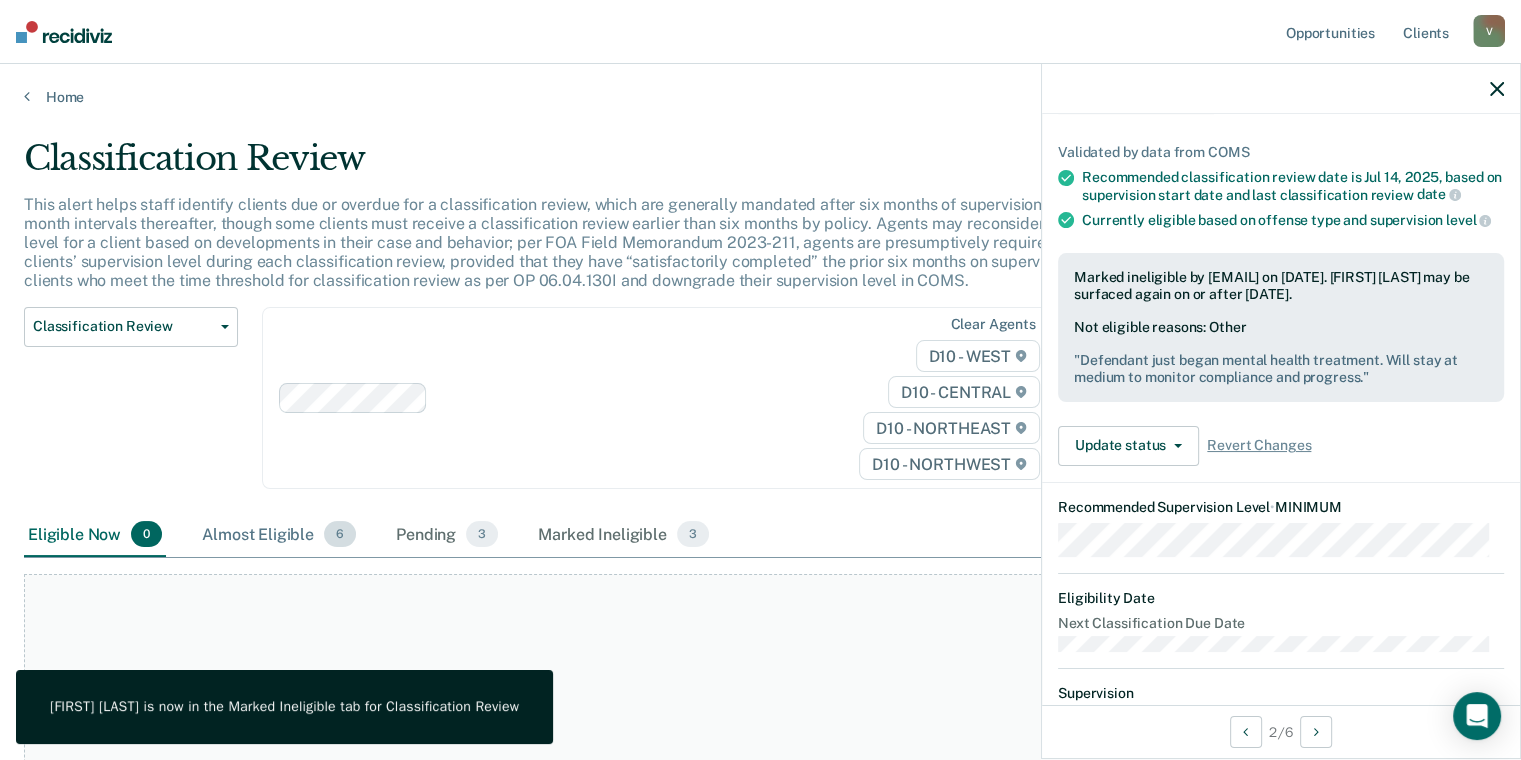 click on "Almost Eligible 6" at bounding box center [279, 535] 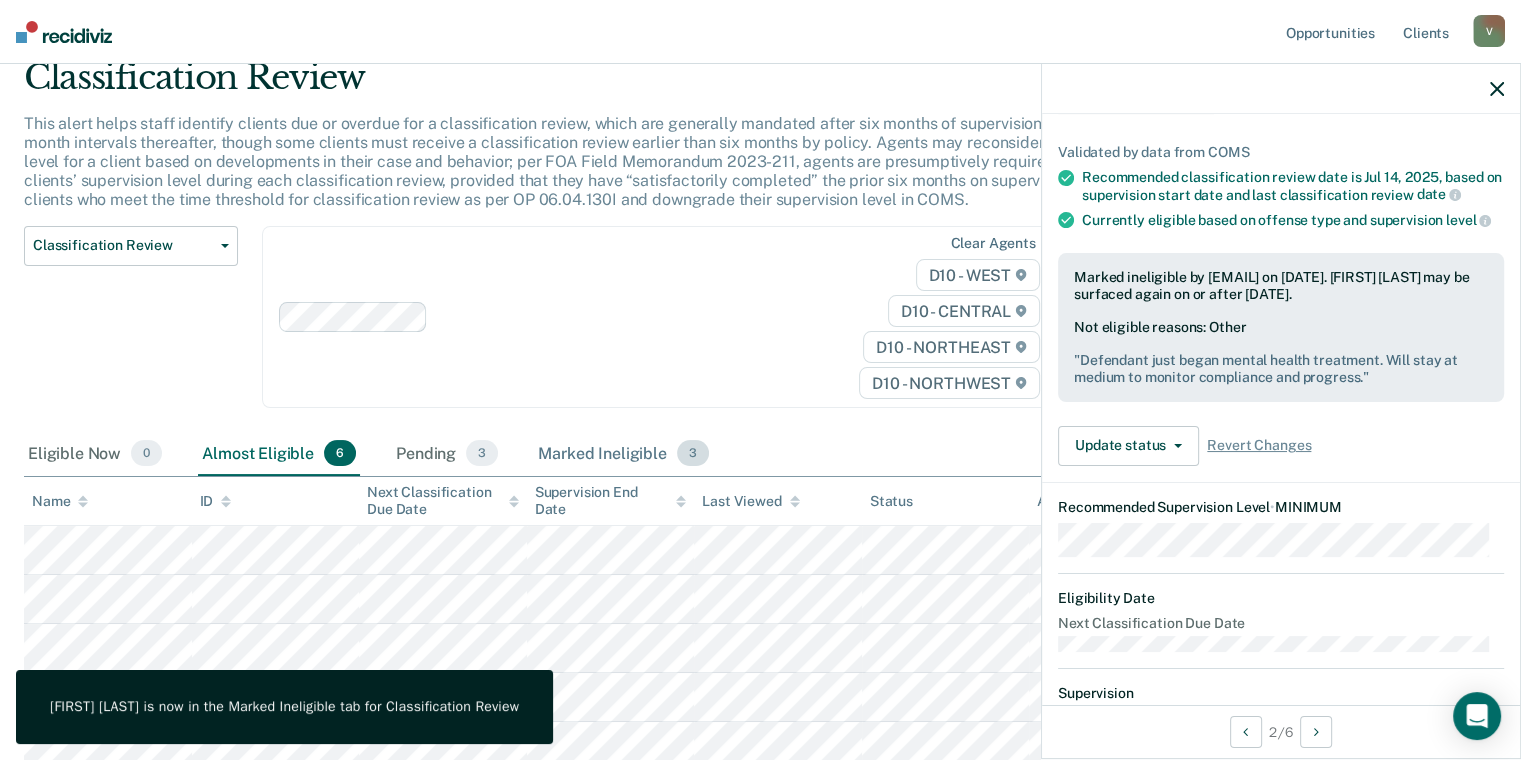 scroll, scrollTop: 200, scrollLeft: 0, axis: vertical 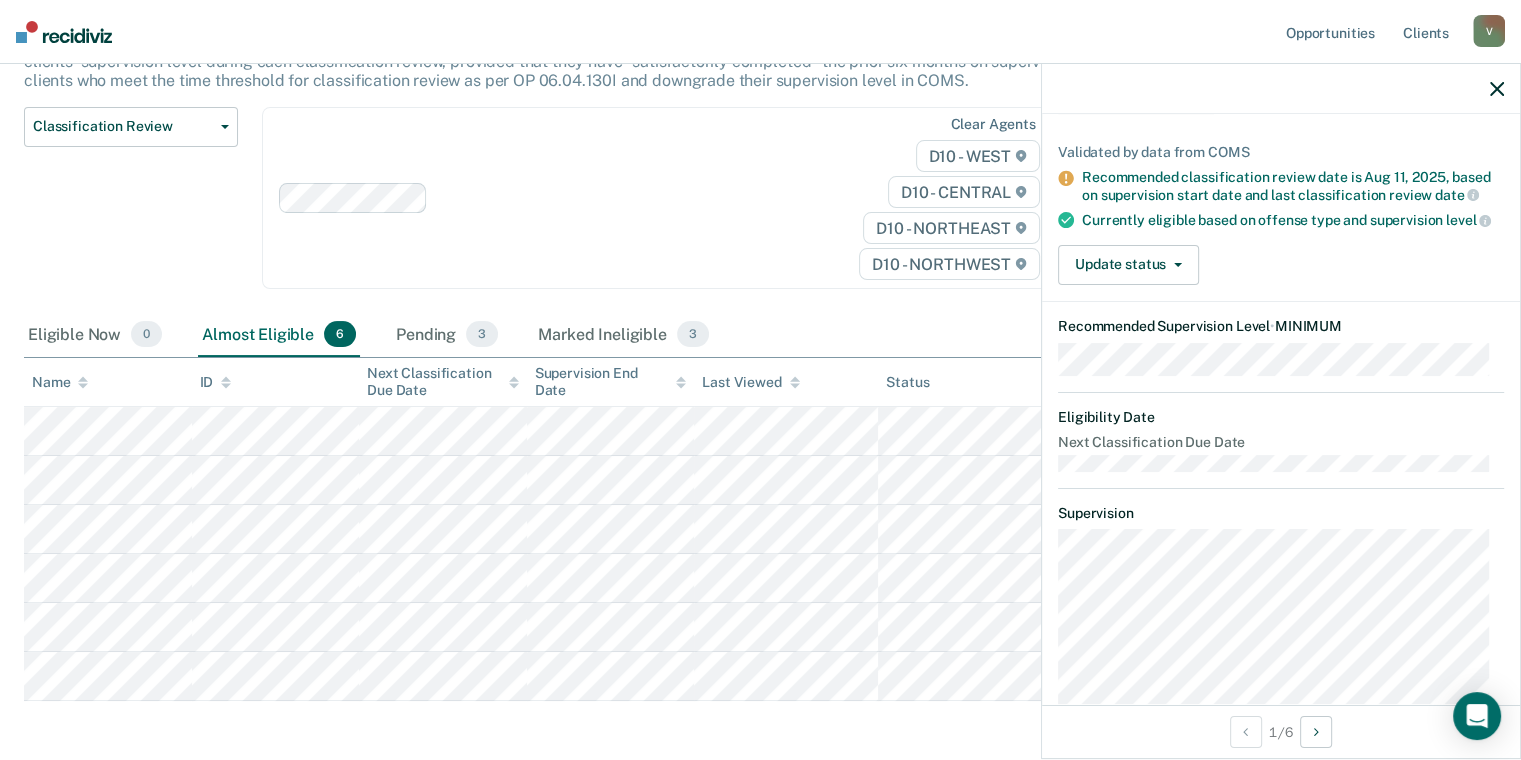 click on "Validated by data from COMS Recommended classification review date is Aug 11, 2025, based on supervision start date and last classification review date Currently eligible based on offense type and supervision level Update status Mark Pending Mark Ineligible" at bounding box center (1281, 206) 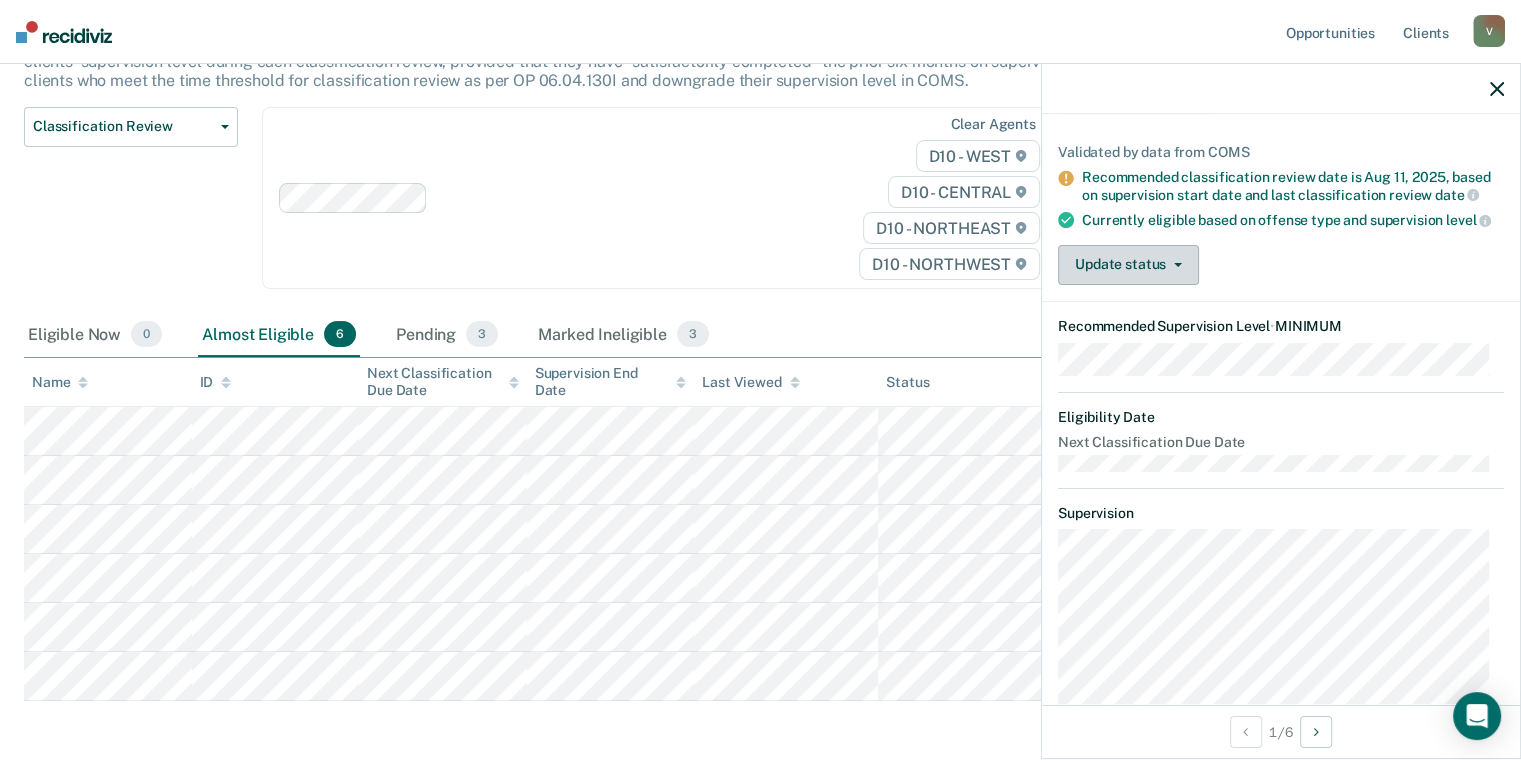 click on "Update status" at bounding box center [1128, 265] 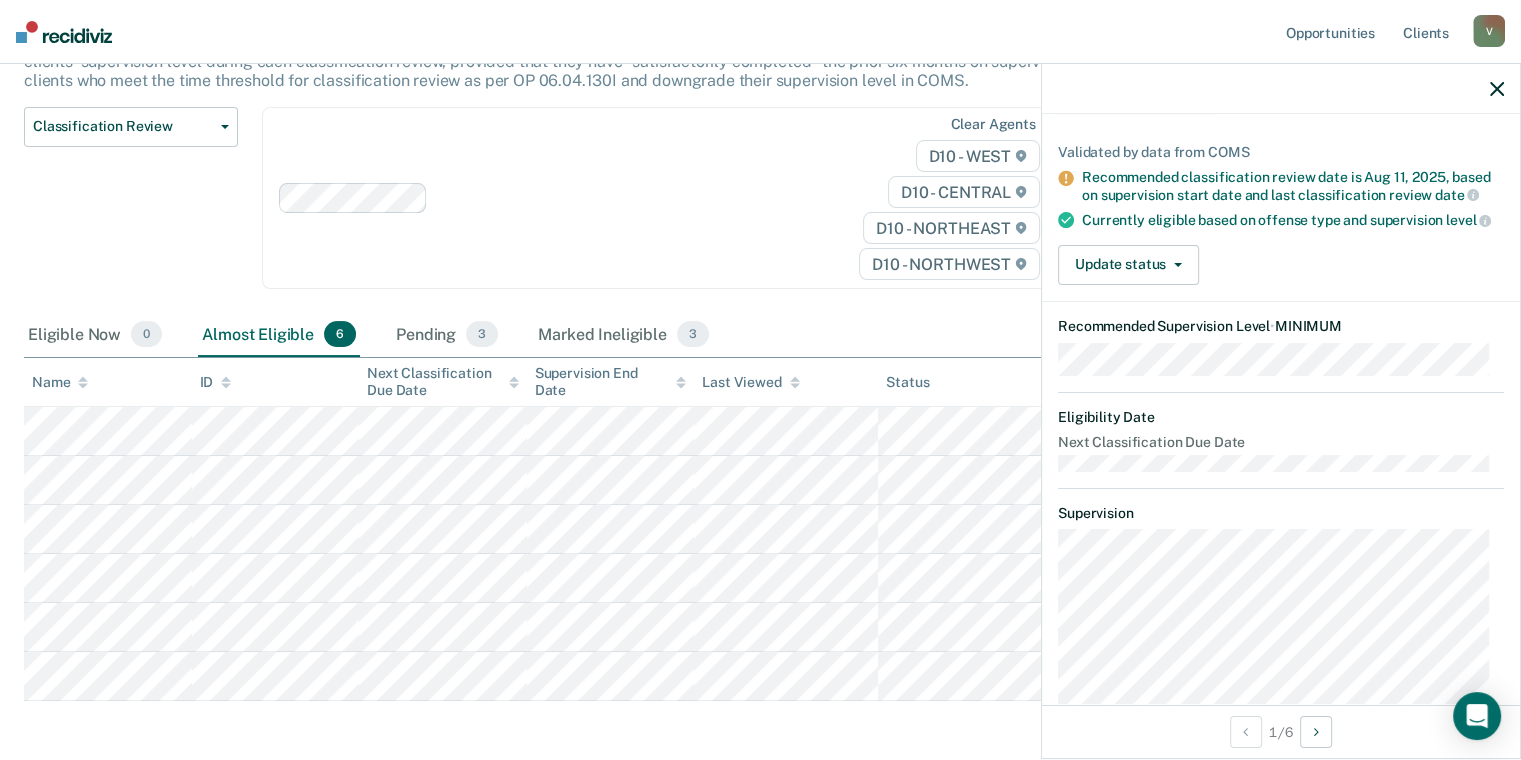 click on "Update status Mark Pending Mark Ineligible" at bounding box center (1281, 265) 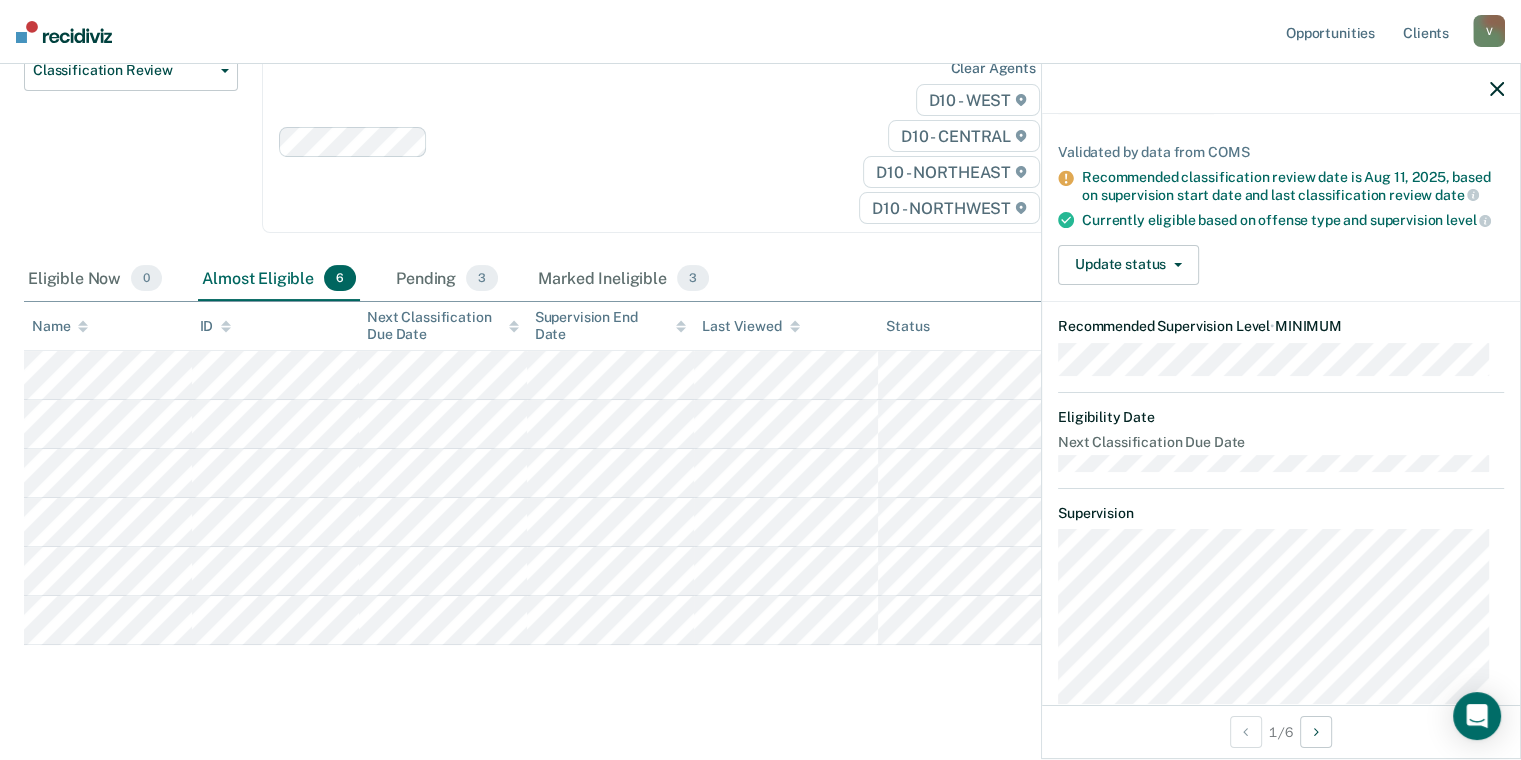 scroll, scrollTop: 283, scrollLeft: 0, axis: vertical 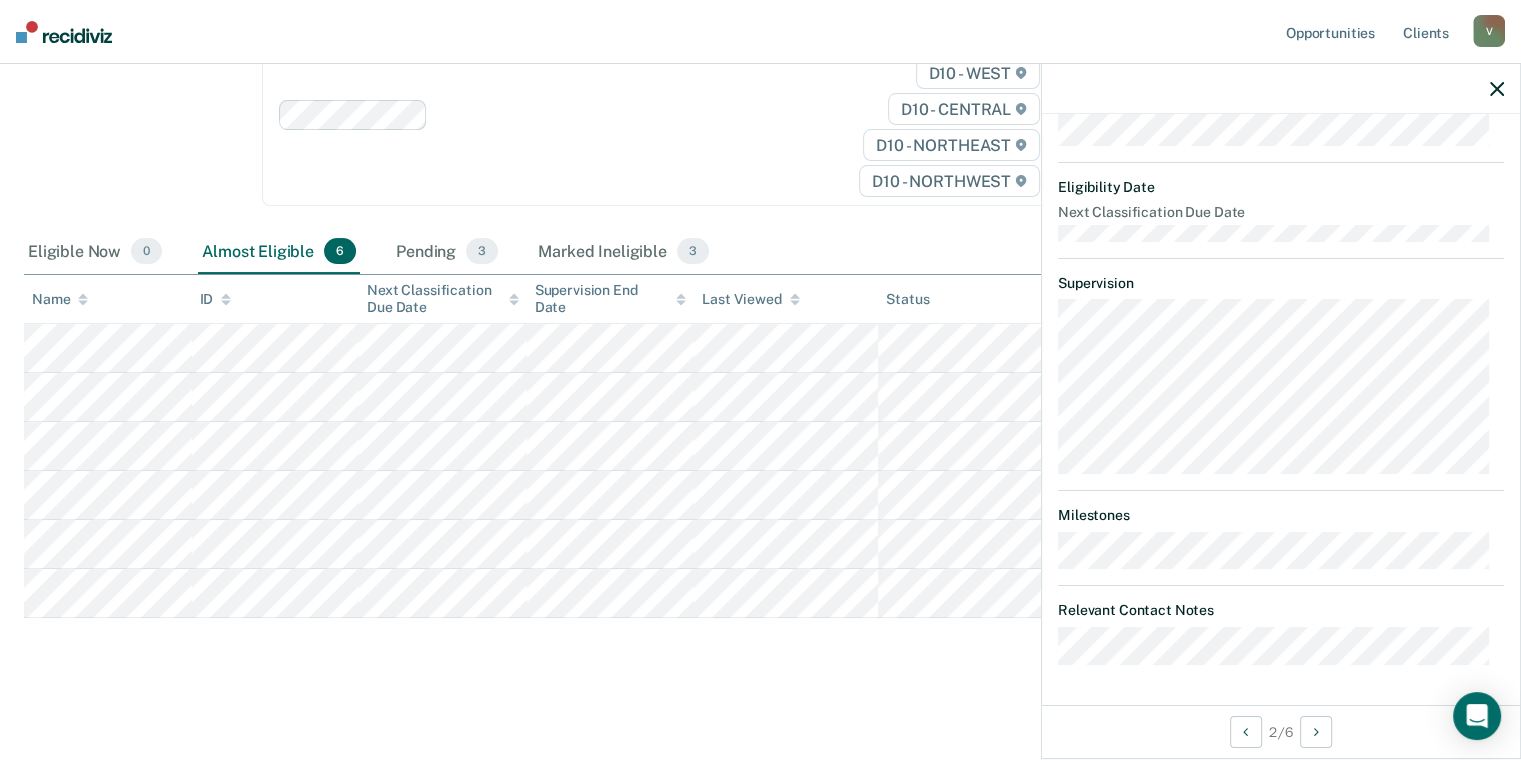 click 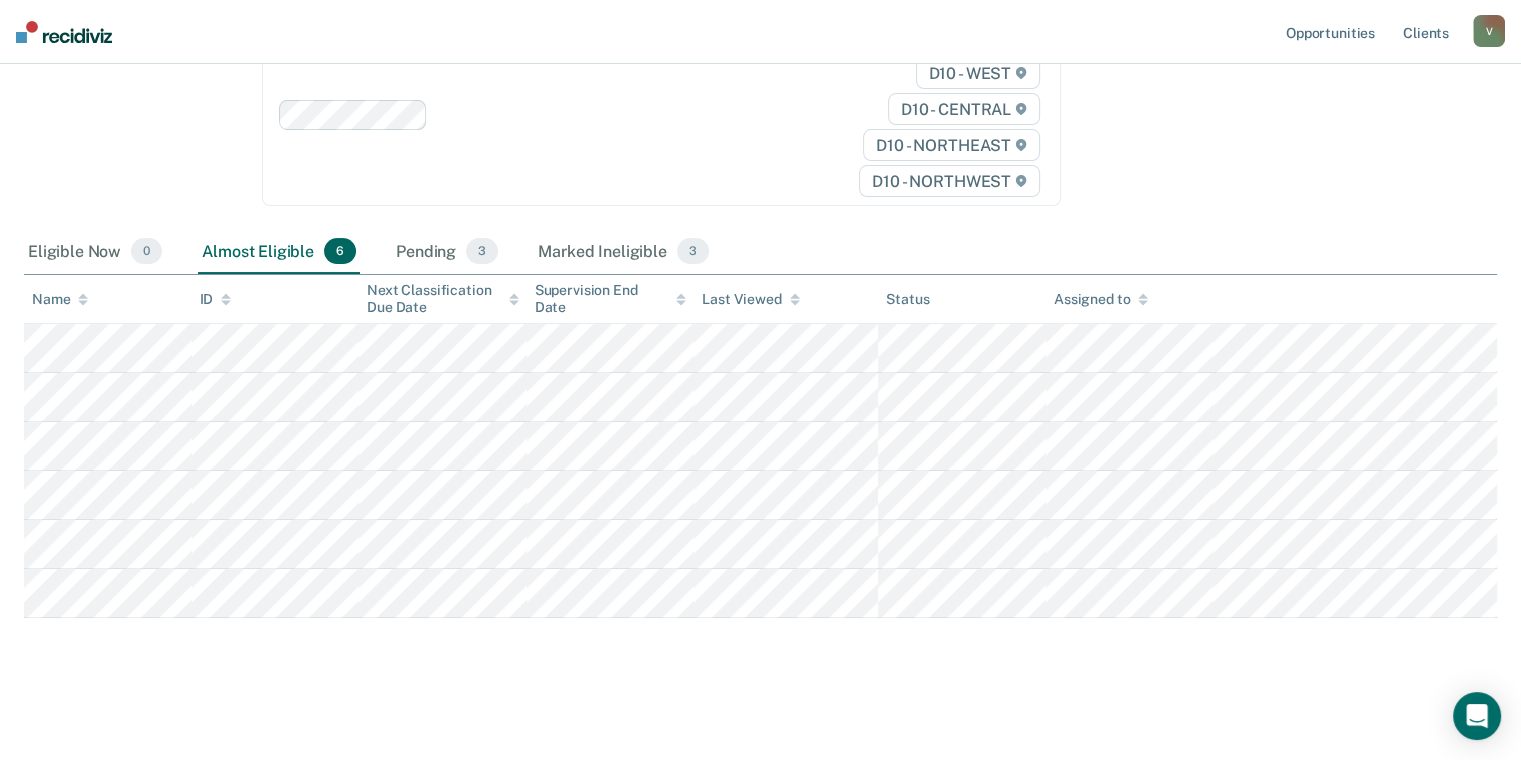 scroll, scrollTop: 0, scrollLeft: 0, axis: both 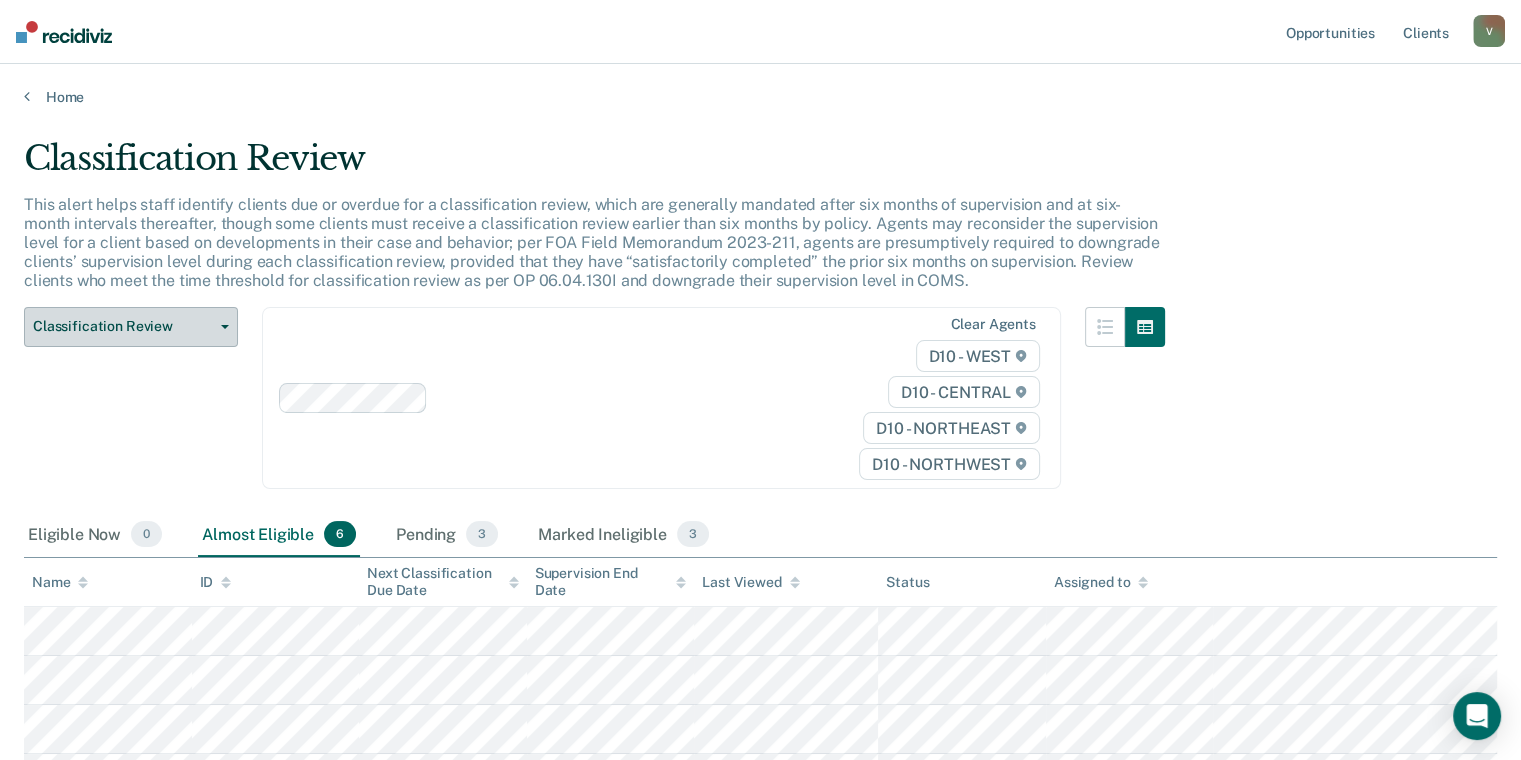 click on "Classification Review" at bounding box center (131, 327) 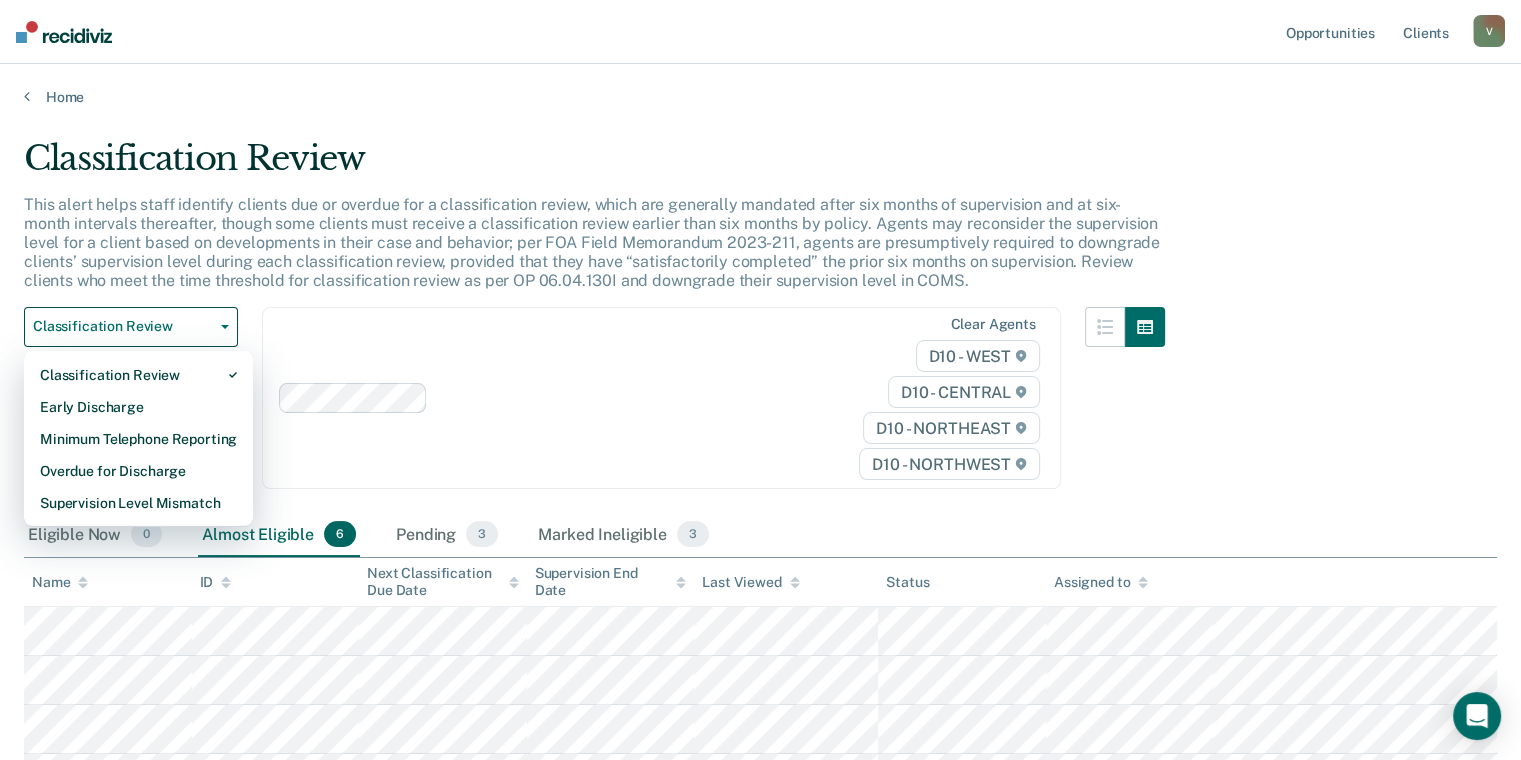 click on "Classification Review This alert helps staff identify clients due or overdue for a classification review, which are generally mandated after six months of supervision and at six-month intervals thereafter, though some clients must receive a classification review earlier than six months by policy. Agents may reconsider the supervision level for a client based on developments in their case and behavior; per FOA Field Memorandum 2023-211, agents are presumptively required to downgrade clients’ supervision level during each classification review, provided that they have “satisfactorily completed” the prior six months on supervision. Review clients who meet the time threshold for classification review as per OP 06.04.130I and downgrade their supervision level in COMS. Classification Review Classification Review Early Discharge Minimum Telephone Reporting Overdue for Discharge Supervision Level Mismatch Clear agents D10 - WEST D10 - CENTRAL D10 - NORTHEAST D10 - NORTHWEST Eligible Now 0 6 3 3" at bounding box center (760, 516) 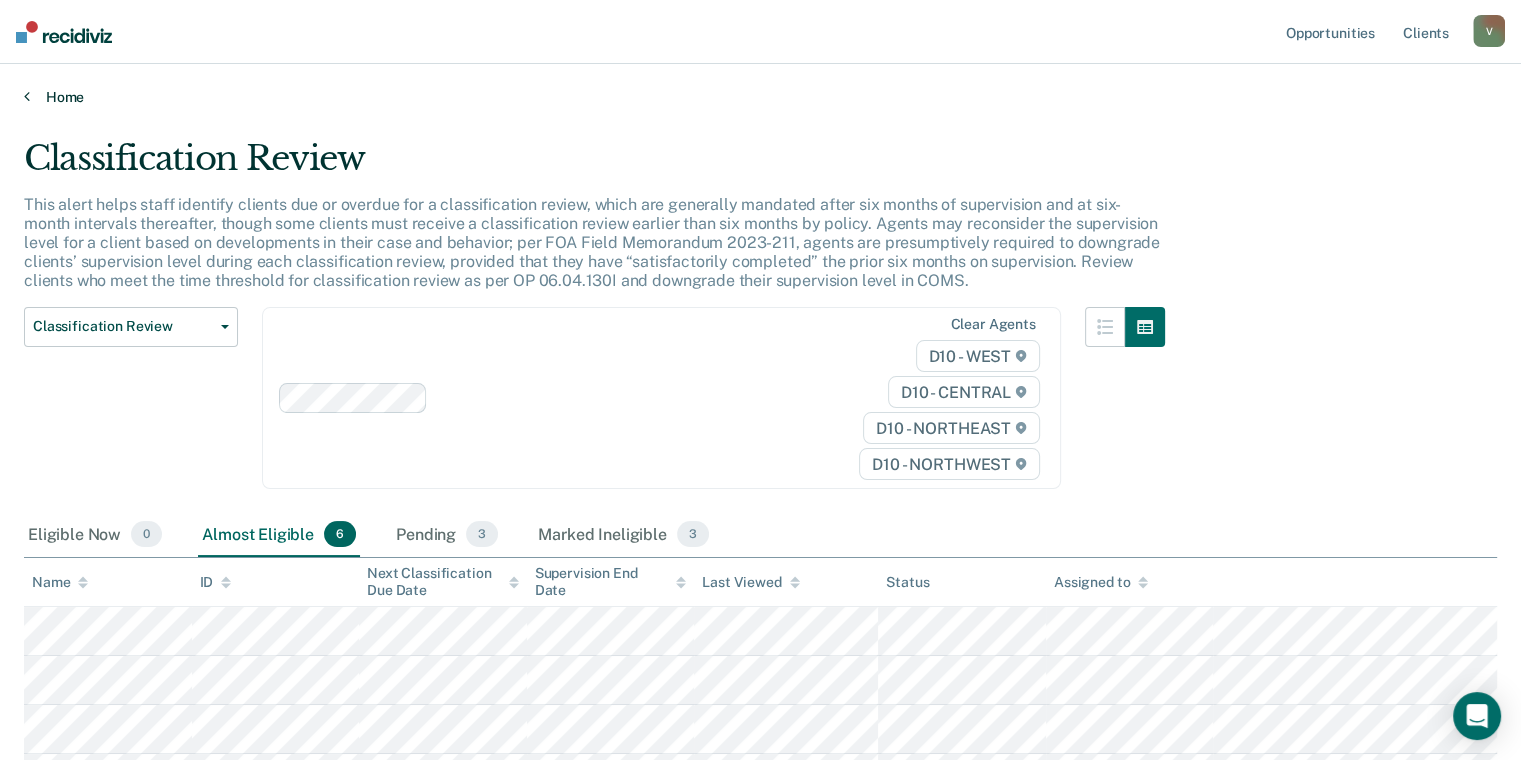 click on "Home" at bounding box center [760, 97] 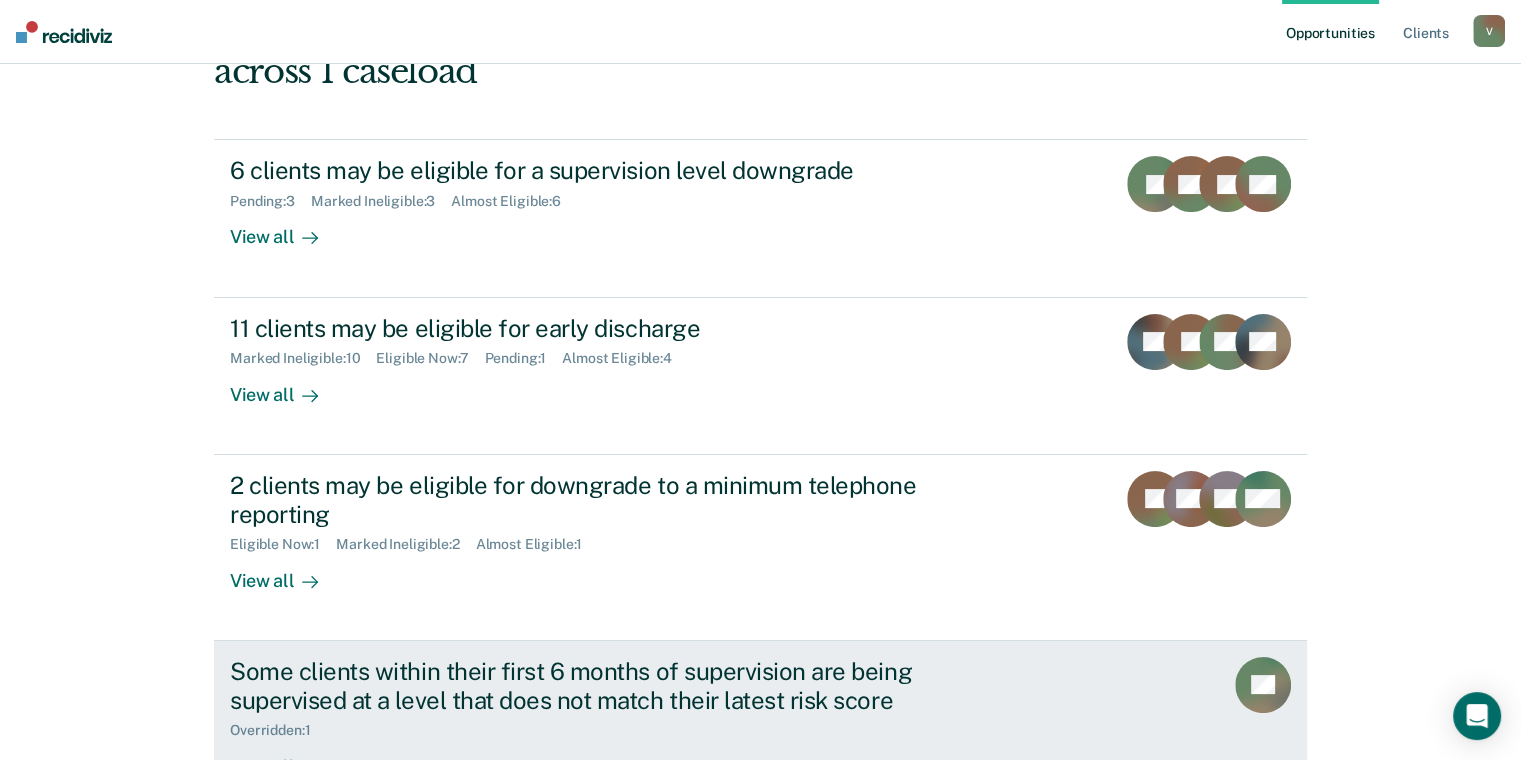 scroll, scrollTop: 244, scrollLeft: 0, axis: vertical 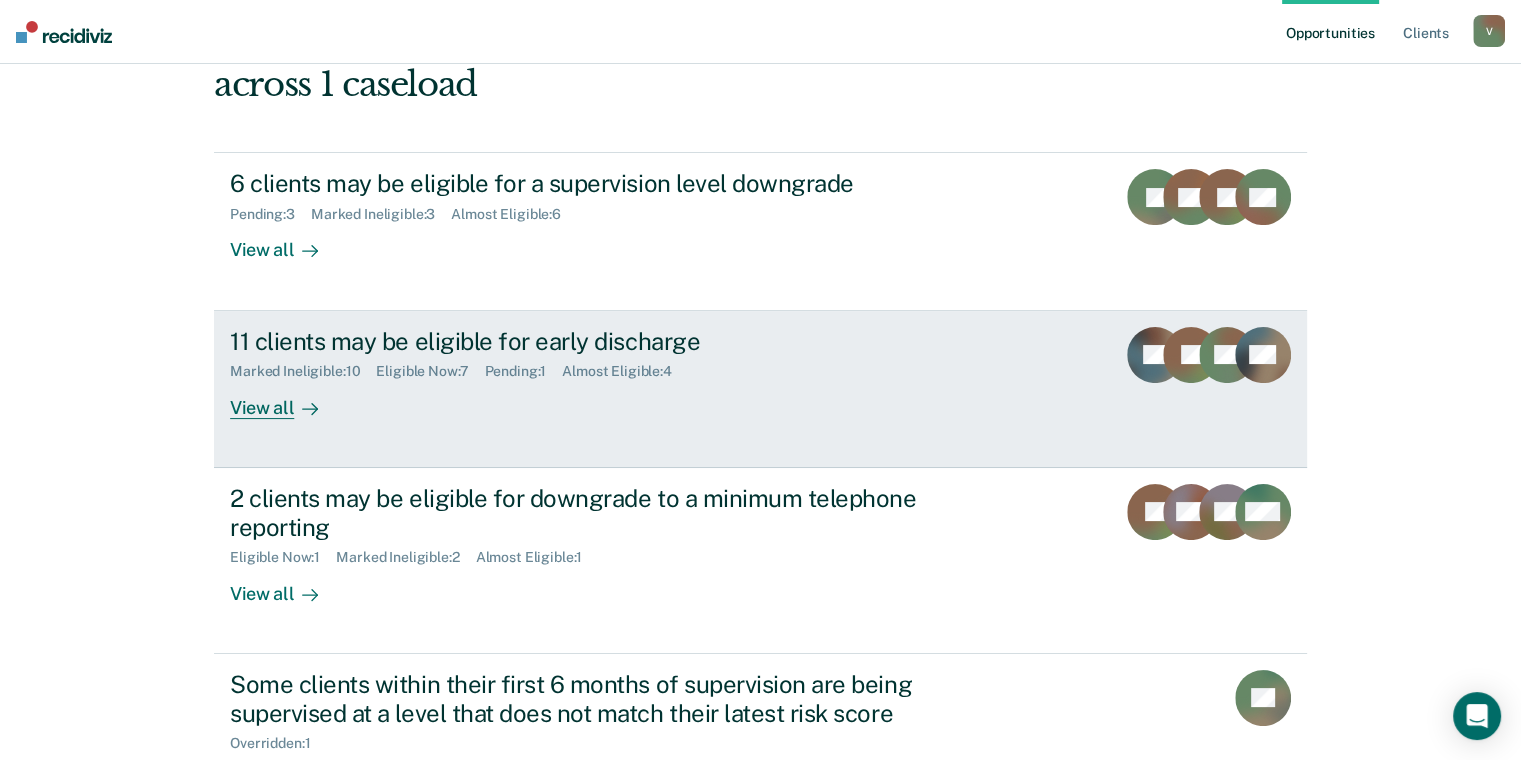 click on "View all" at bounding box center (286, 399) 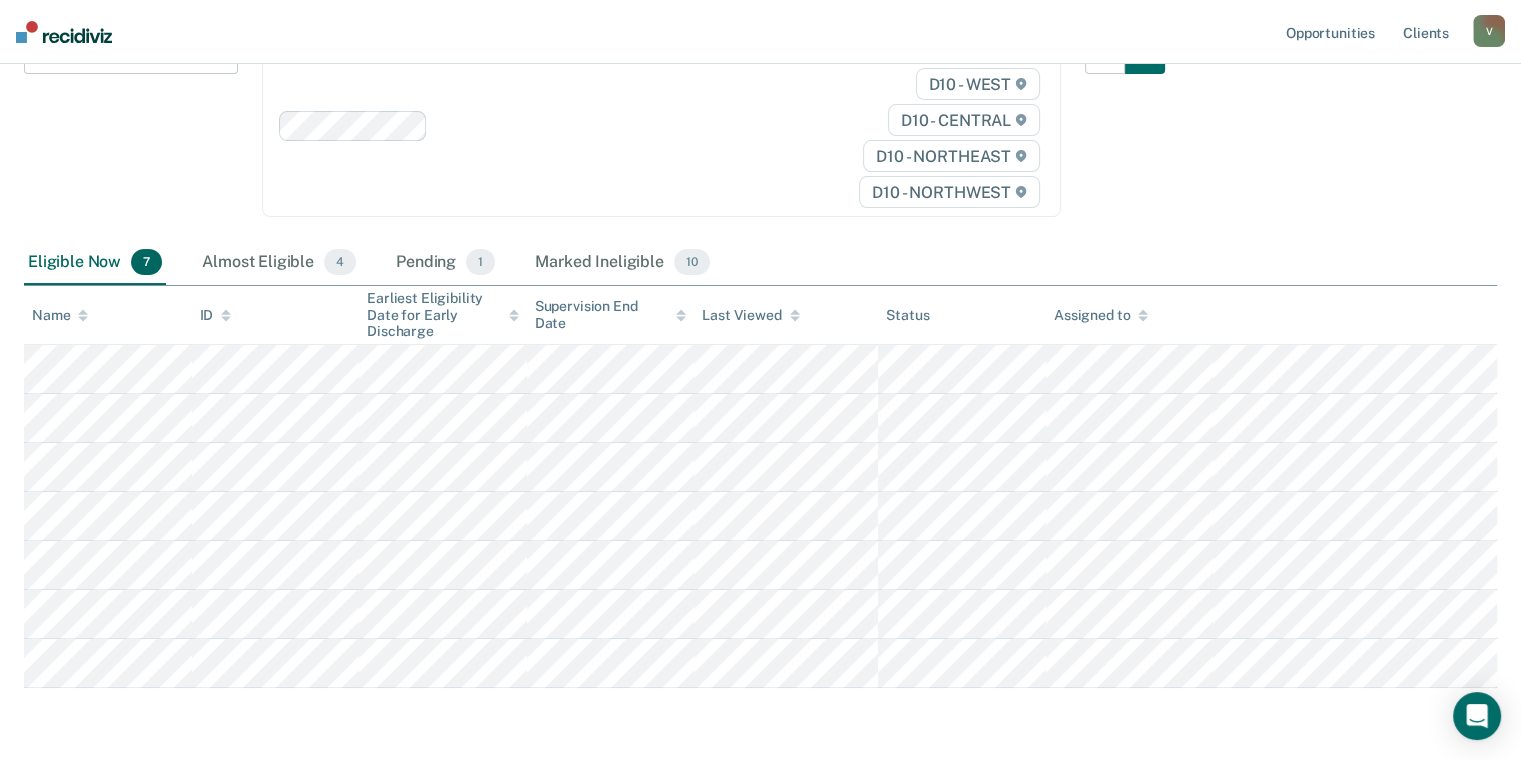 scroll, scrollTop: 300, scrollLeft: 0, axis: vertical 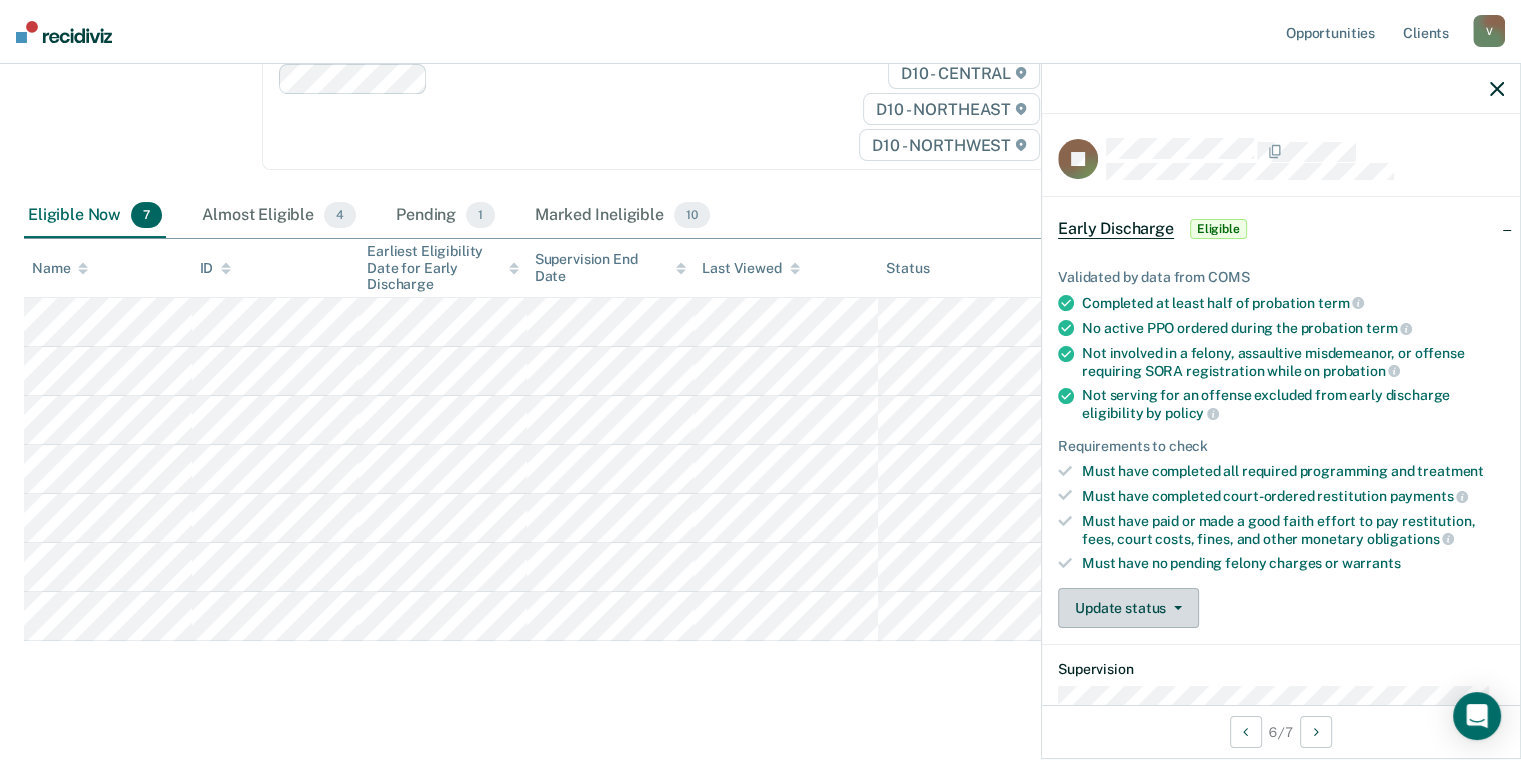 click on "Update status" at bounding box center [1128, 608] 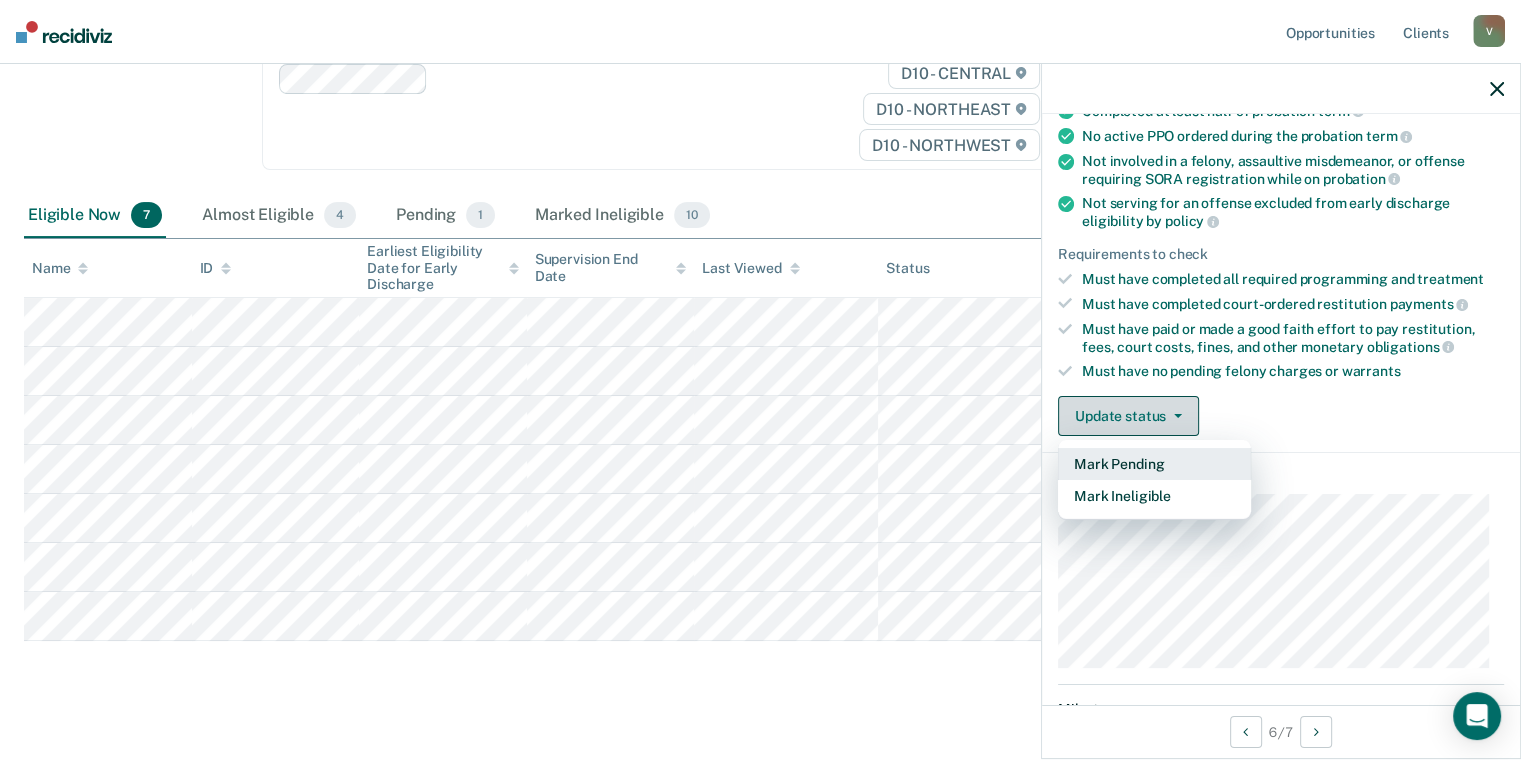 scroll, scrollTop: 200, scrollLeft: 0, axis: vertical 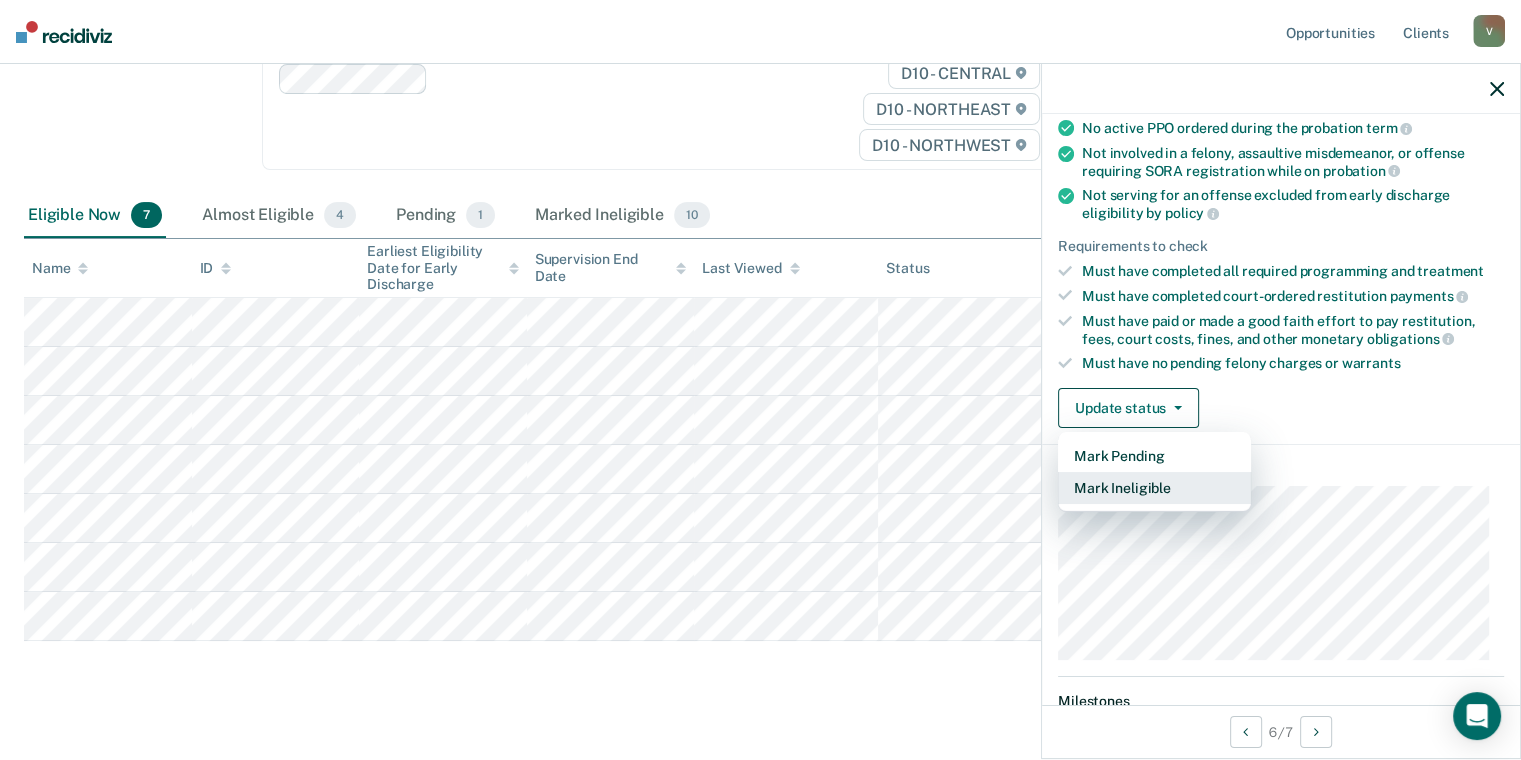 click on "Mark Ineligible" at bounding box center (1154, 488) 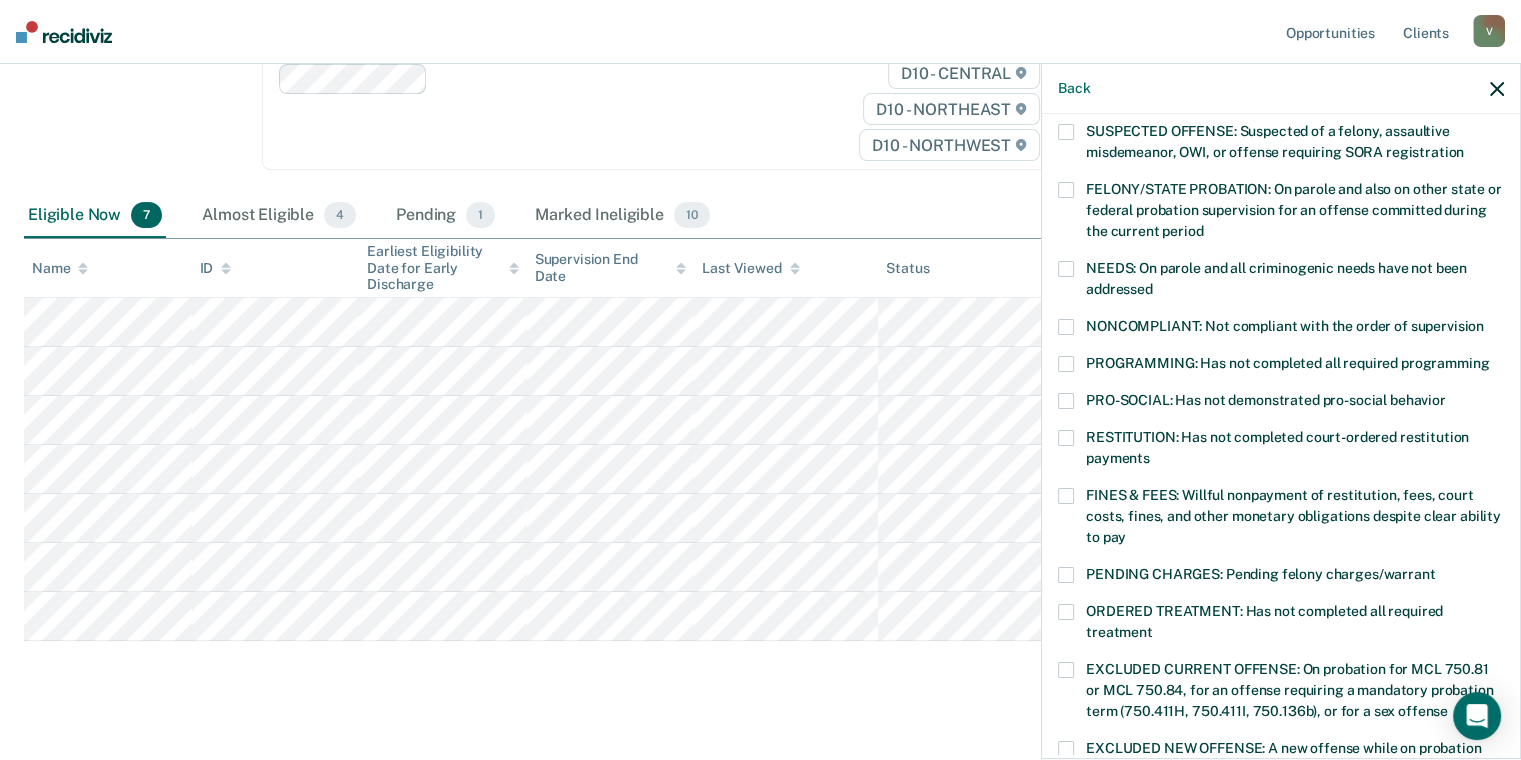 drag, startPoint x: 1070, startPoint y: 324, endPoint x: 1083, endPoint y: 348, distance: 27.294687 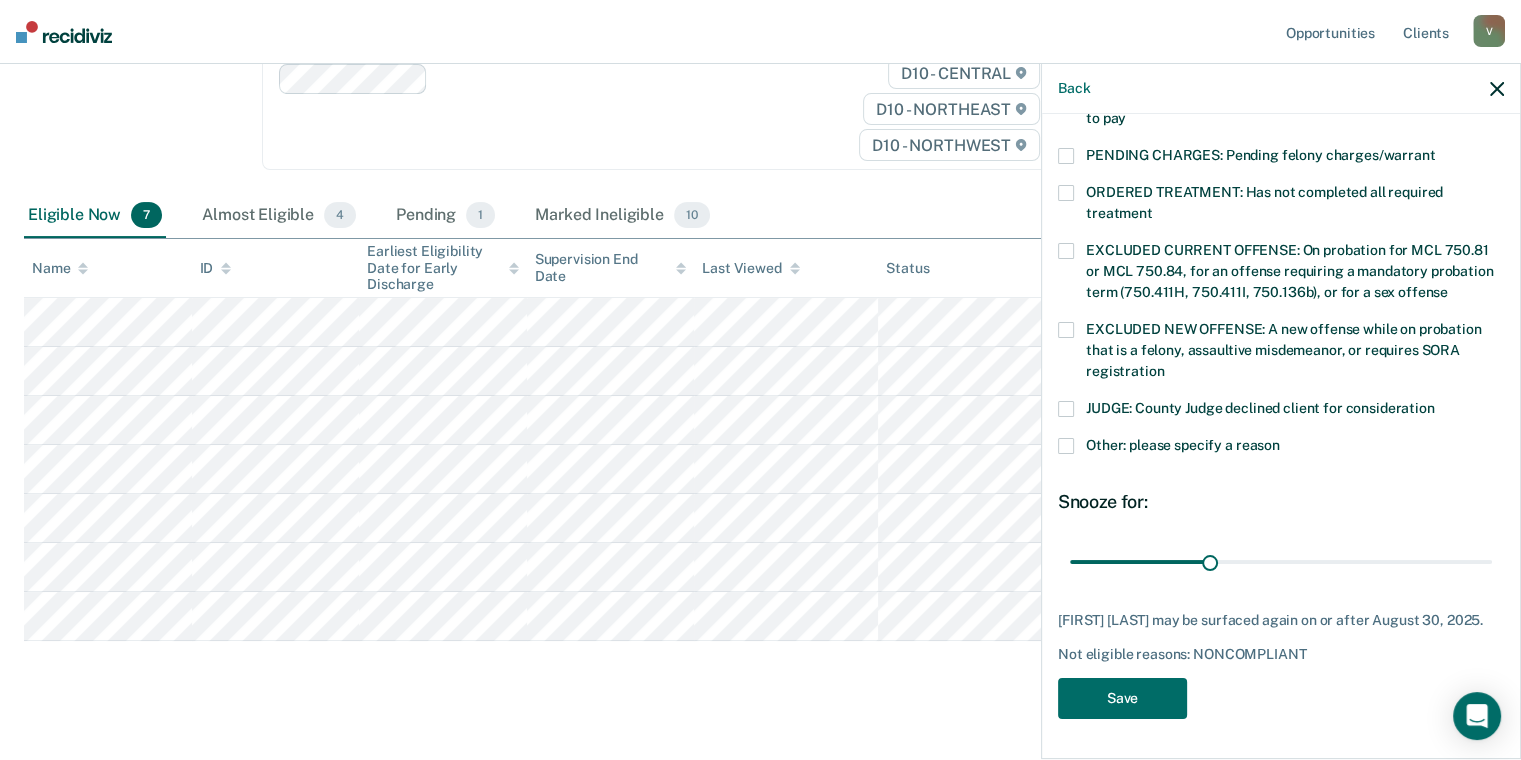scroll, scrollTop: 633, scrollLeft: 0, axis: vertical 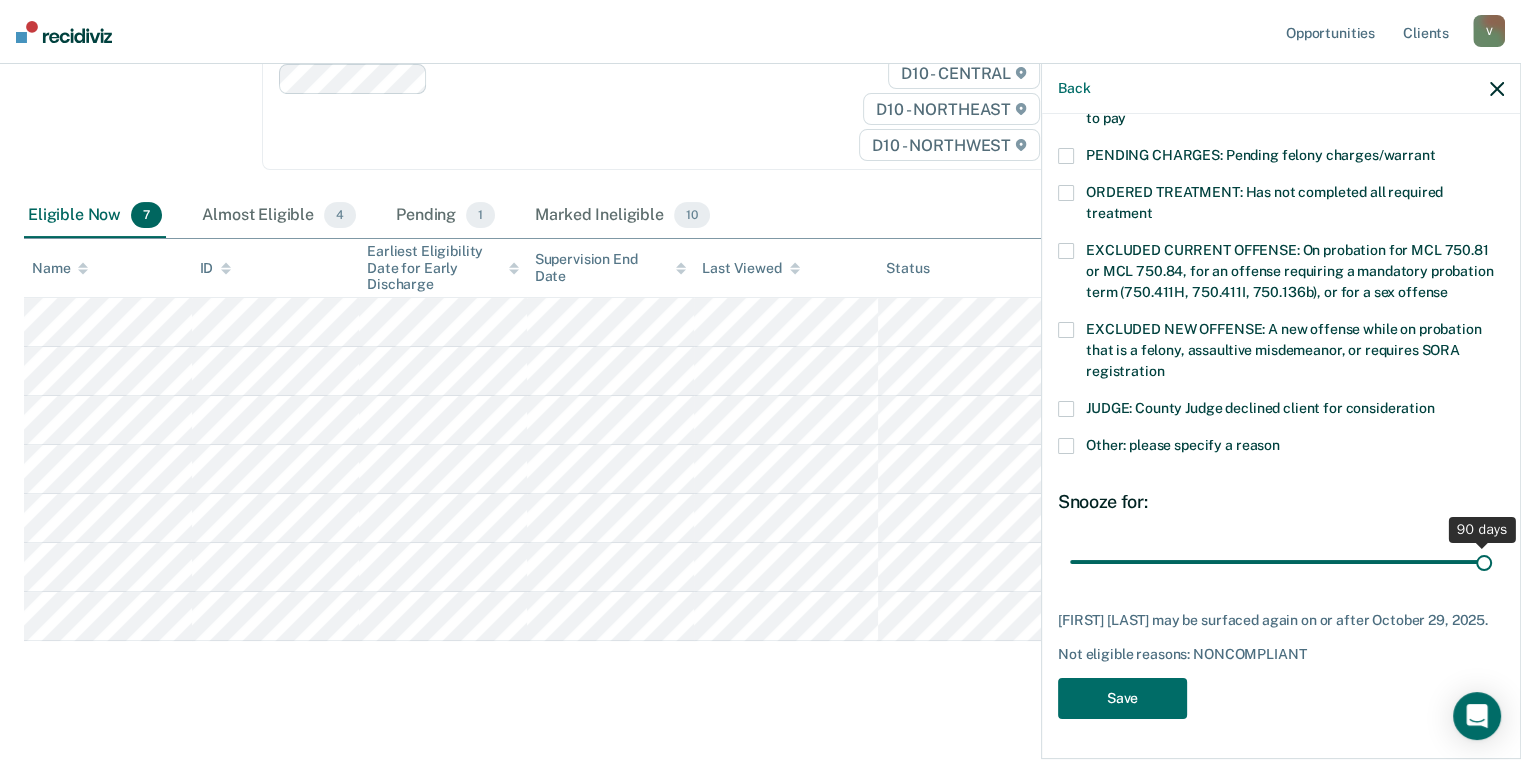 drag, startPoint x: 1204, startPoint y: 544, endPoint x: 1535, endPoint y: 534, distance: 331.15103 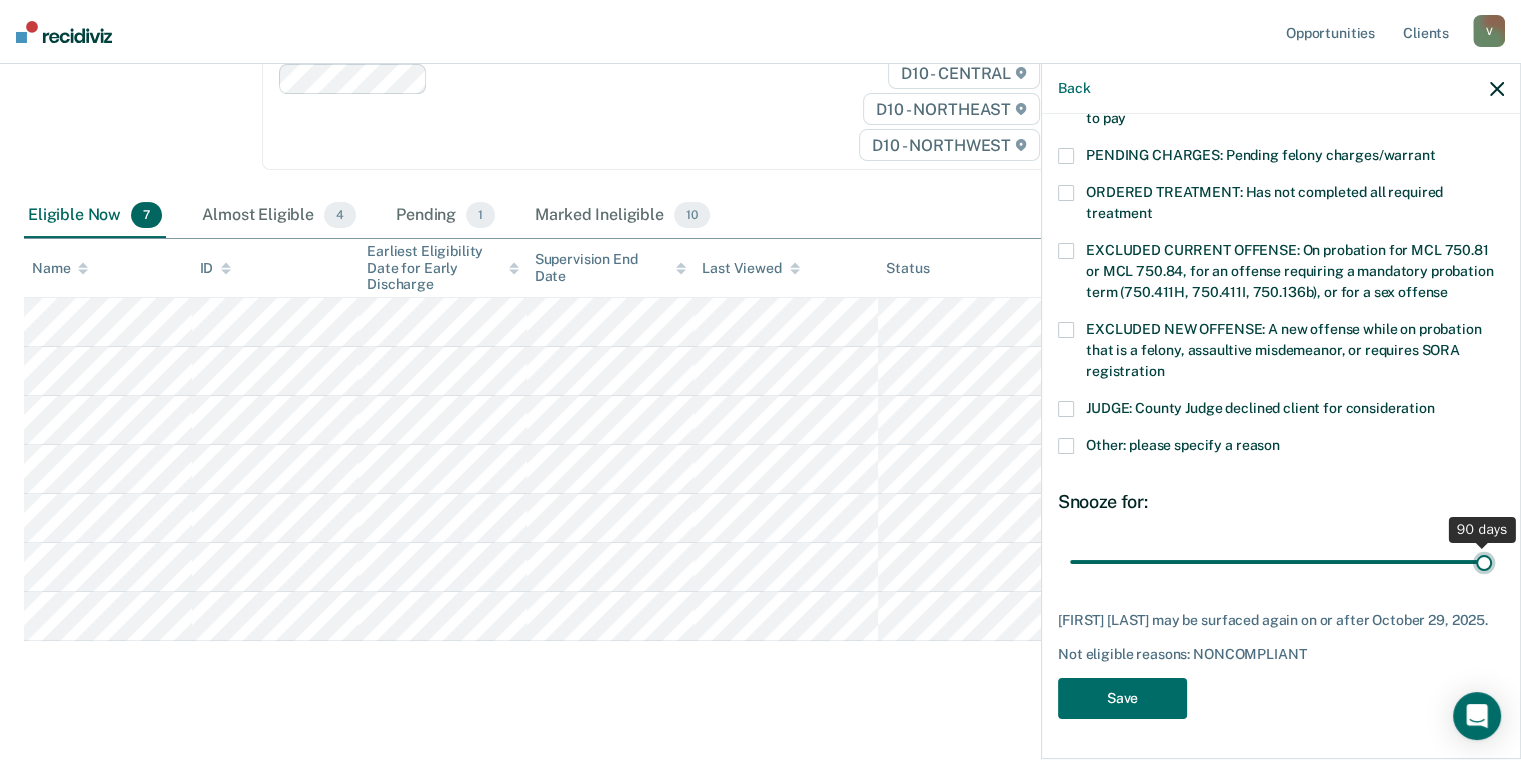 type on "90" 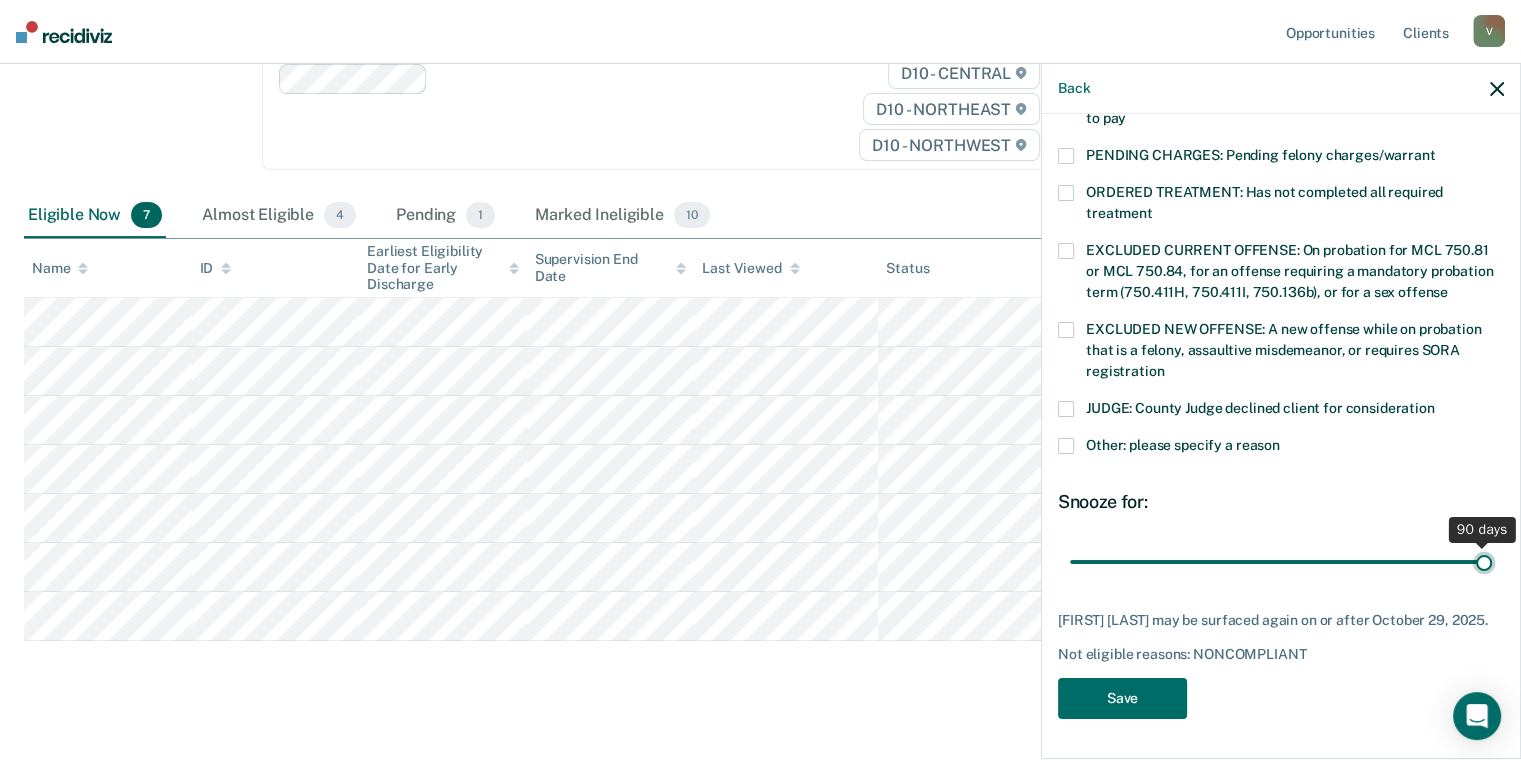 click at bounding box center (1281, 562) 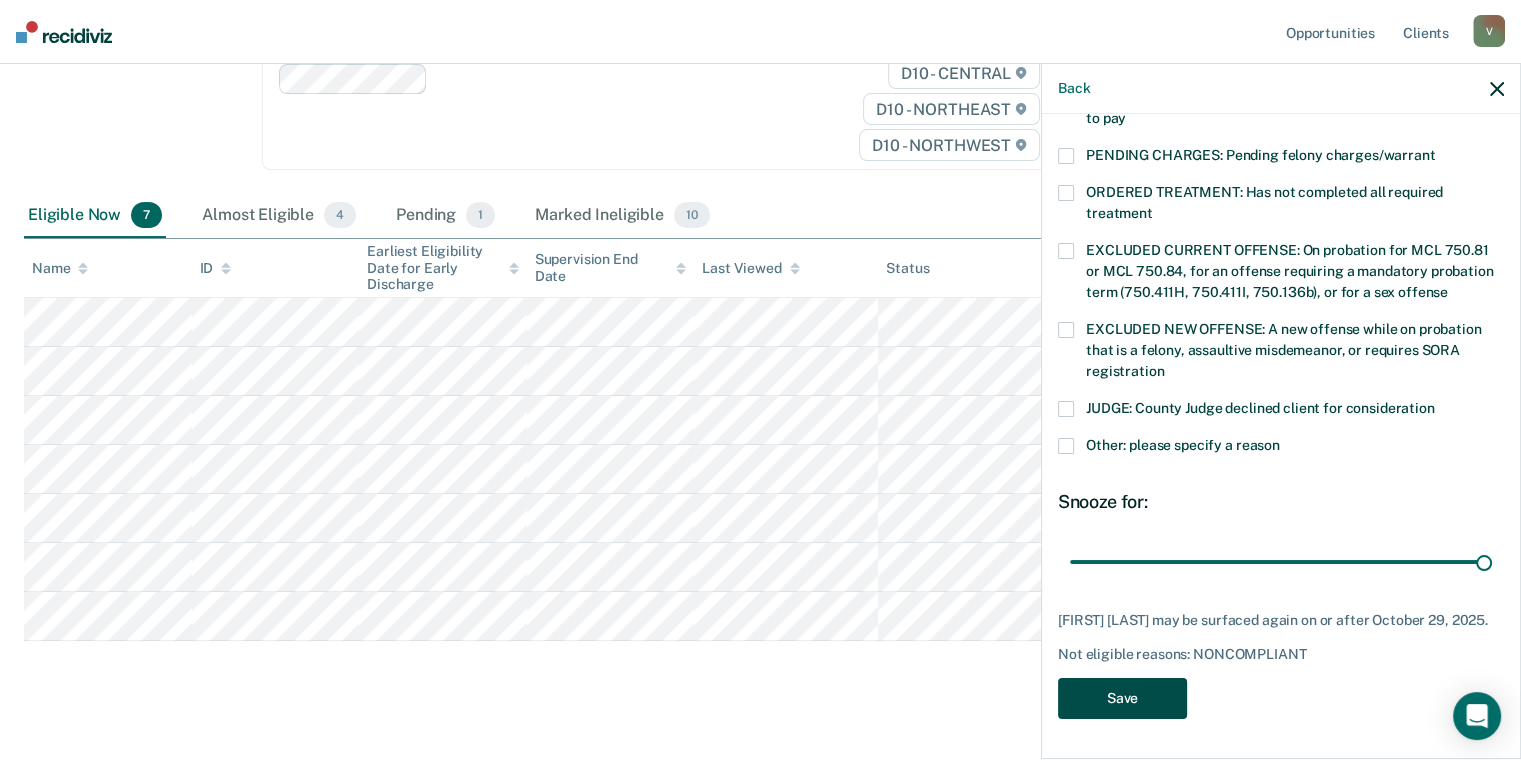 click on "Save" at bounding box center [1122, 698] 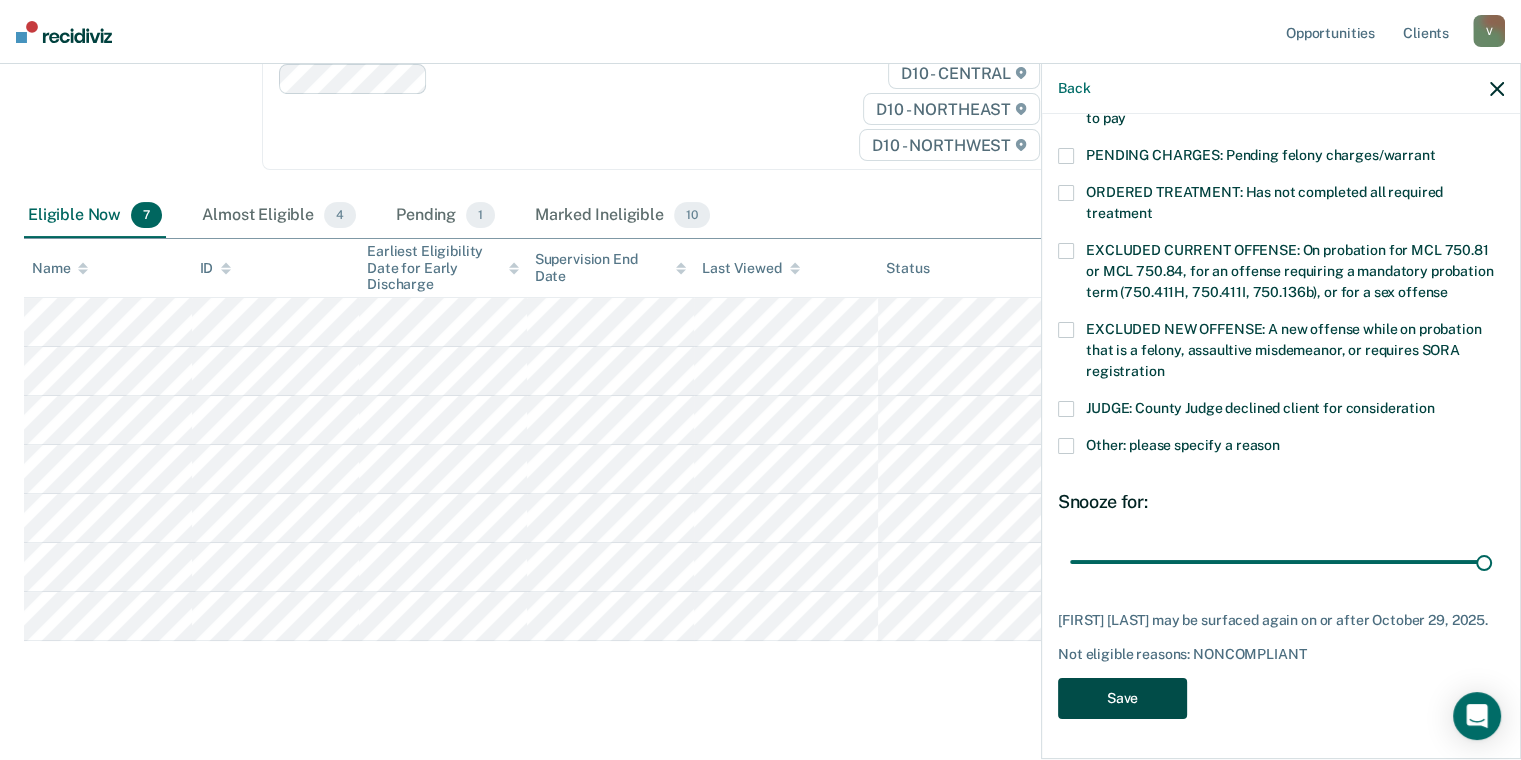 scroll, scrollTop: 274, scrollLeft: 0, axis: vertical 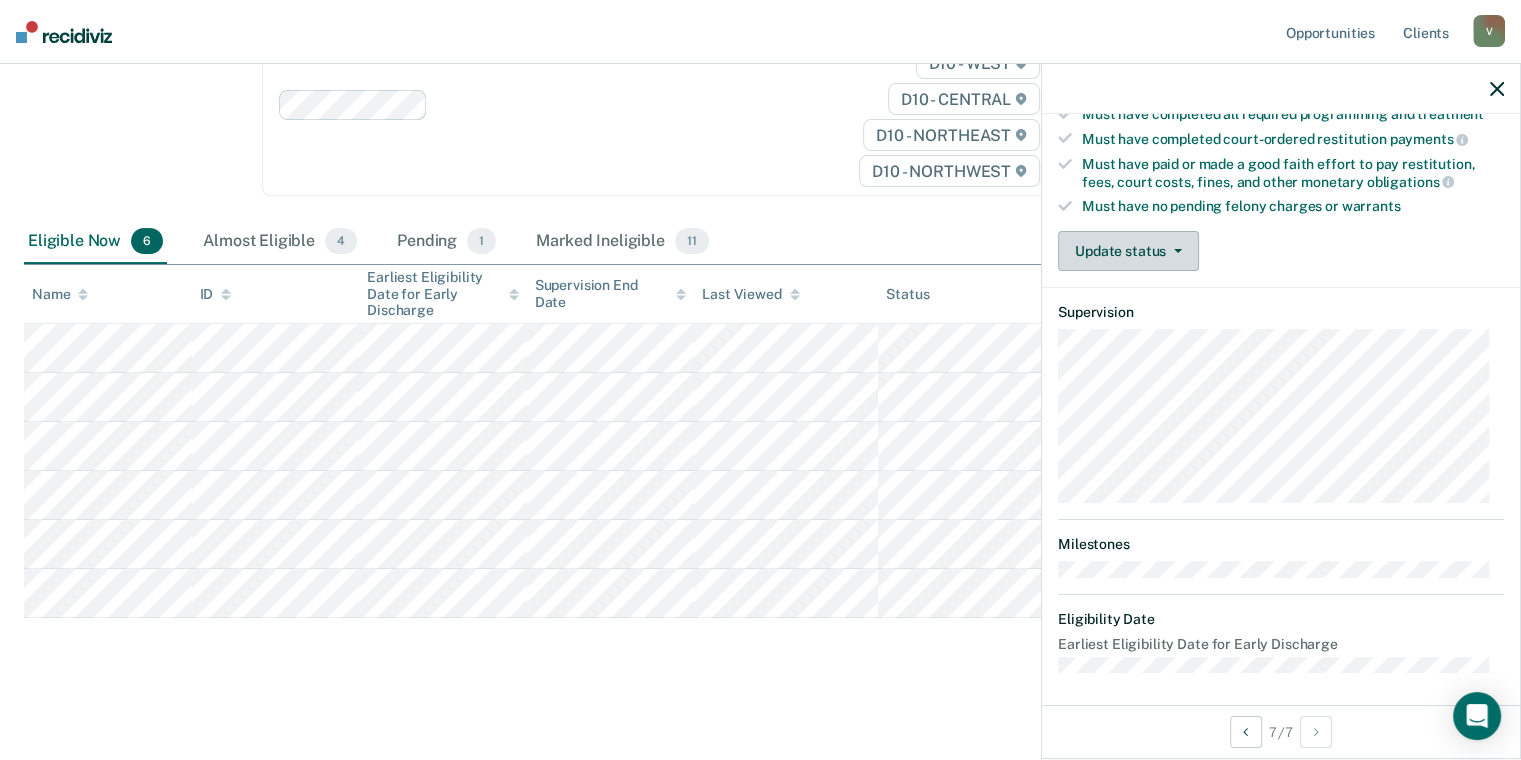 click on "Update status" at bounding box center [1128, 251] 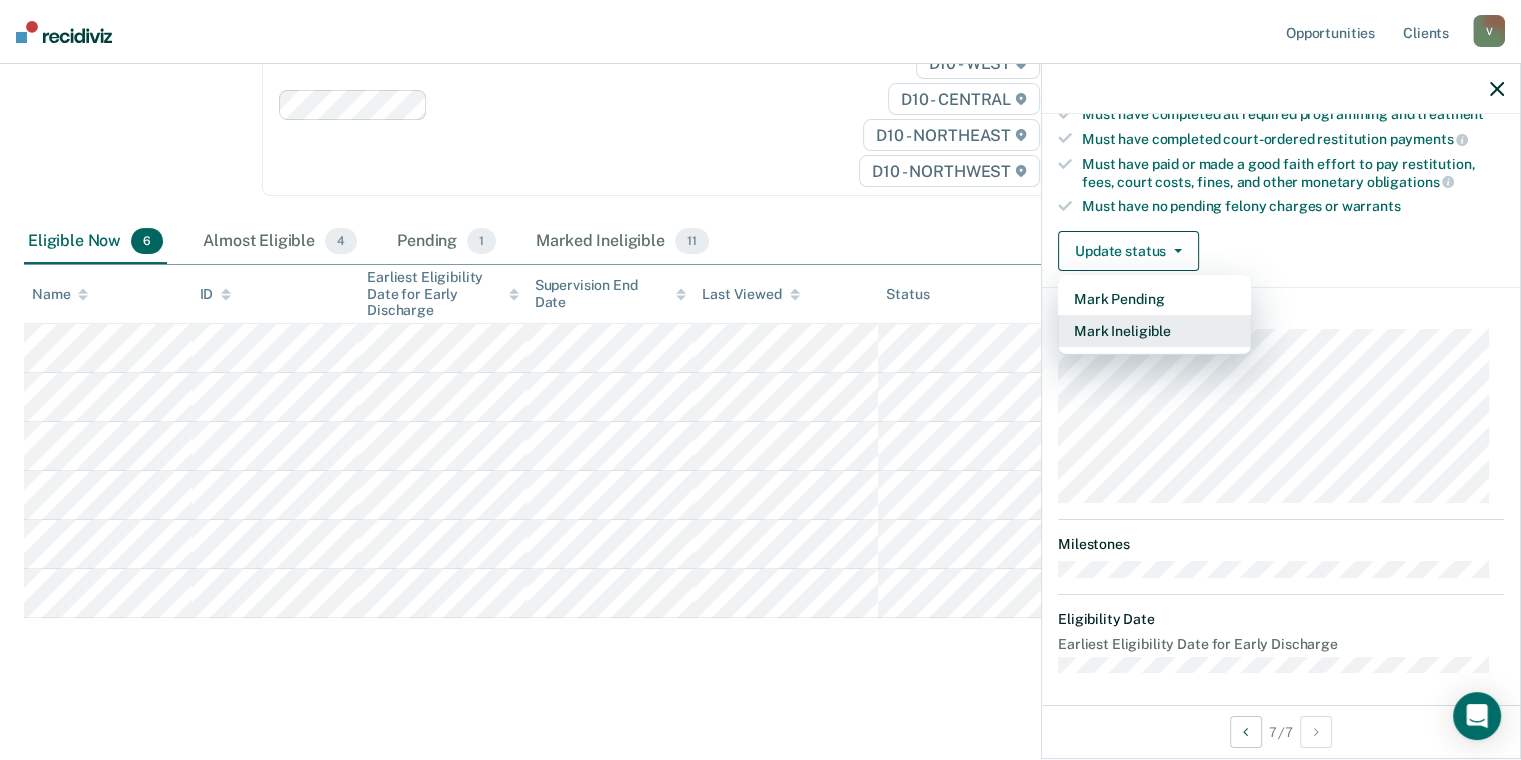click on "Mark Ineligible" at bounding box center (1154, 331) 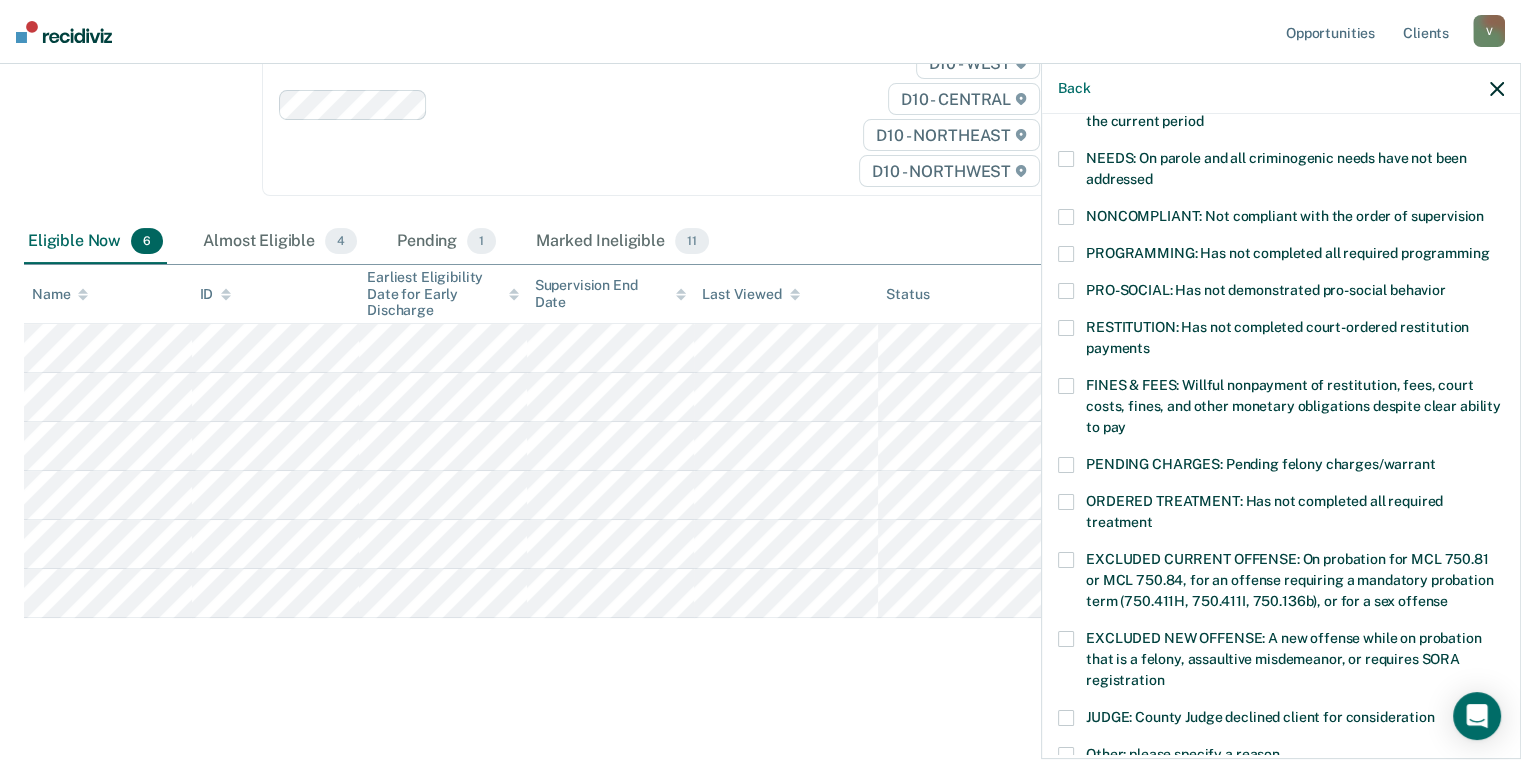 scroll, scrollTop: 357, scrollLeft: 0, axis: vertical 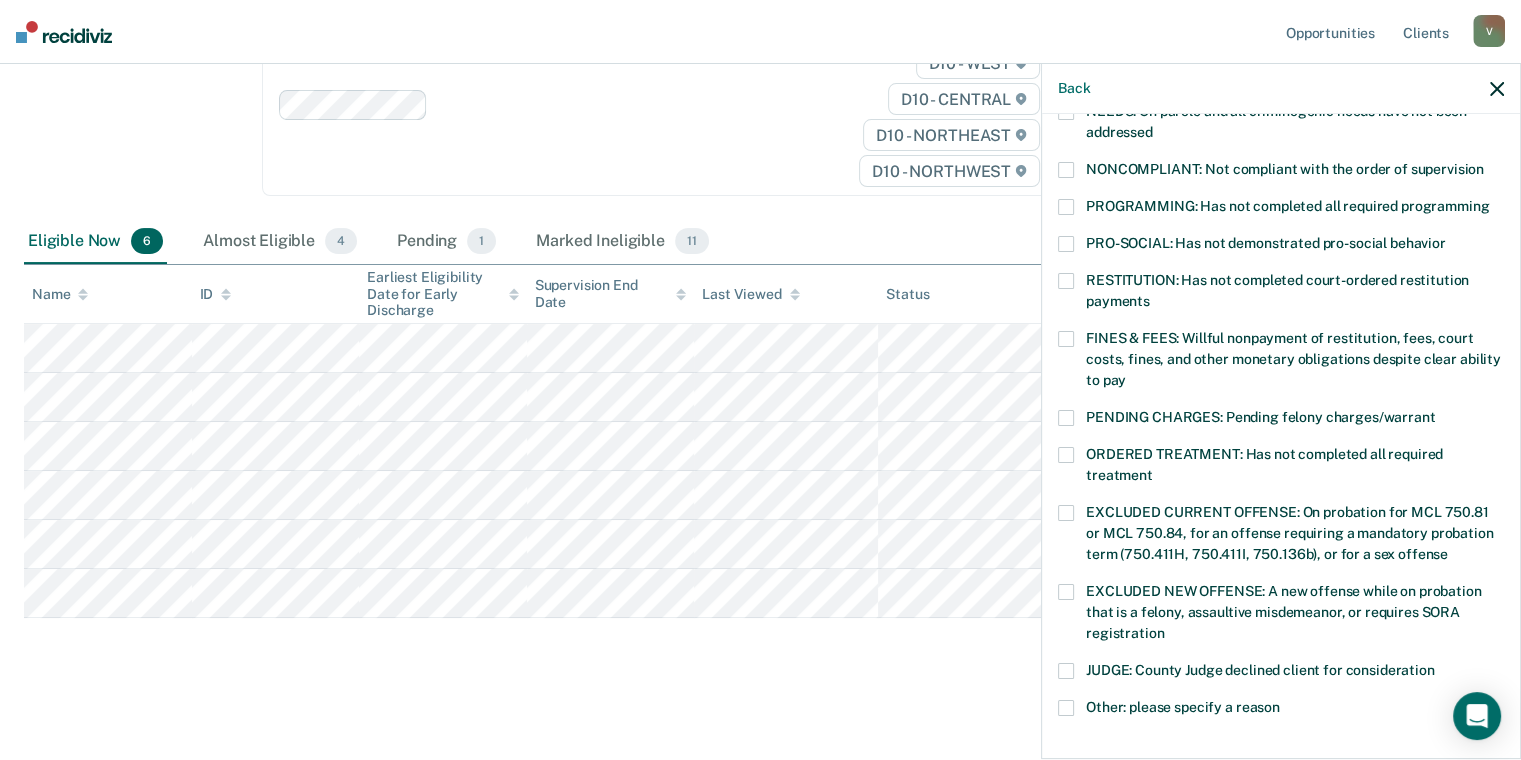 click at bounding box center [1066, 339] 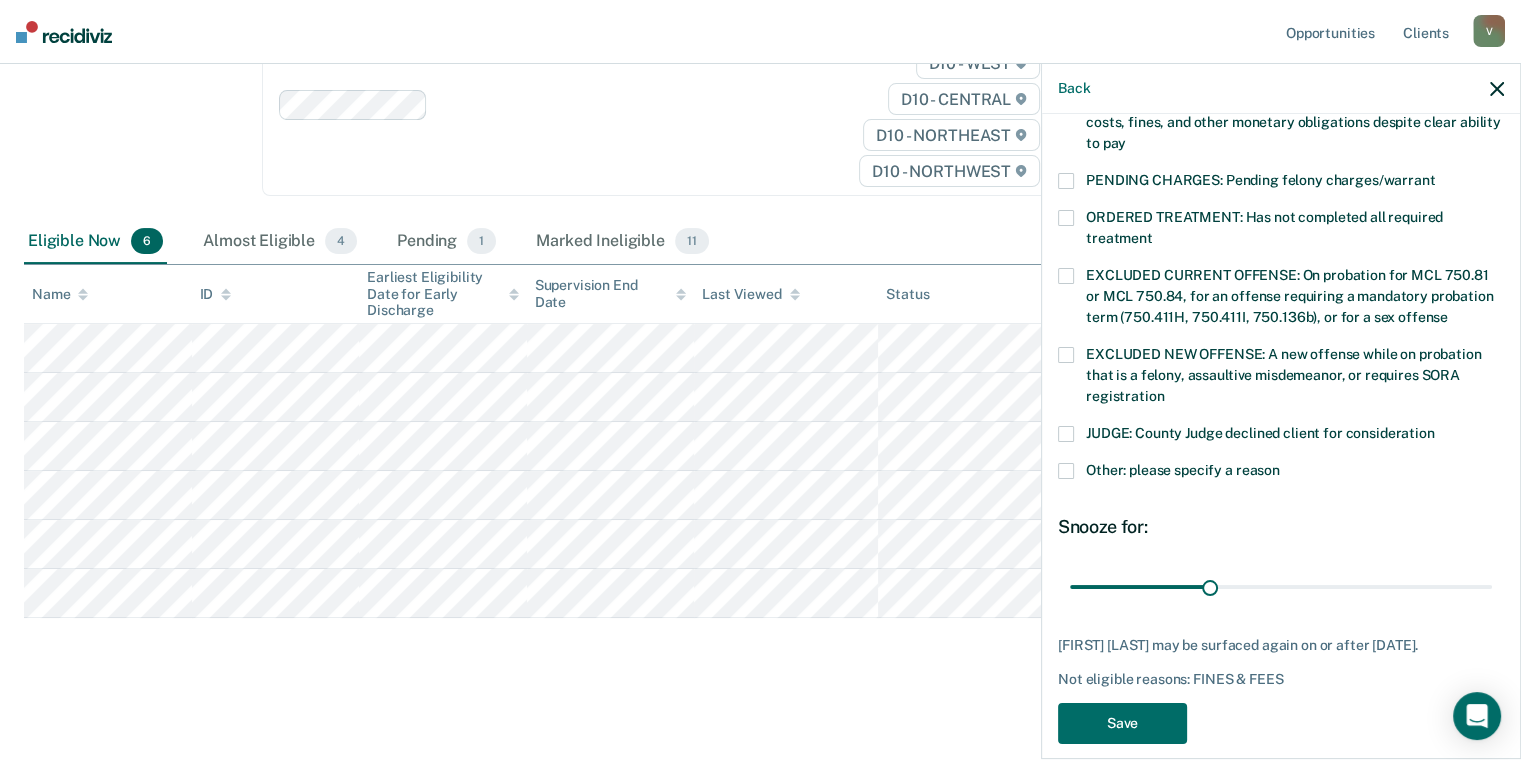 scroll, scrollTop: 633, scrollLeft: 0, axis: vertical 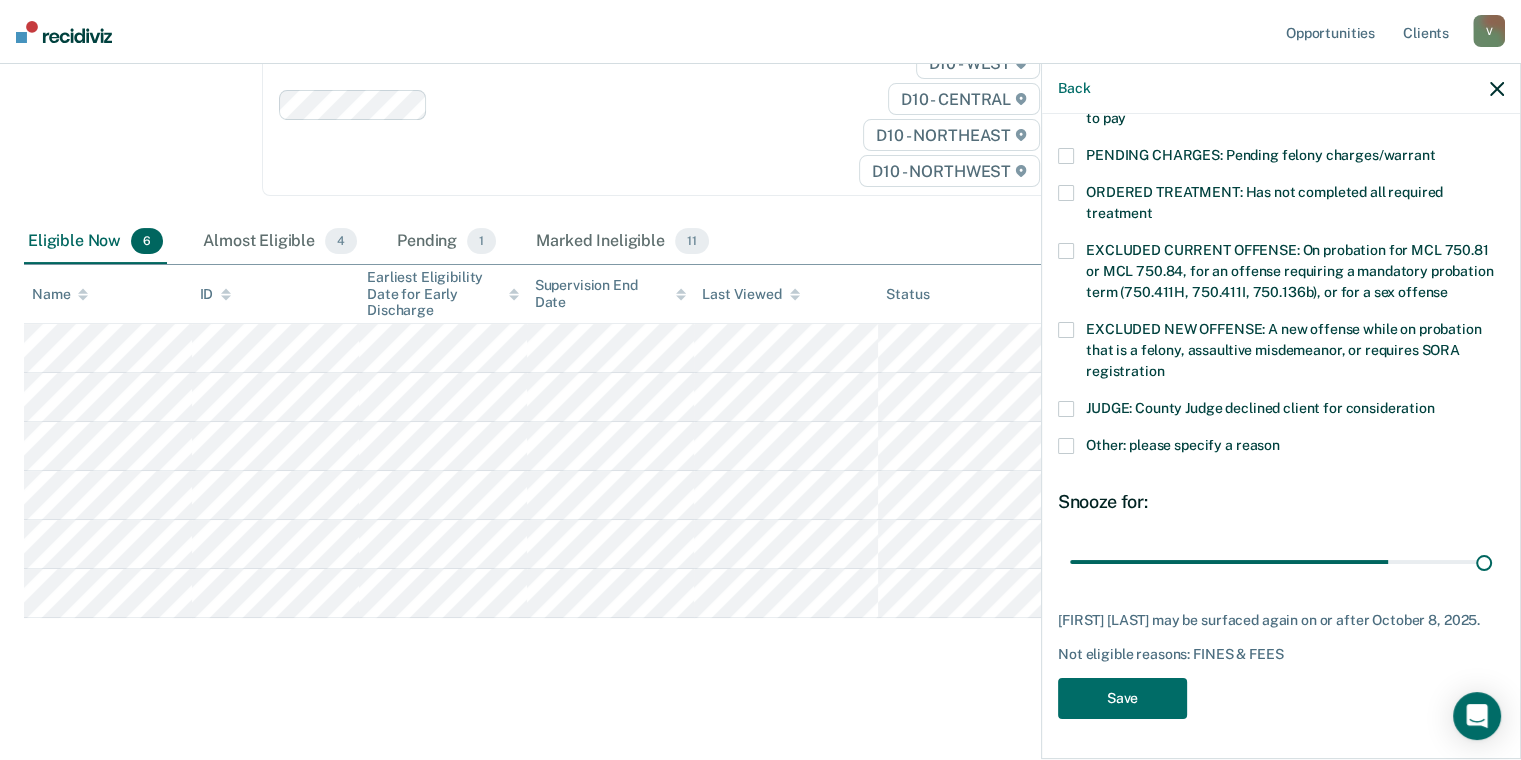 drag, startPoint x: 1205, startPoint y: 545, endPoint x: 1532, endPoint y: 585, distance: 329.4374 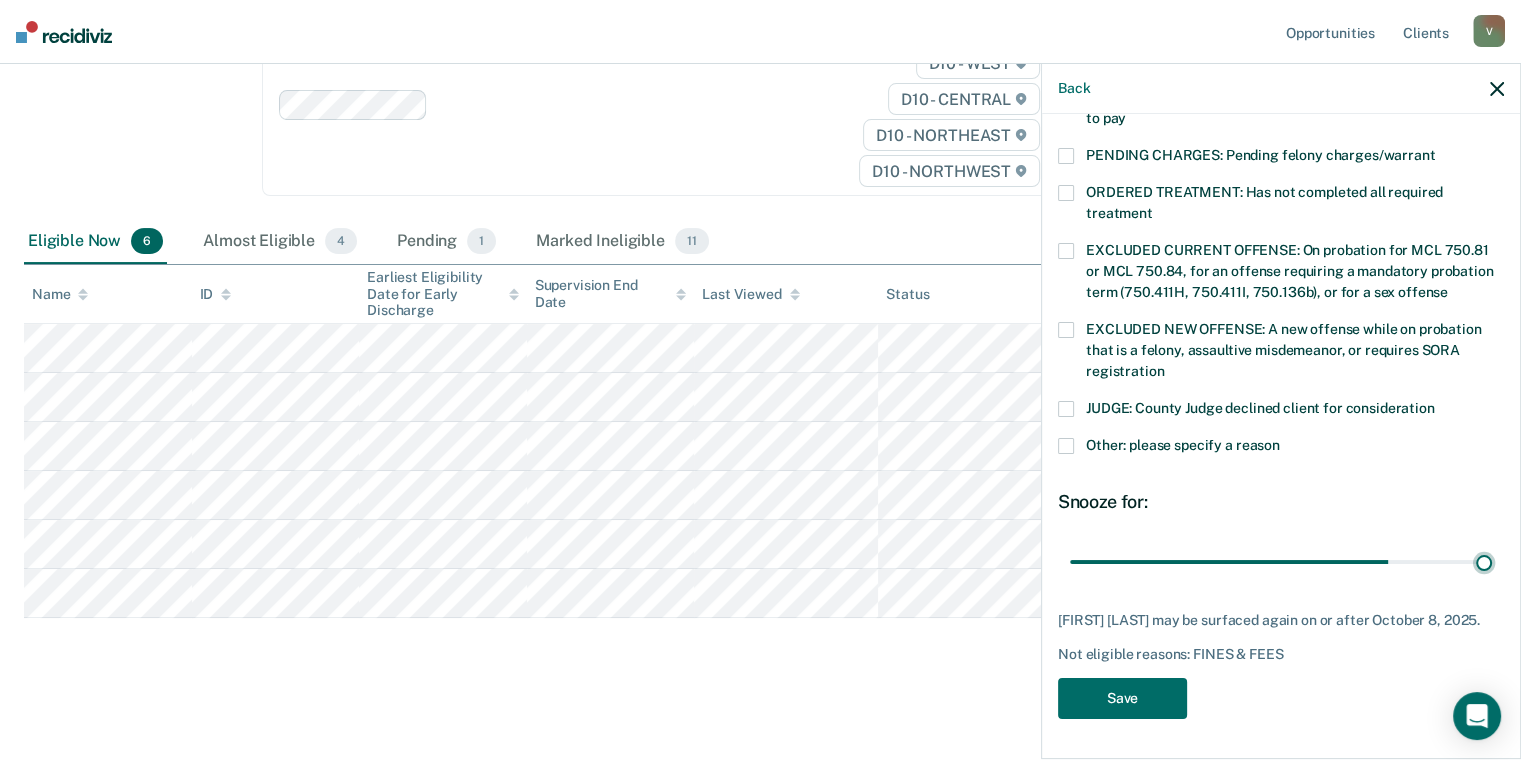 type on "90" 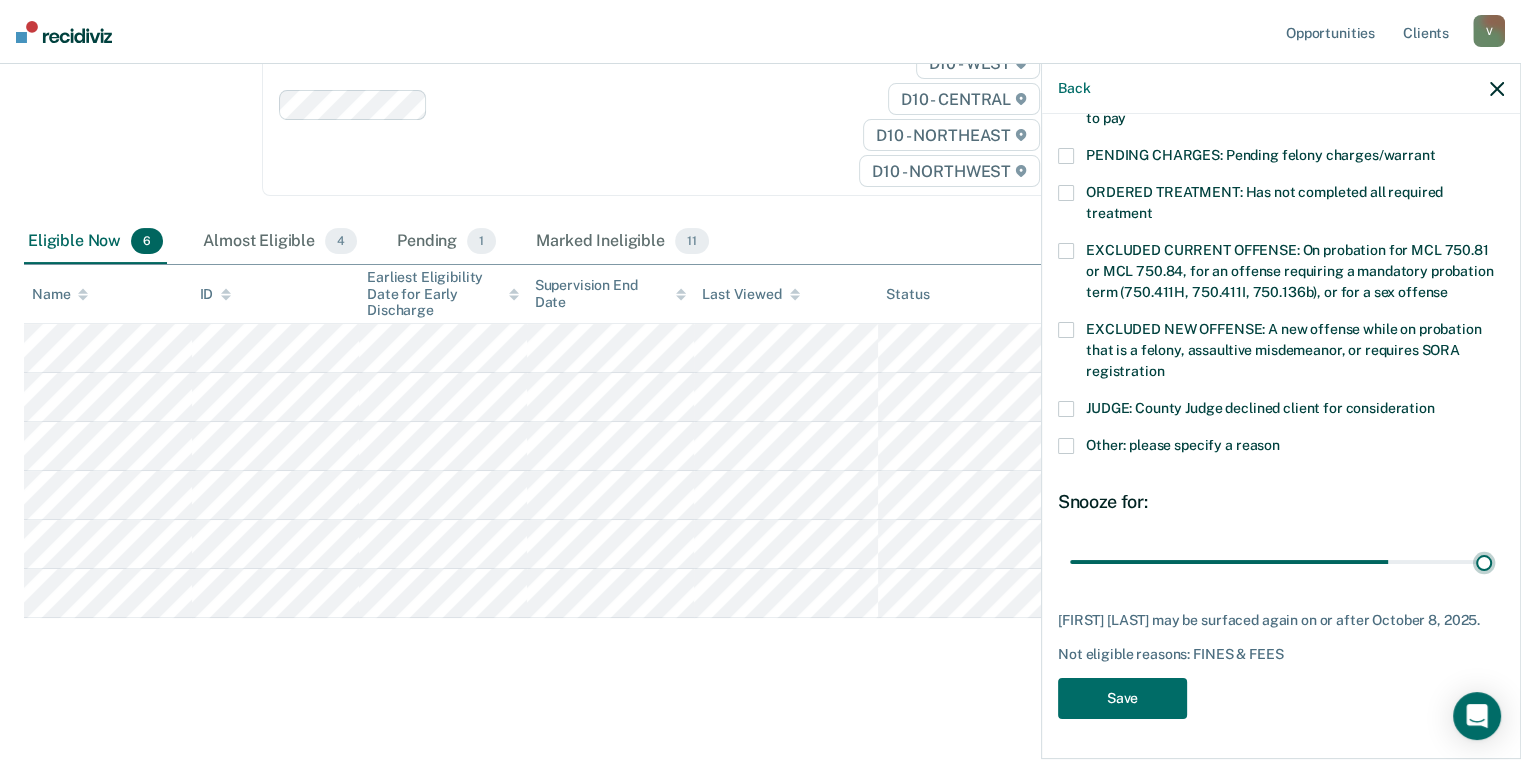 click at bounding box center (1281, 562) 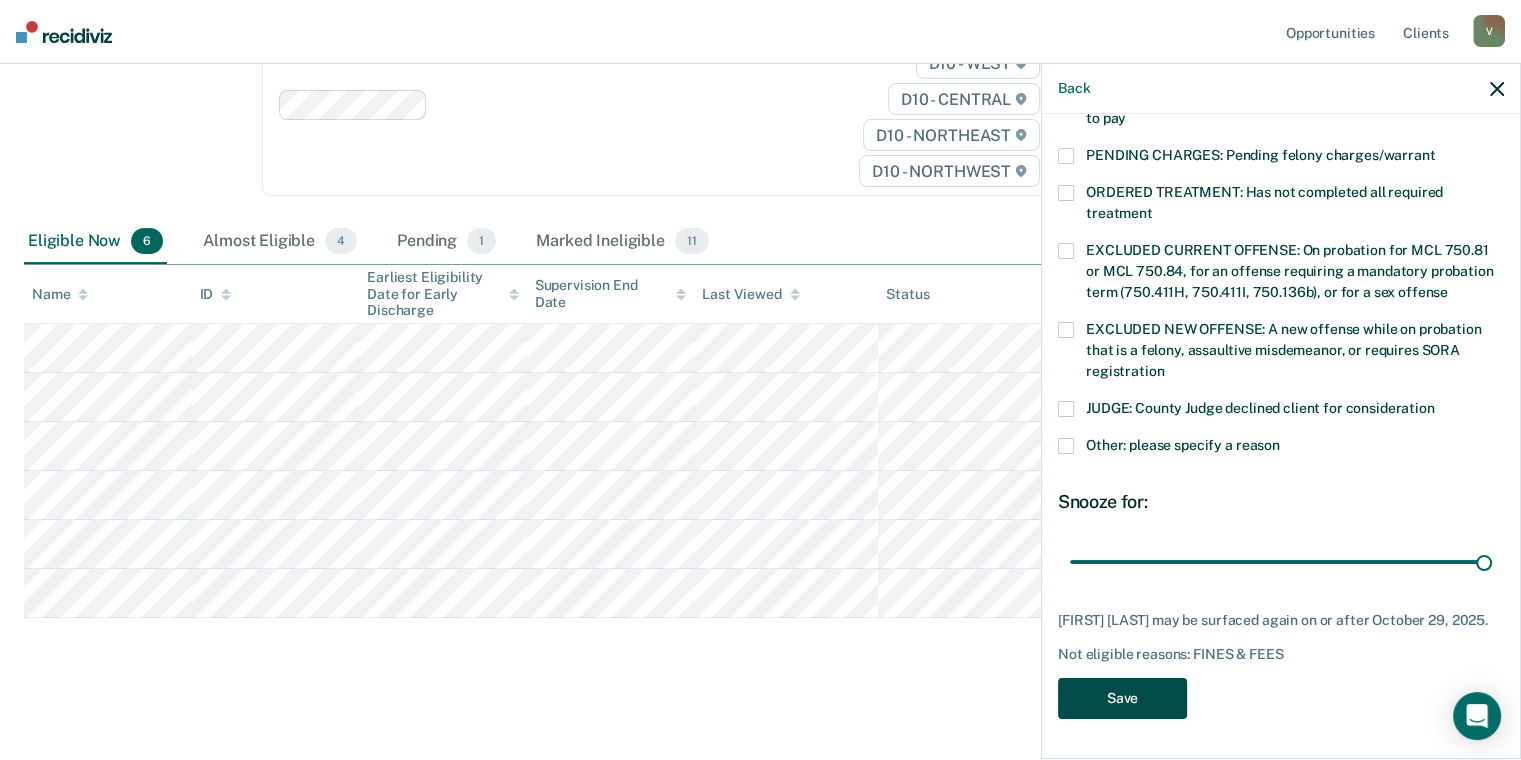 click on "Save" at bounding box center [1122, 698] 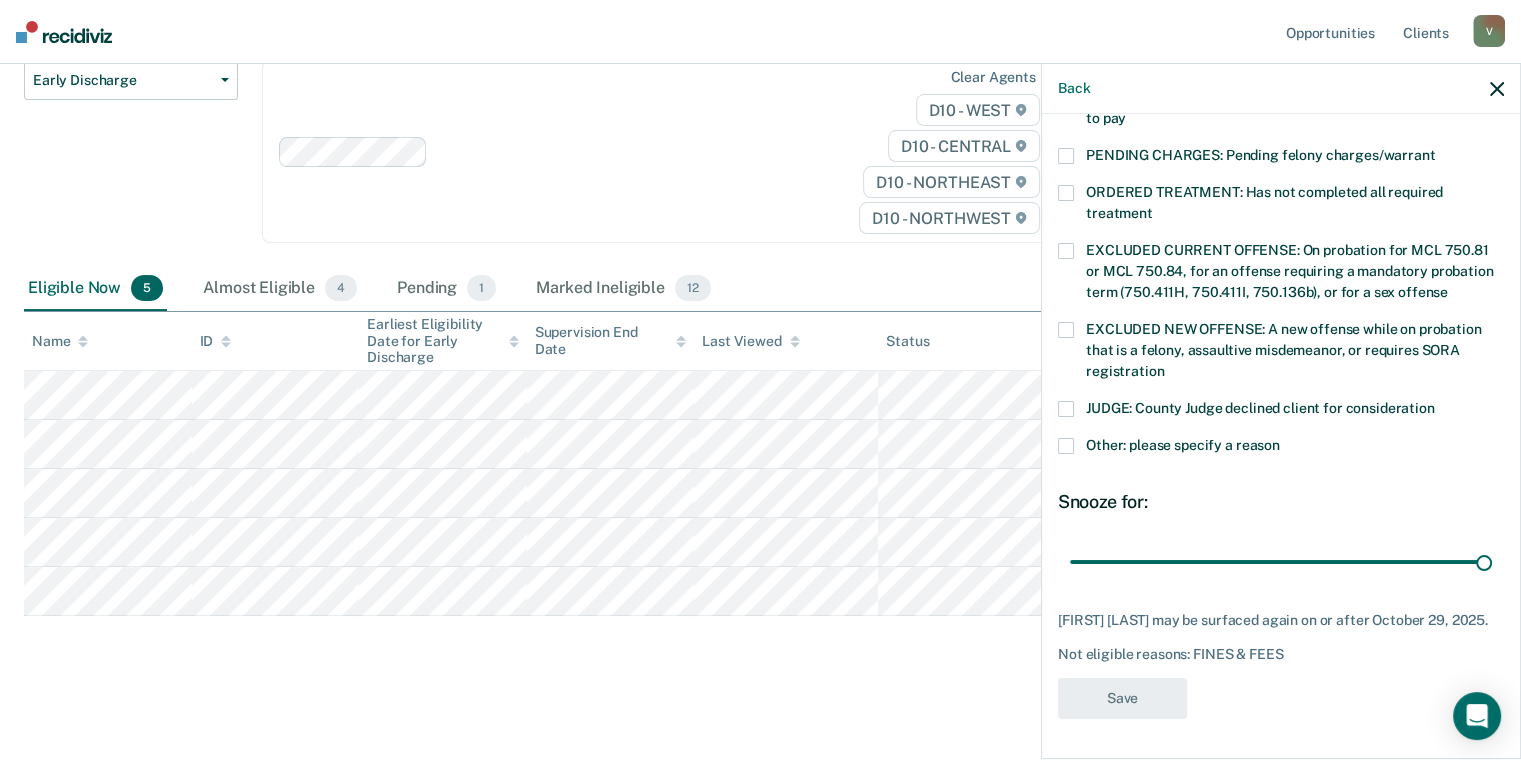 scroll, scrollTop: 224, scrollLeft: 0, axis: vertical 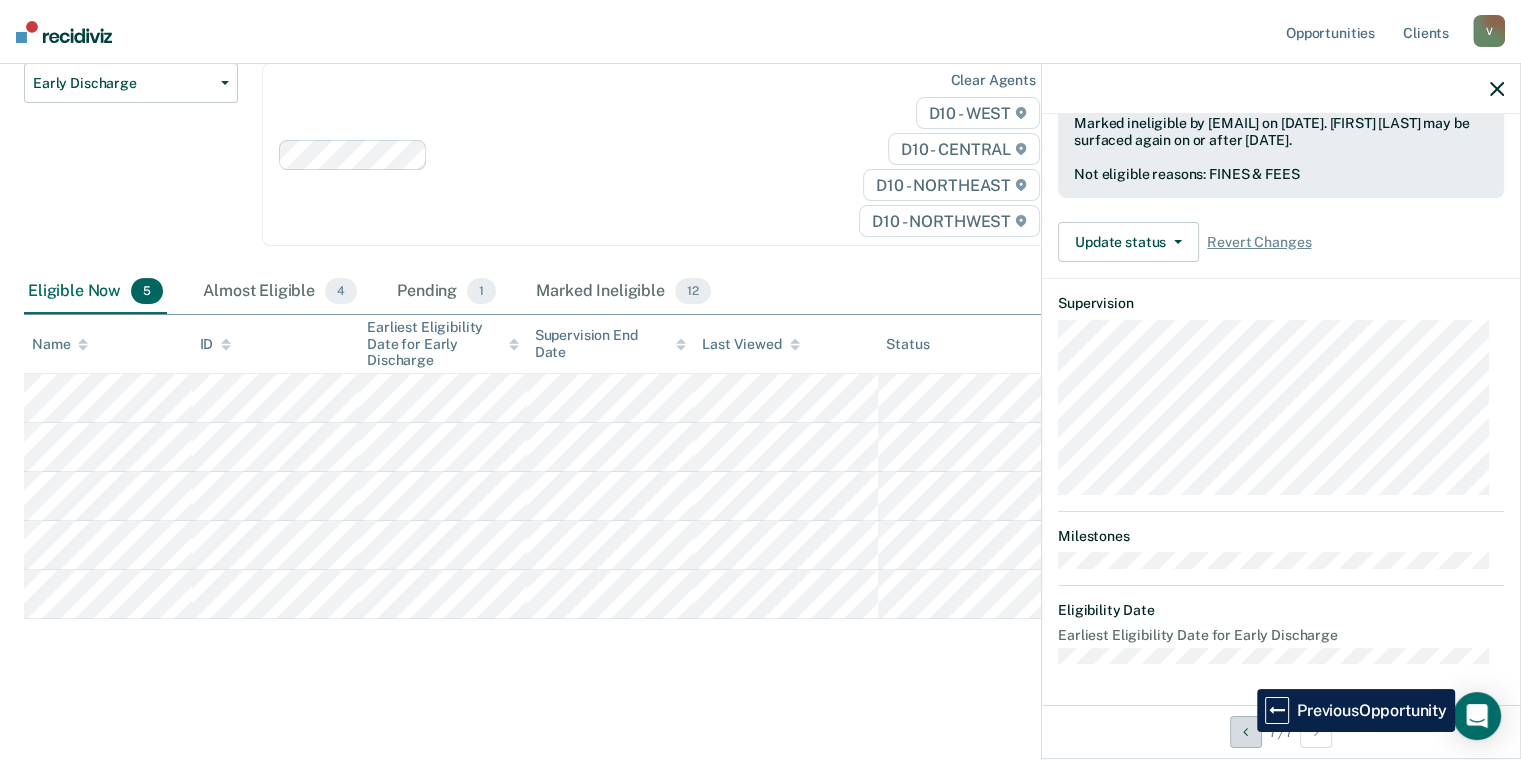 click at bounding box center [1245, 732] 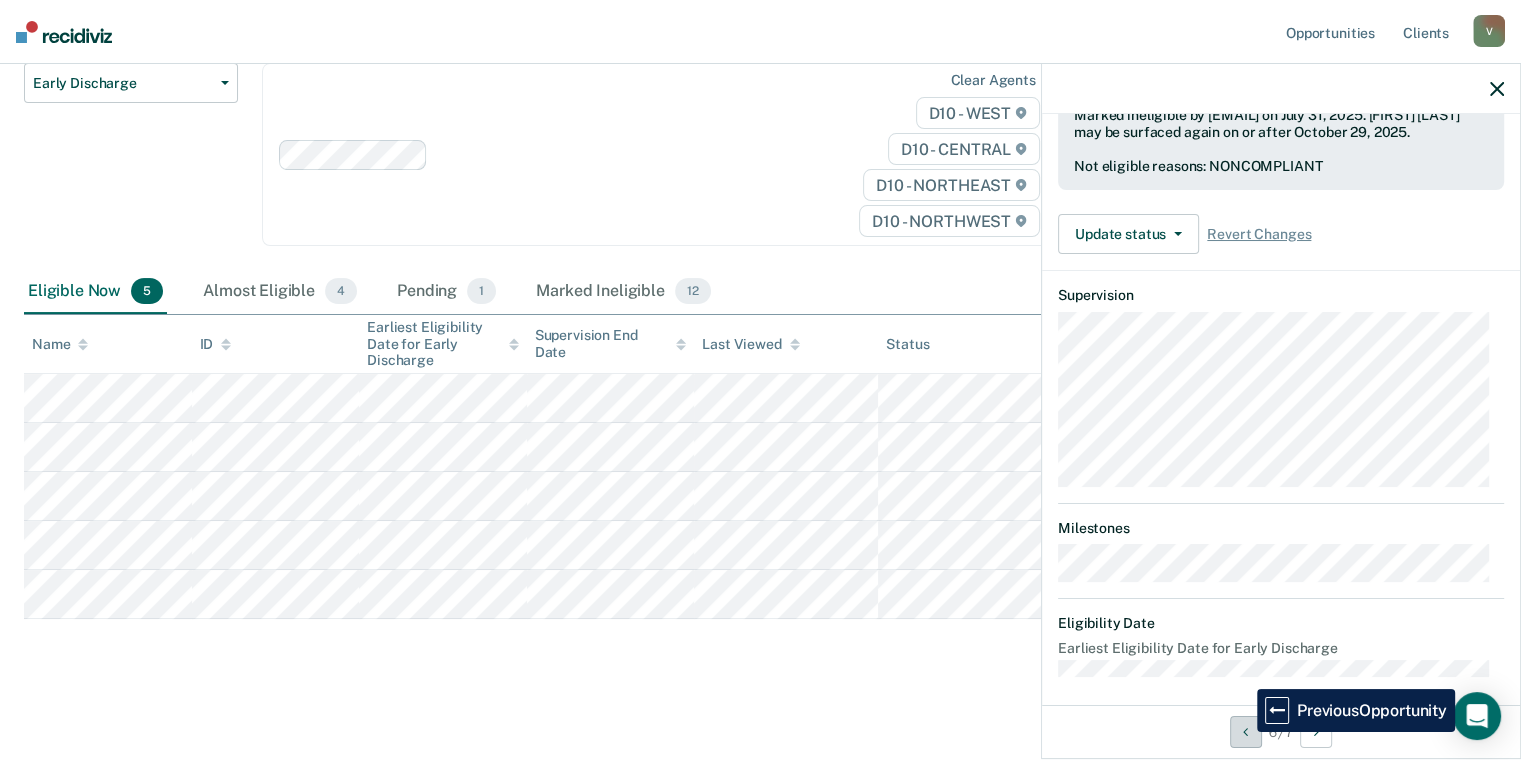 click at bounding box center (1245, 732) 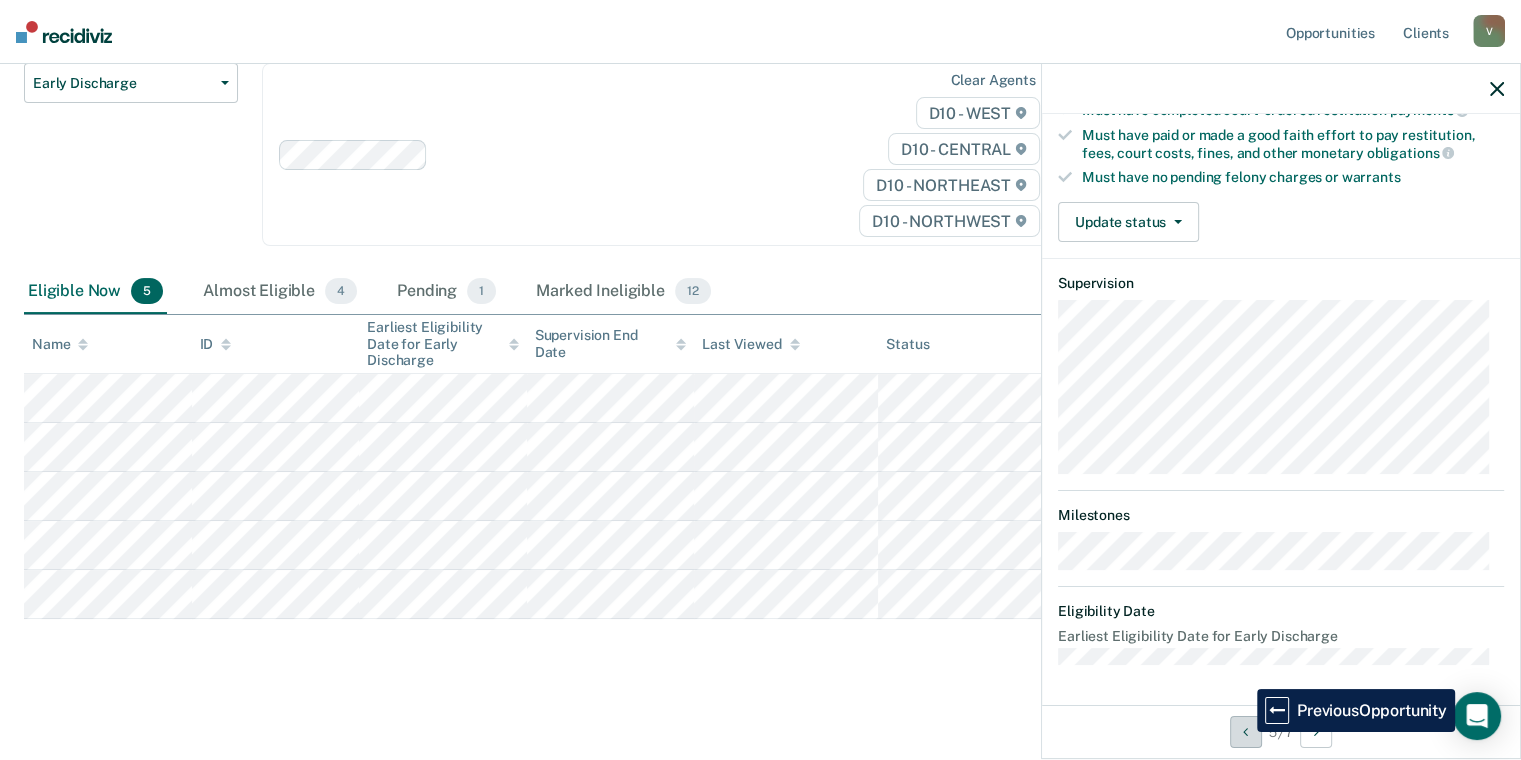 scroll, scrollTop: 357, scrollLeft: 0, axis: vertical 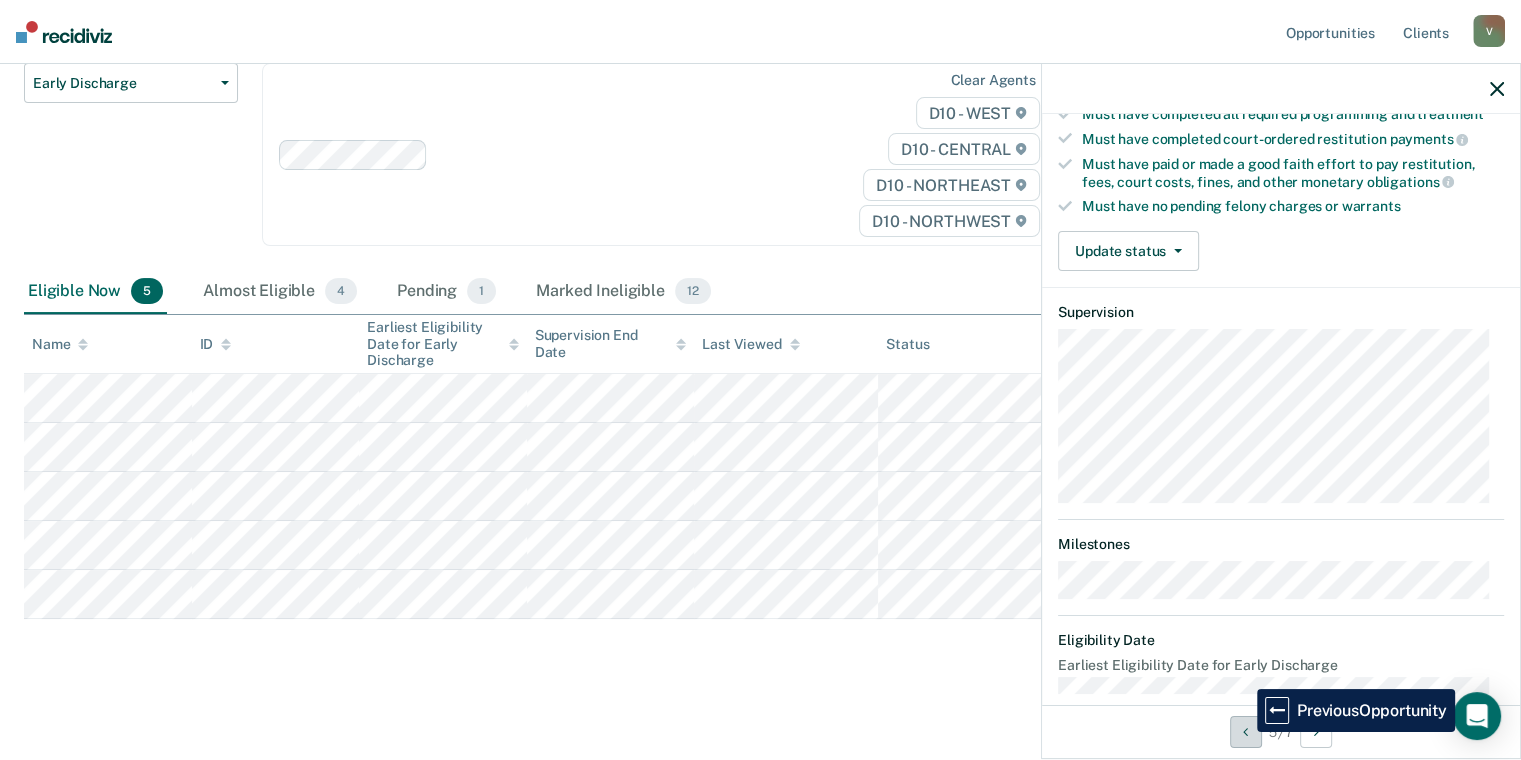 click at bounding box center [1245, 732] 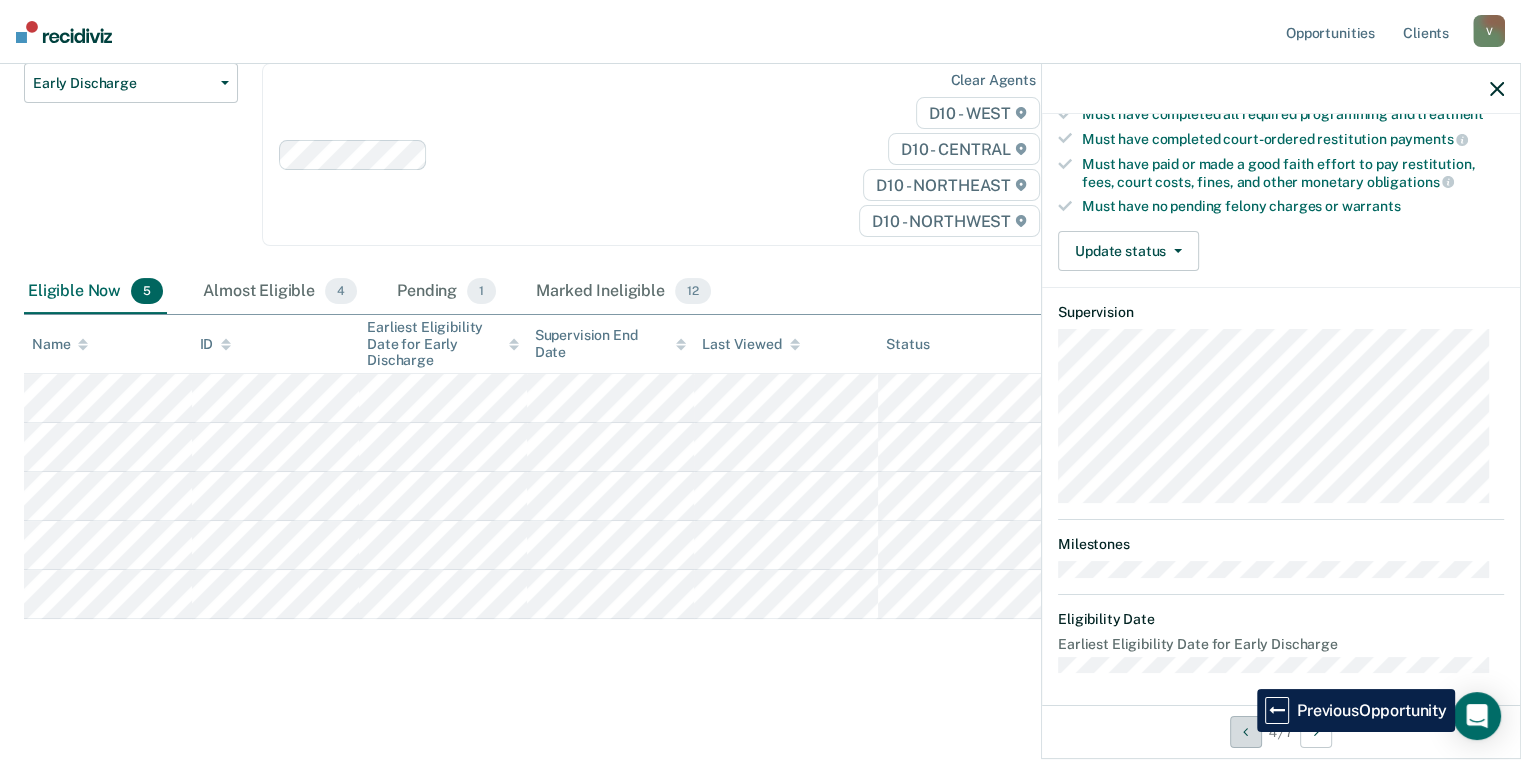click at bounding box center (1245, 732) 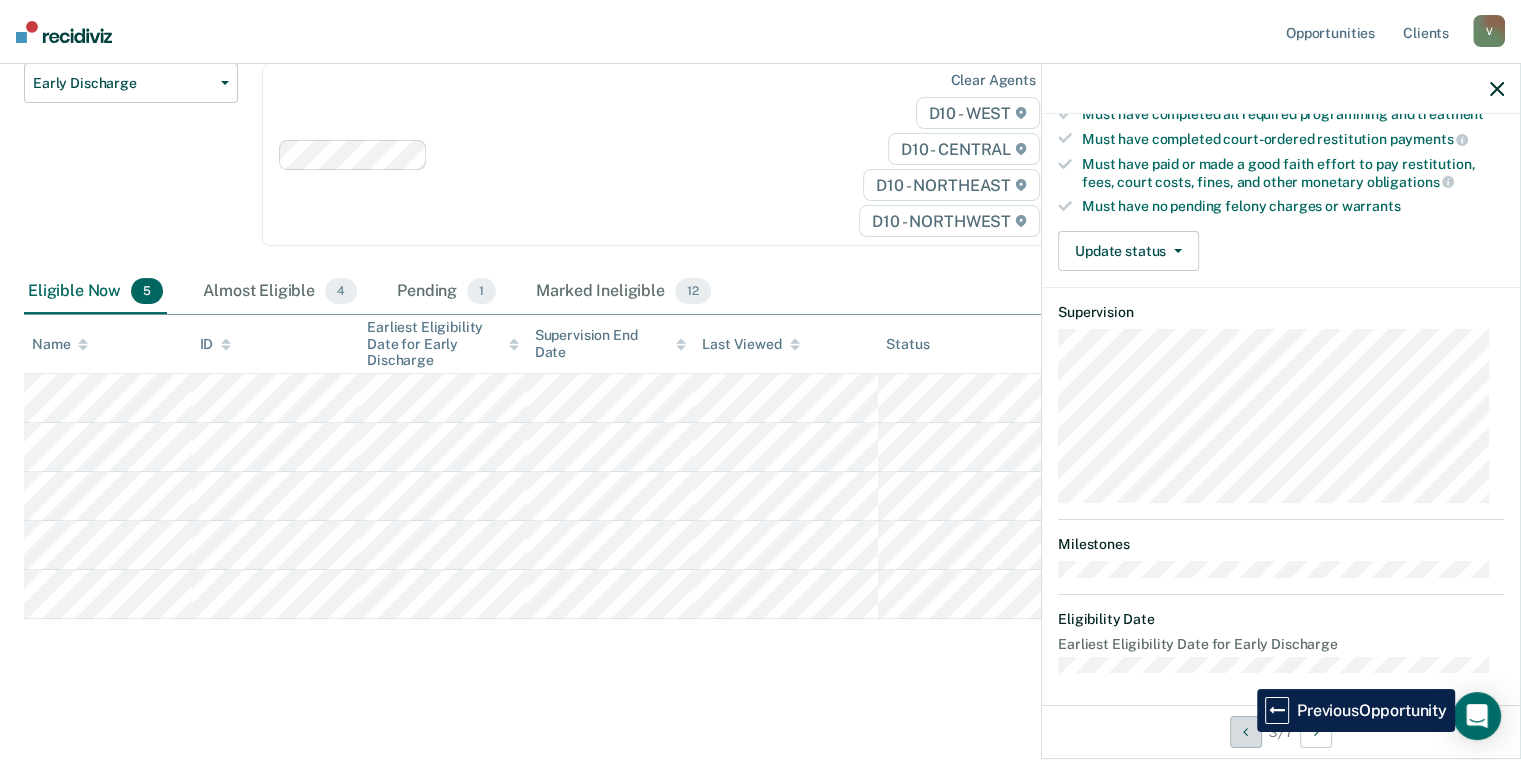 click at bounding box center (1245, 732) 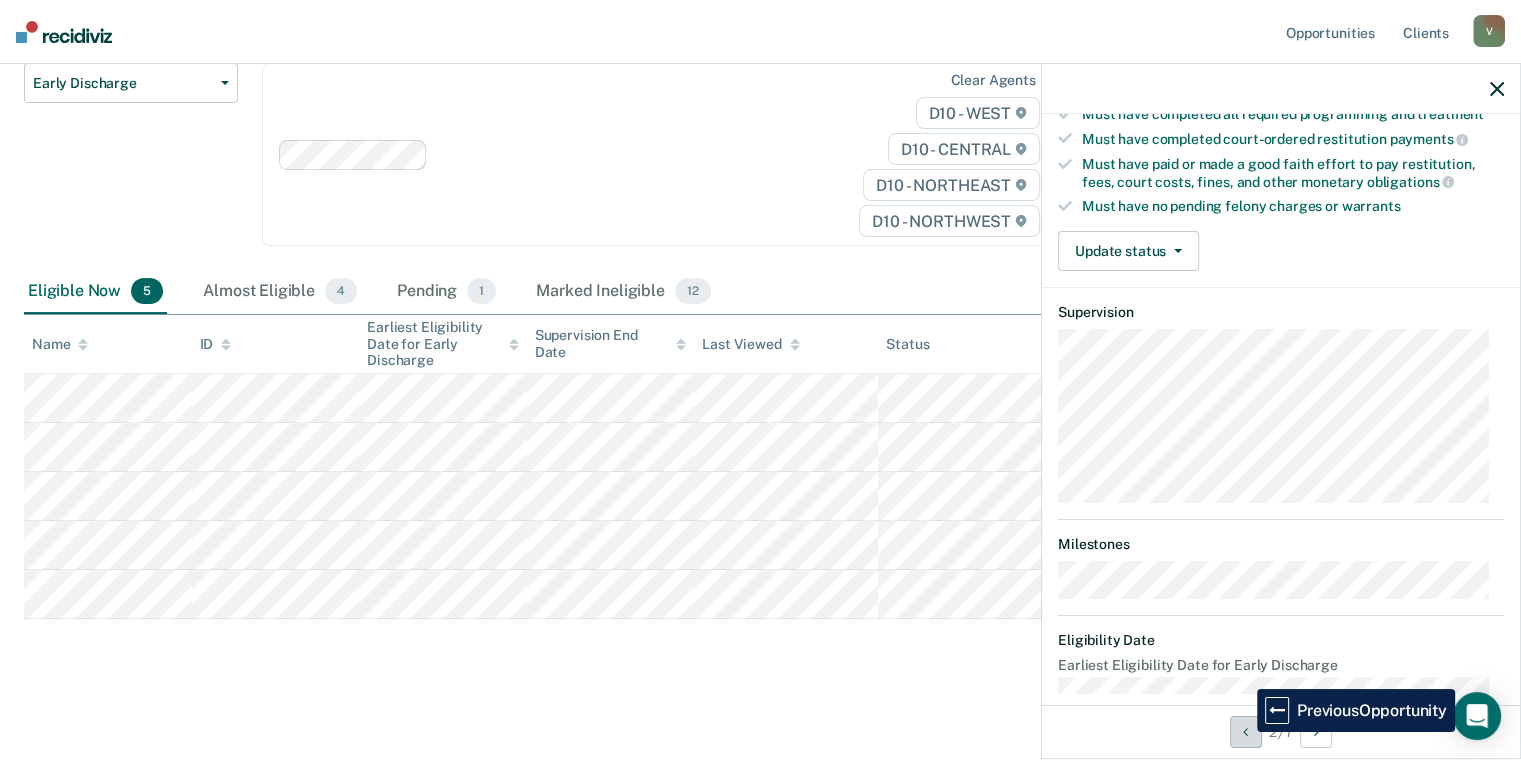 click at bounding box center (1245, 732) 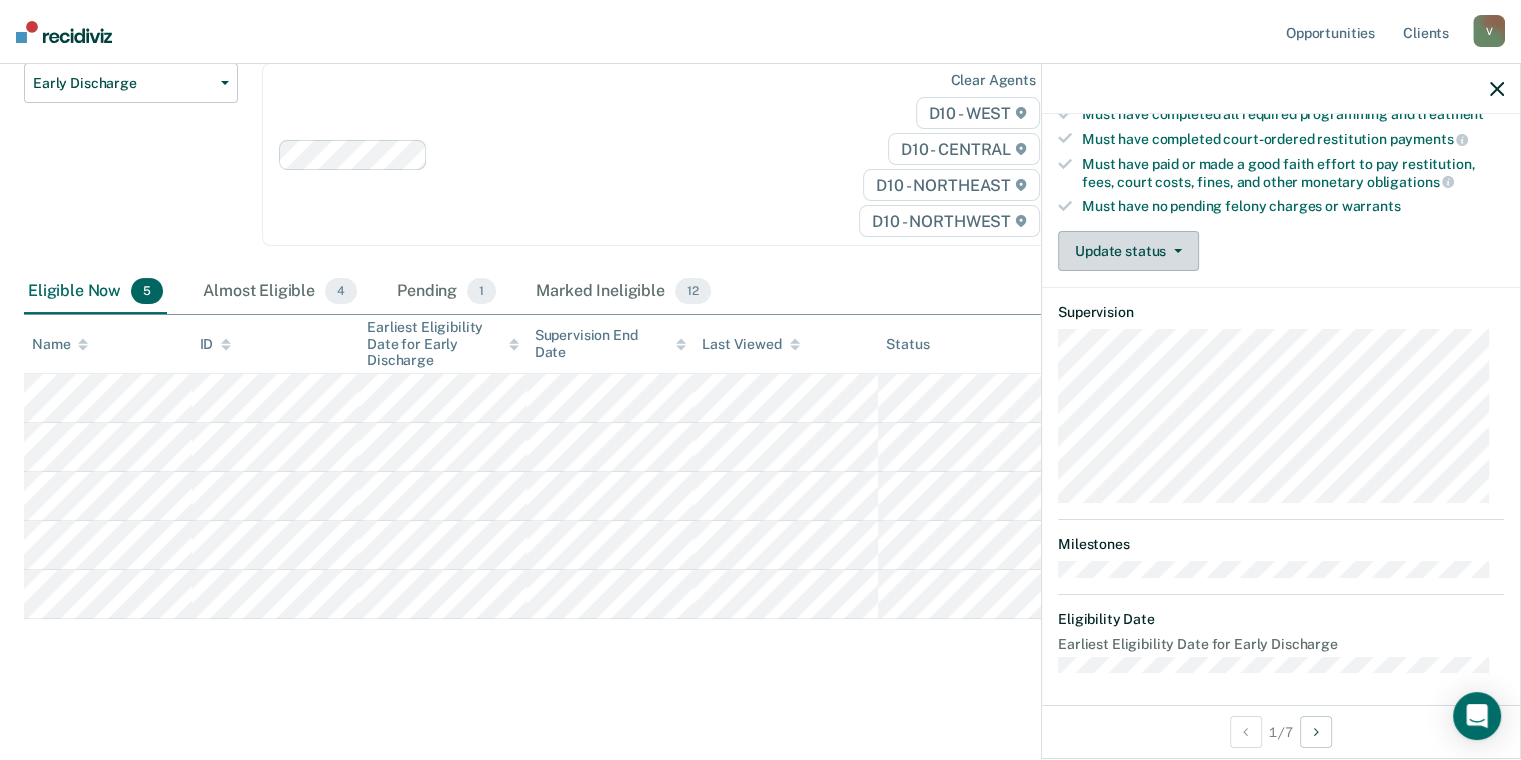 click on "Update status" at bounding box center [1128, 251] 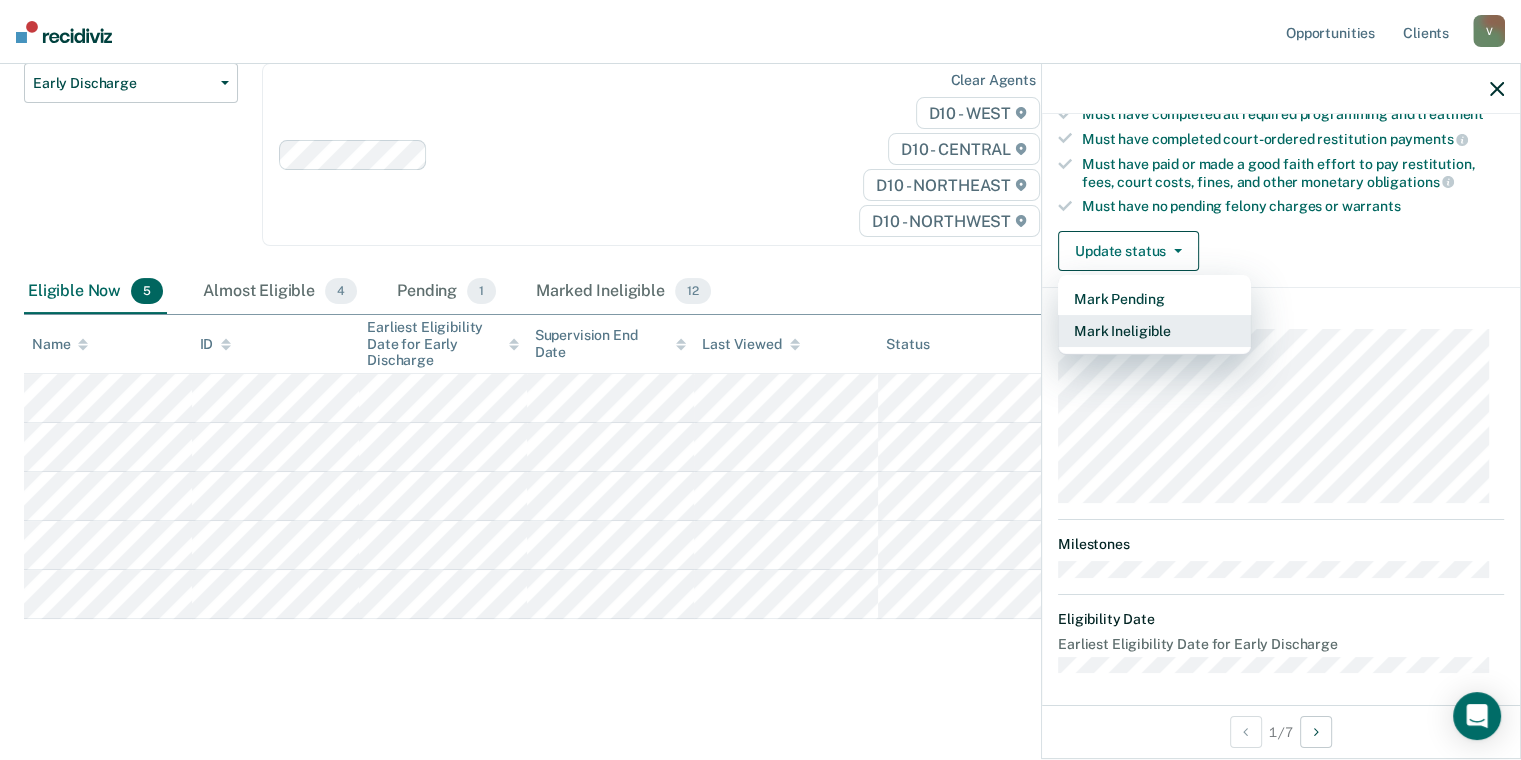 click on "Mark Ineligible" at bounding box center (1154, 331) 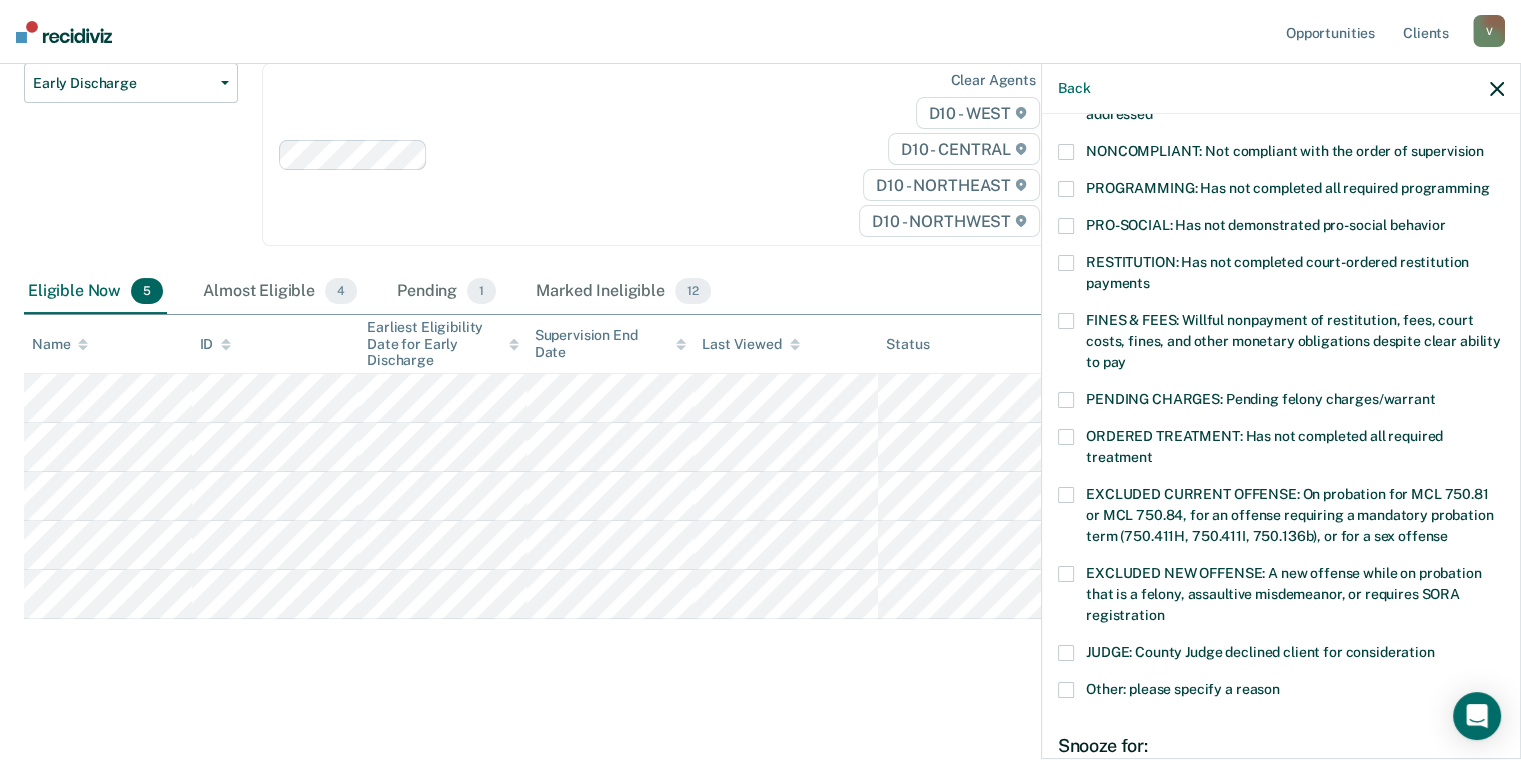 scroll, scrollTop: 257, scrollLeft: 0, axis: vertical 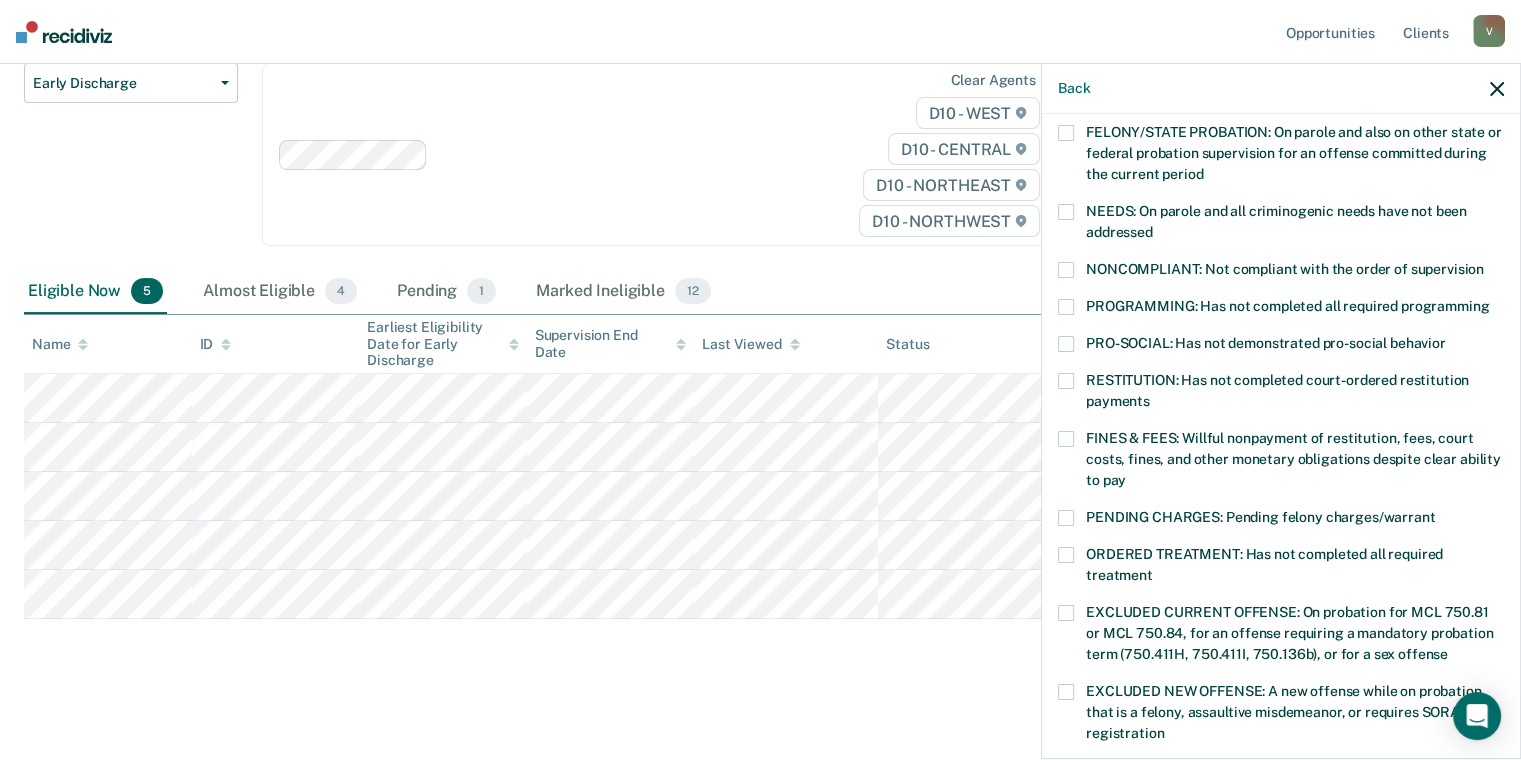 click at bounding box center (1066, 307) 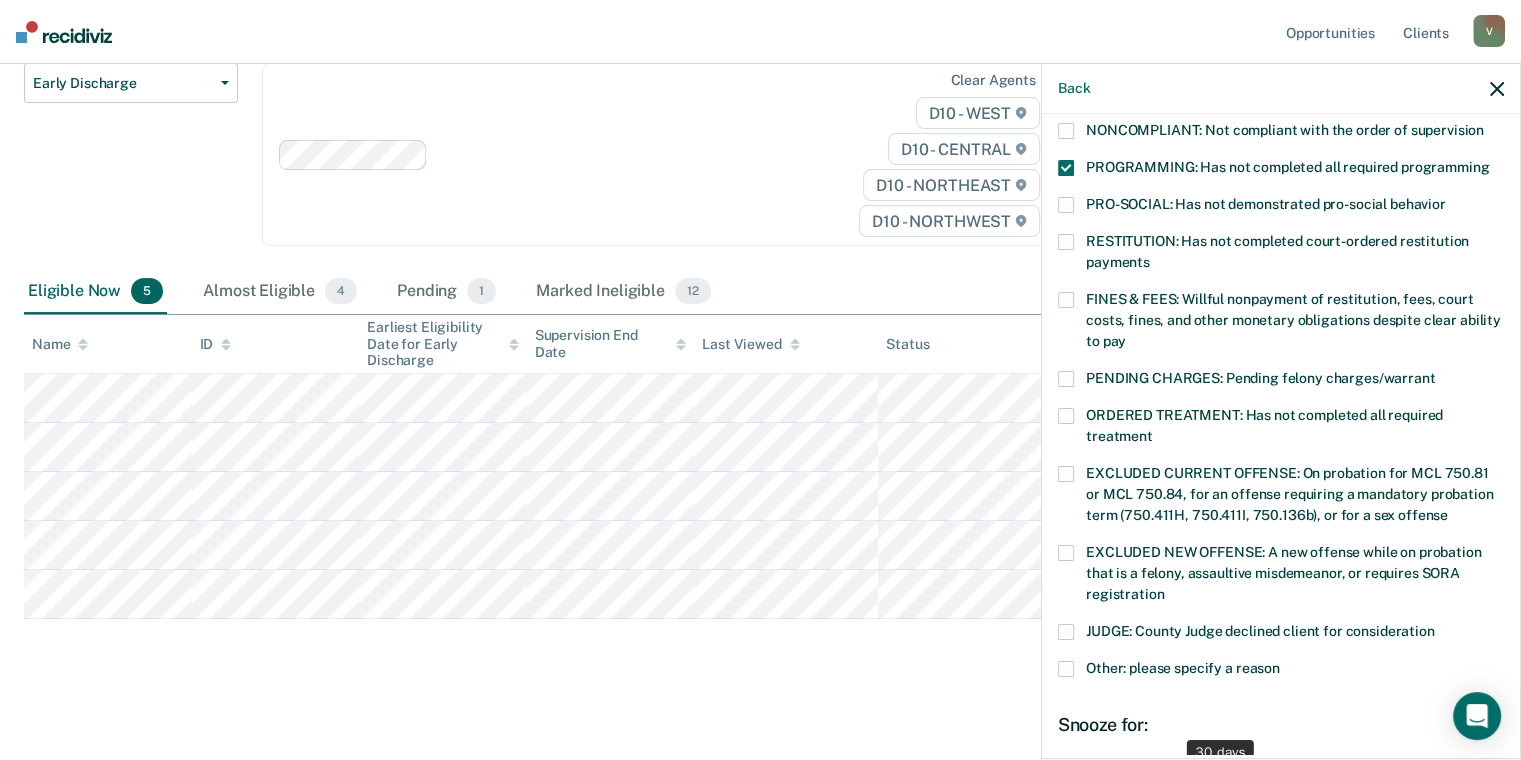 scroll, scrollTop: 616, scrollLeft: 0, axis: vertical 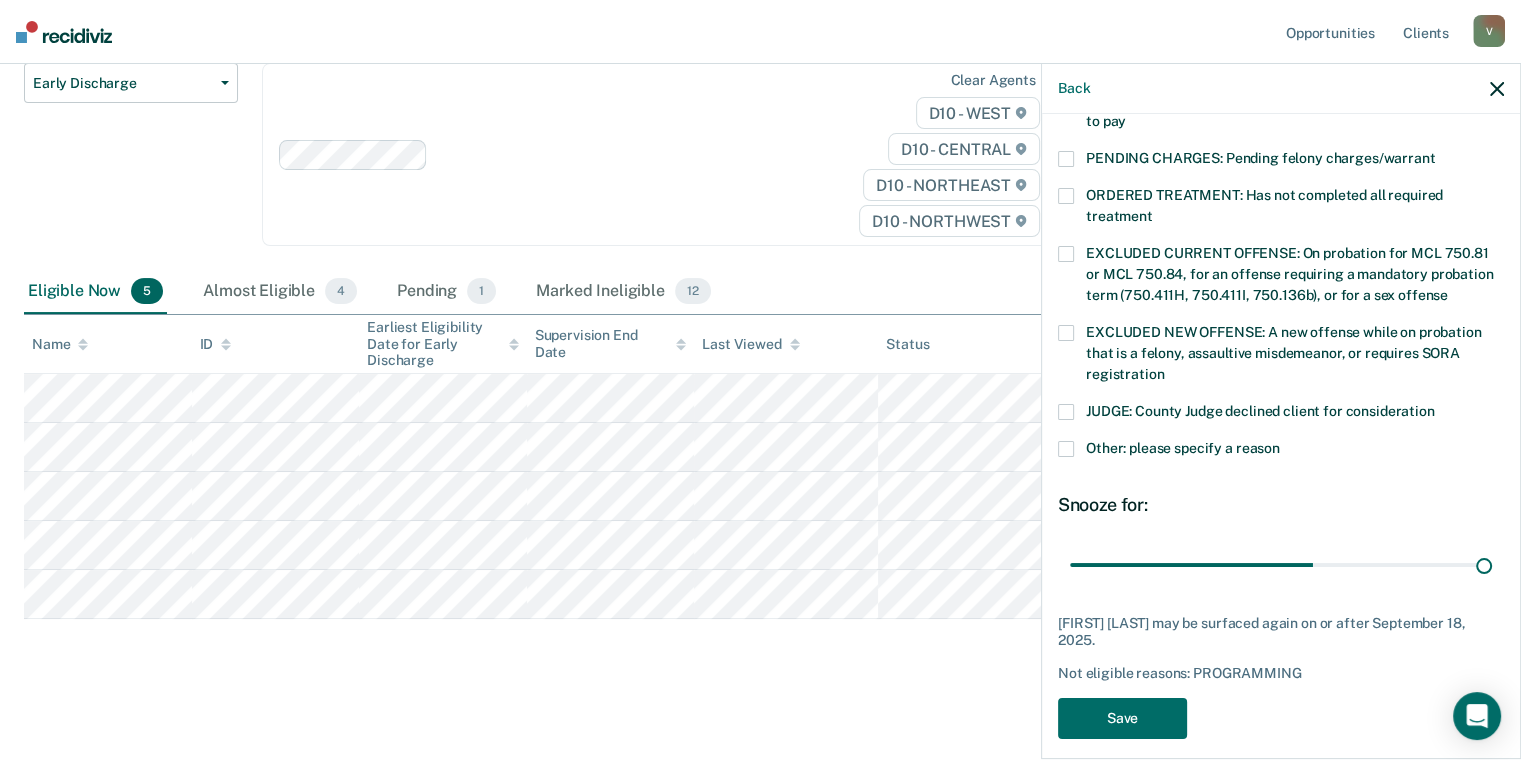 drag, startPoint x: 1213, startPoint y: 564, endPoint x: 1523, endPoint y: 586, distance: 310.77966 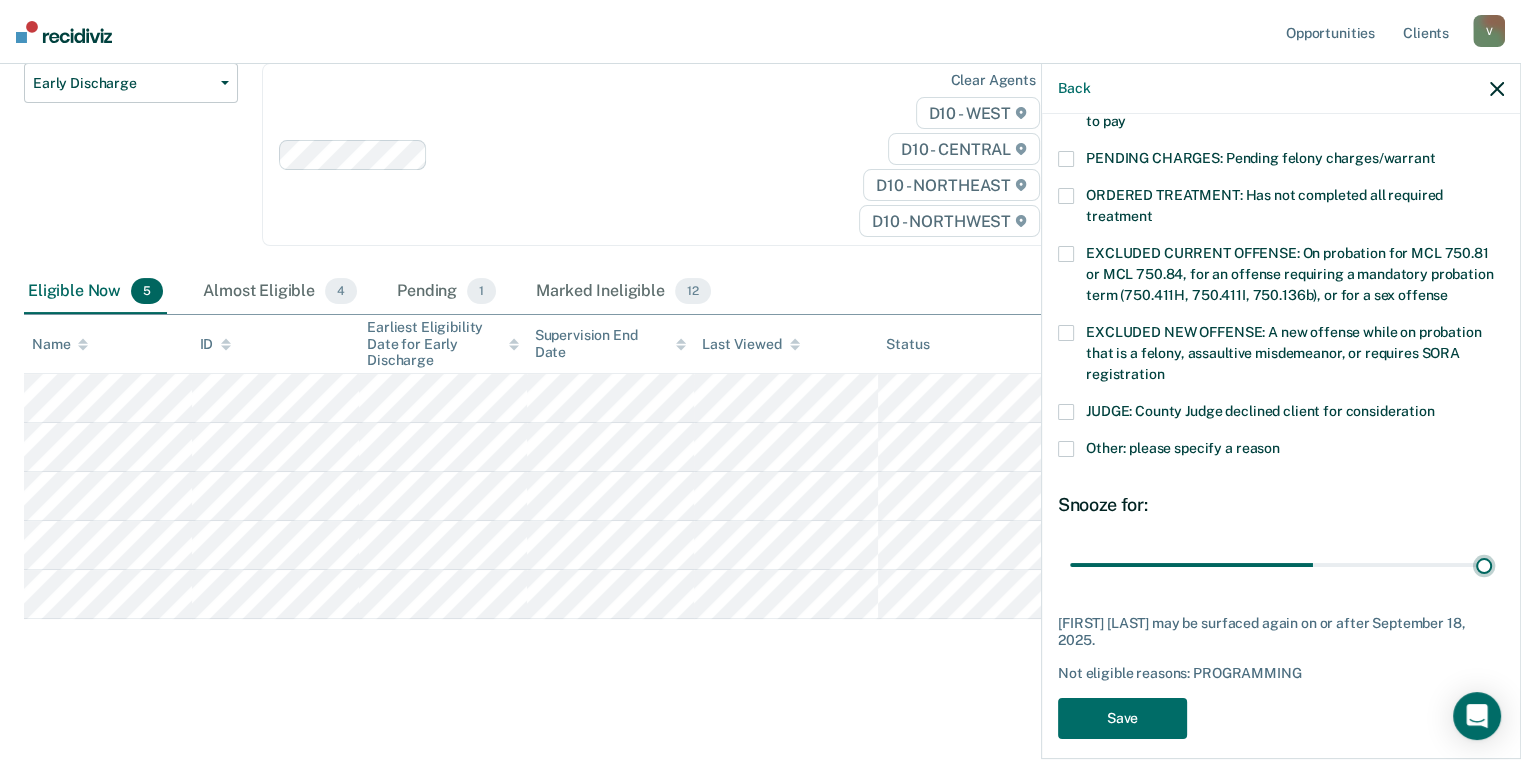 type on "84" 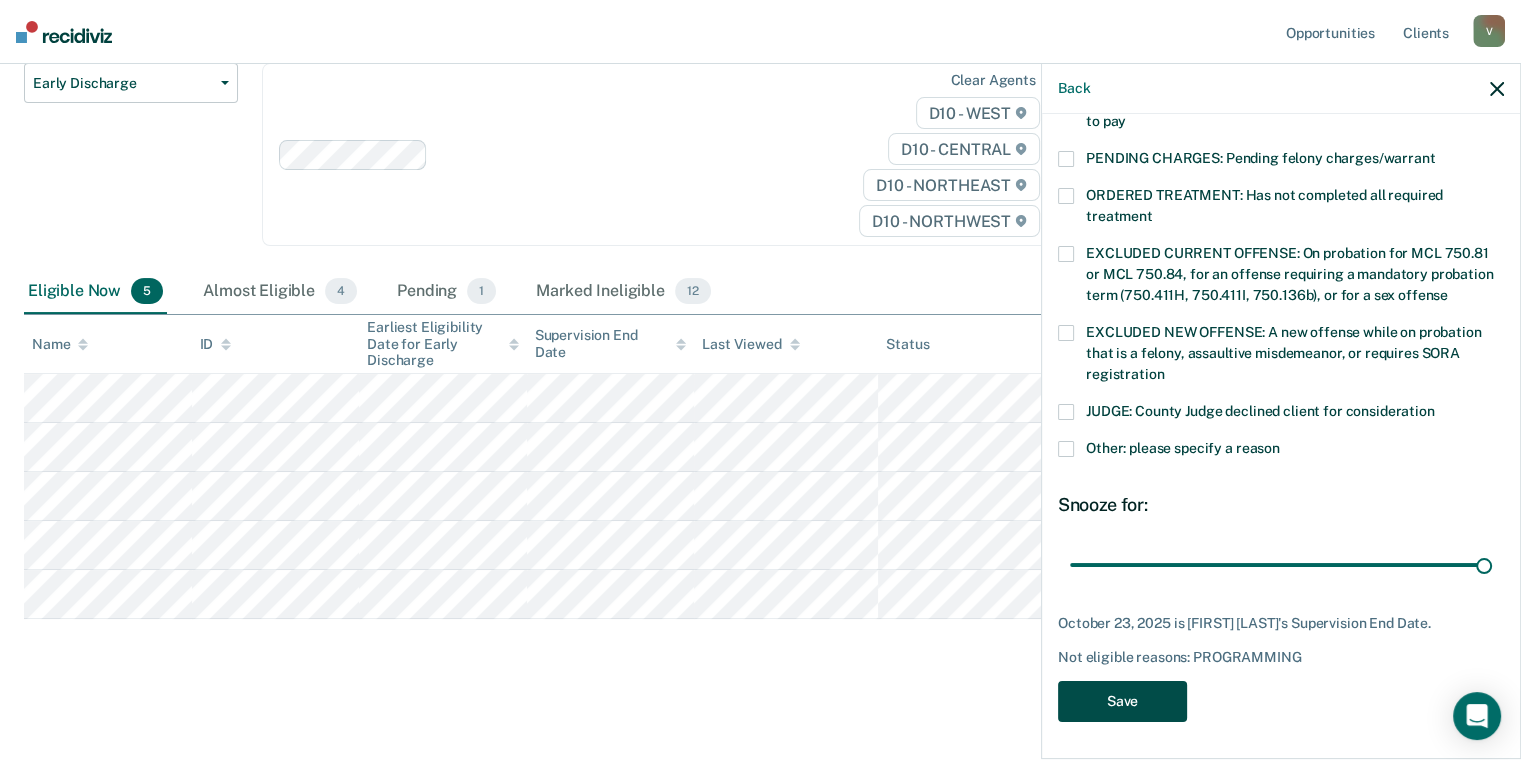 click on "Save" at bounding box center (1122, 701) 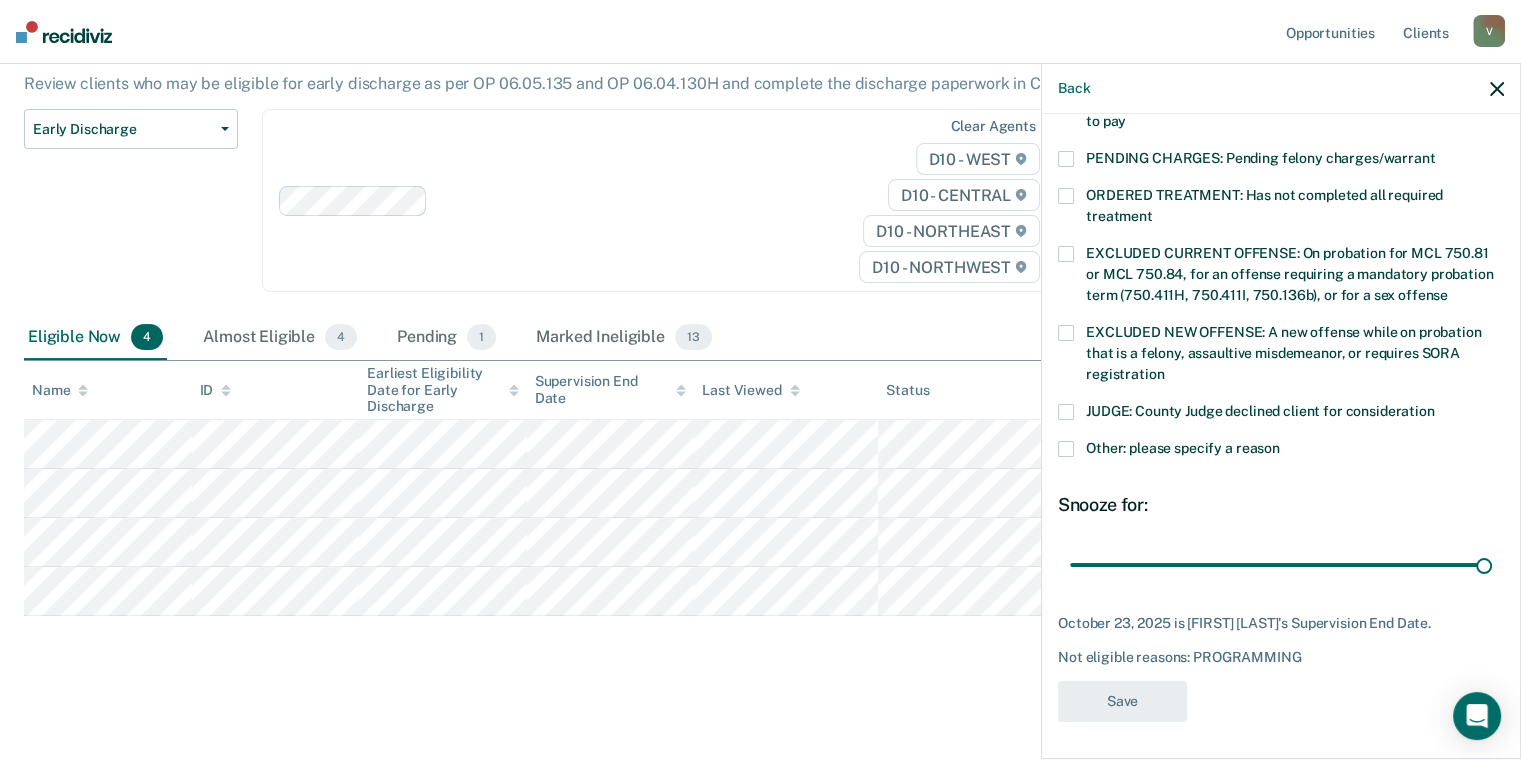 scroll, scrollTop: 176, scrollLeft: 0, axis: vertical 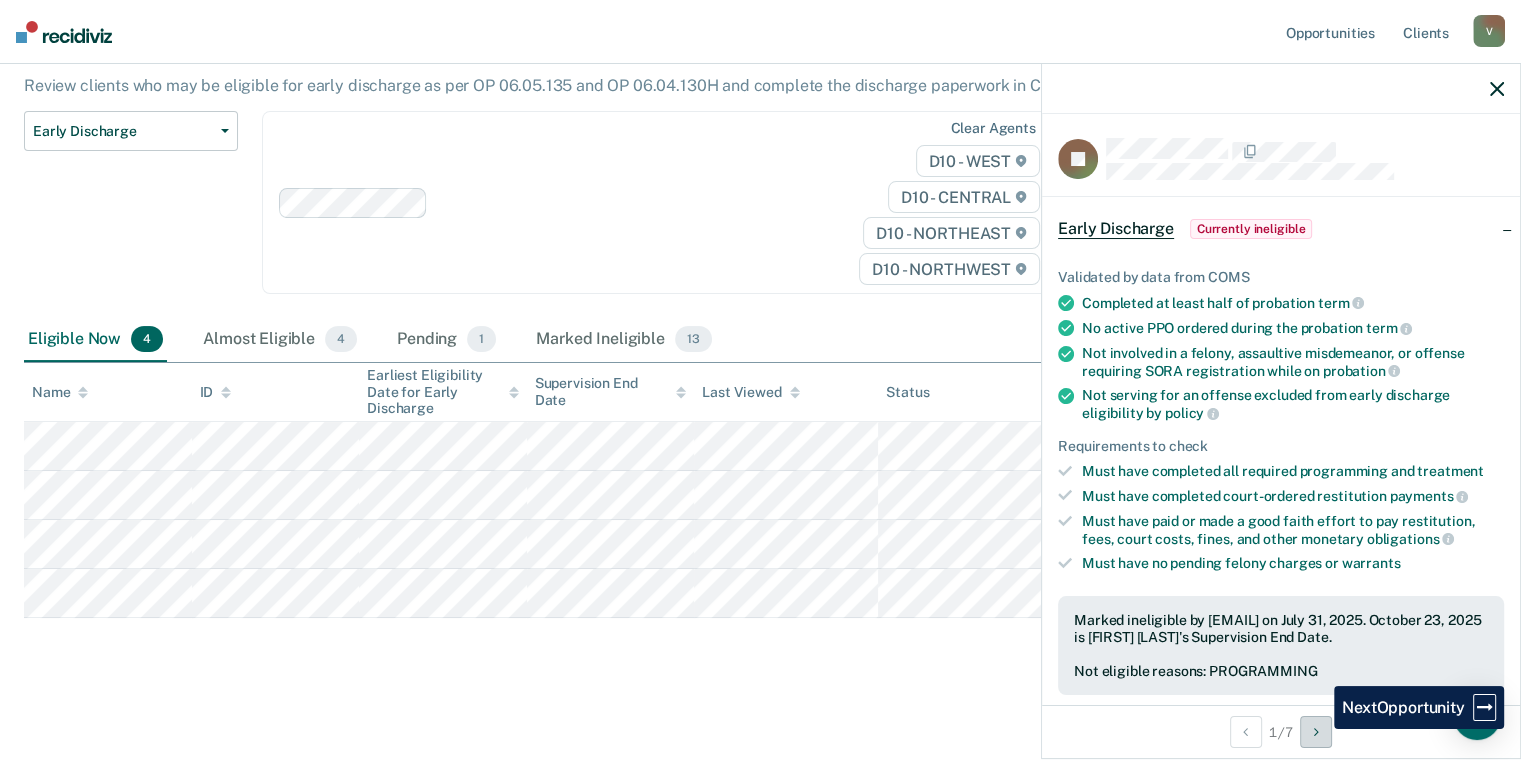 click at bounding box center [1316, 732] 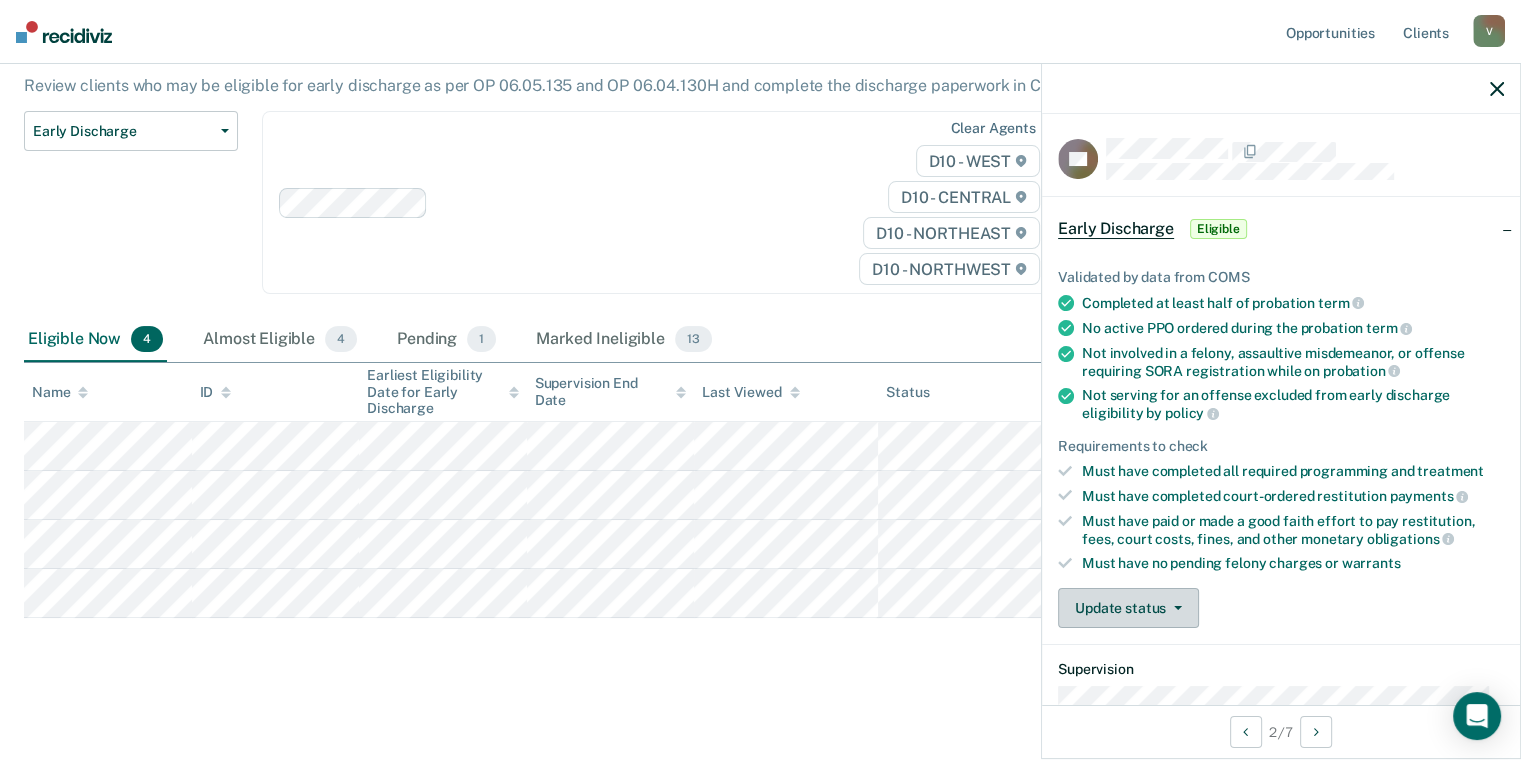 click on "Update status" at bounding box center [1128, 608] 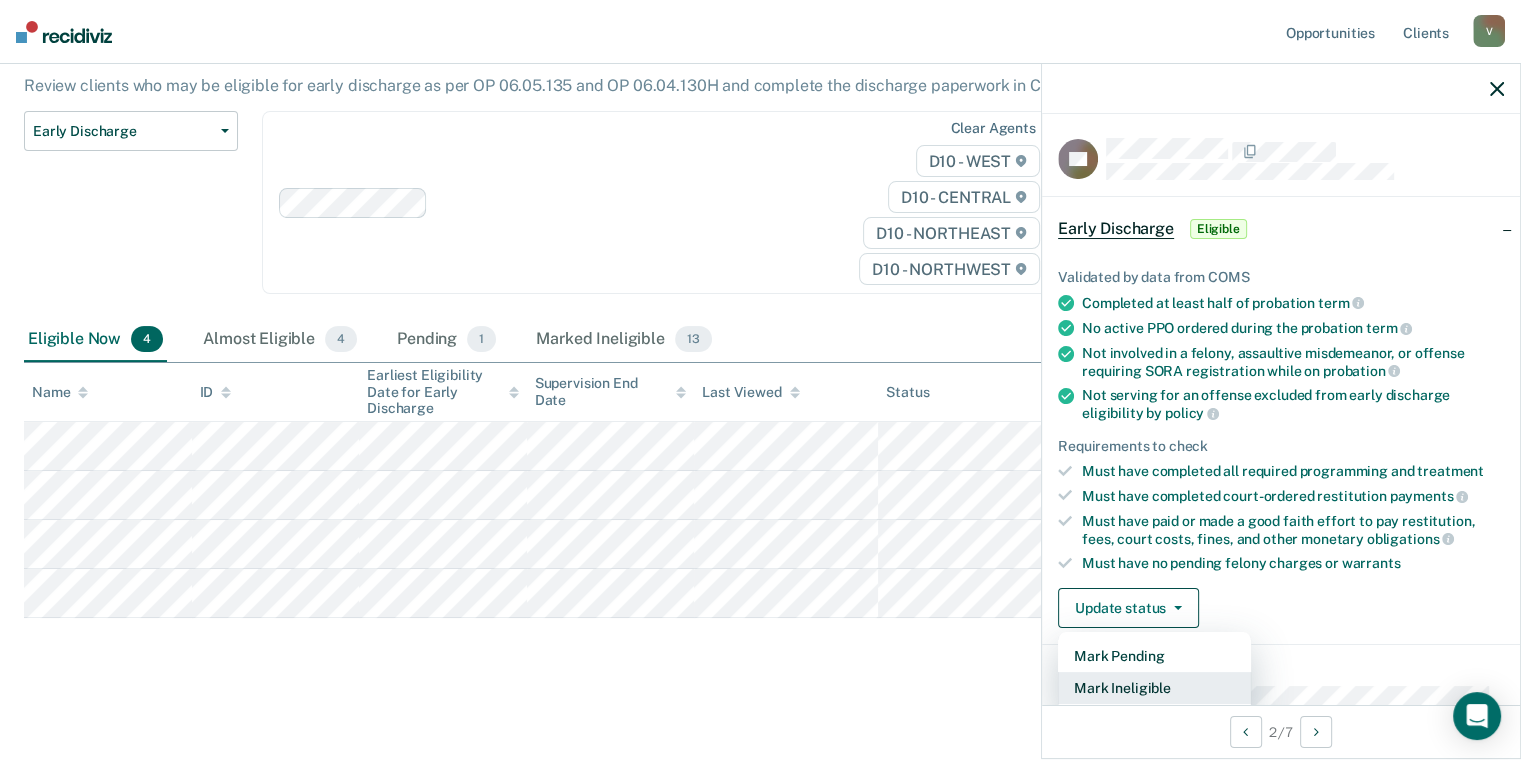 click on "Mark Ineligible" at bounding box center (1154, 688) 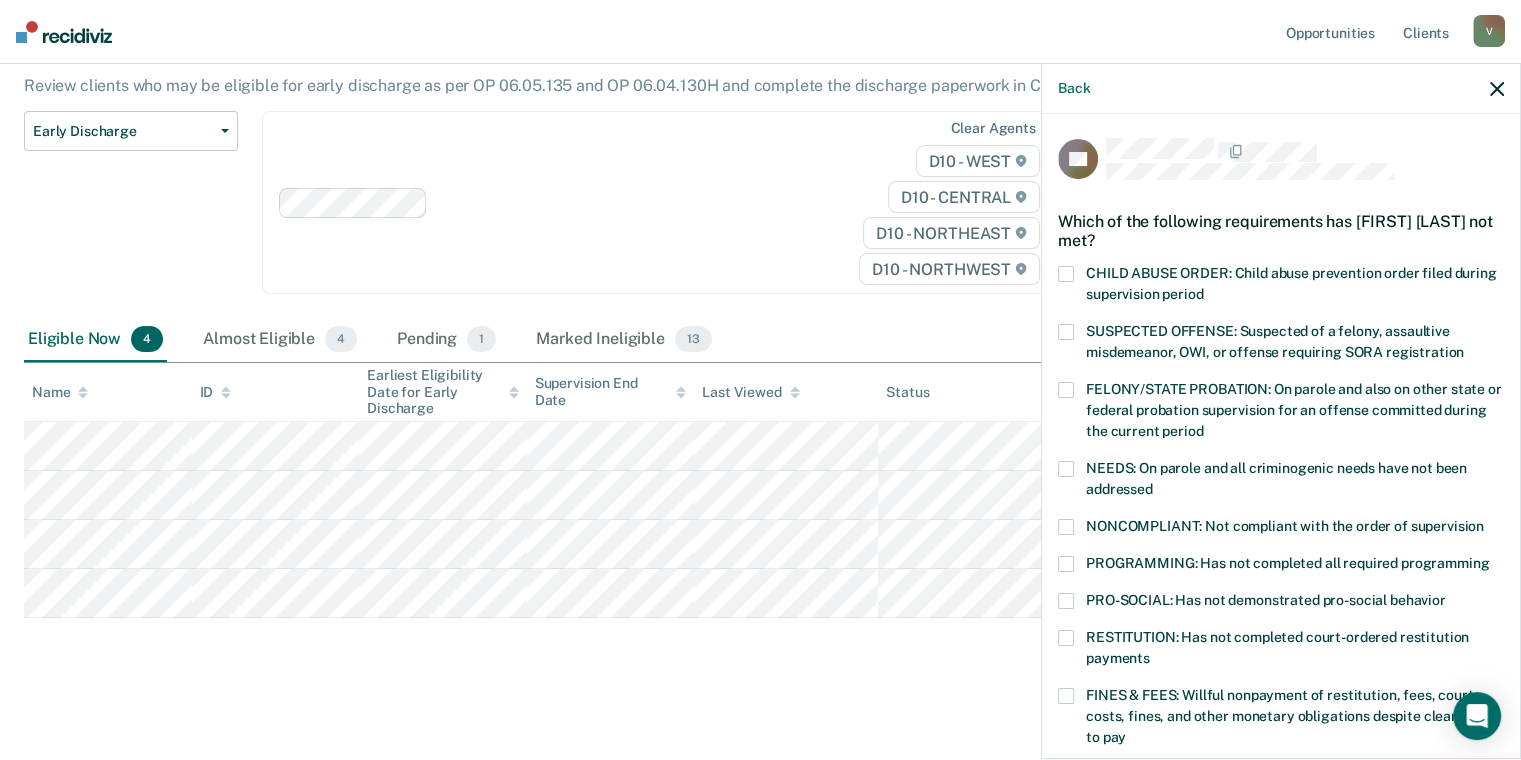 click at bounding box center [1066, 564] 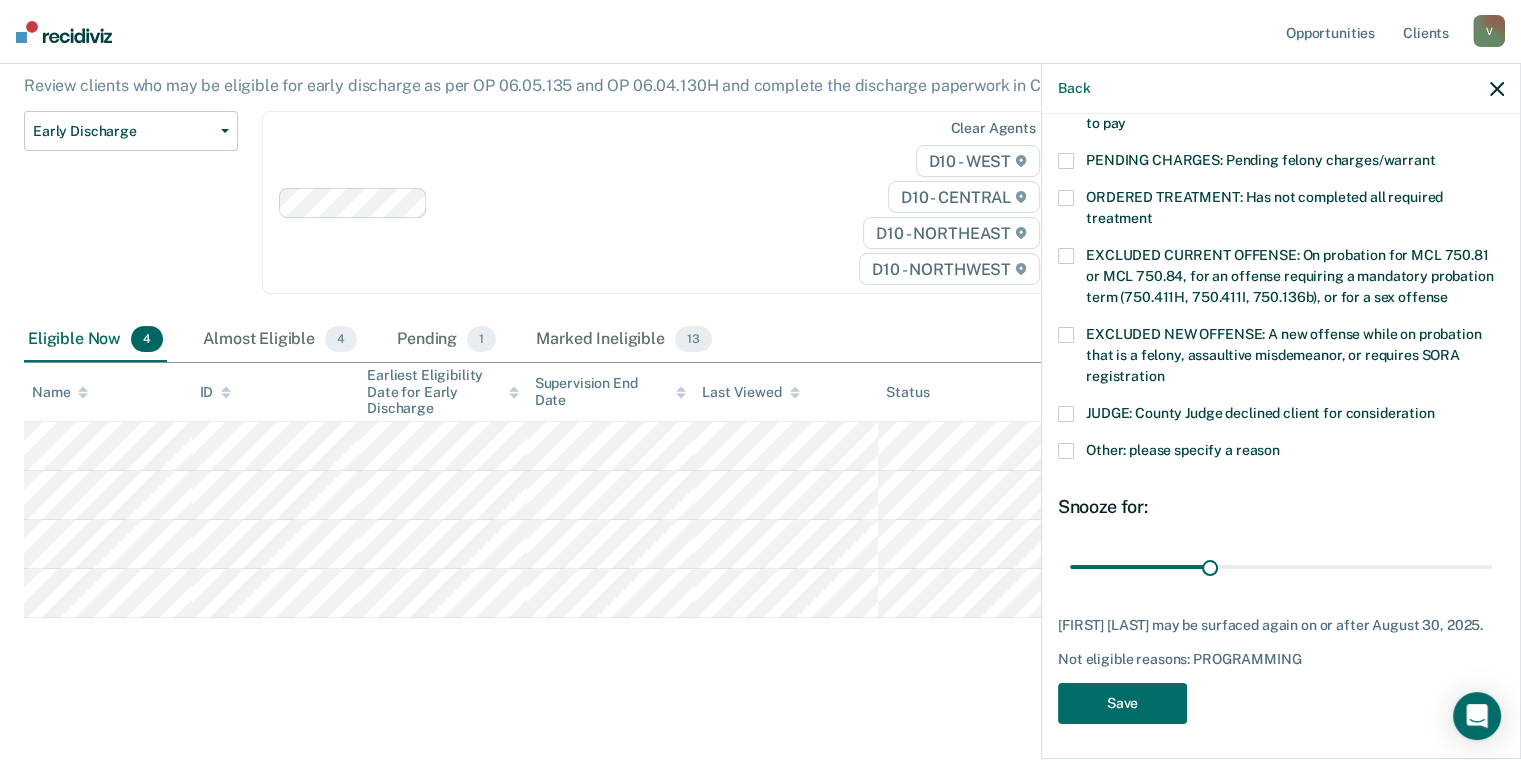 scroll, scrollTop: 616, scrollLeft: 0, axis: vertical 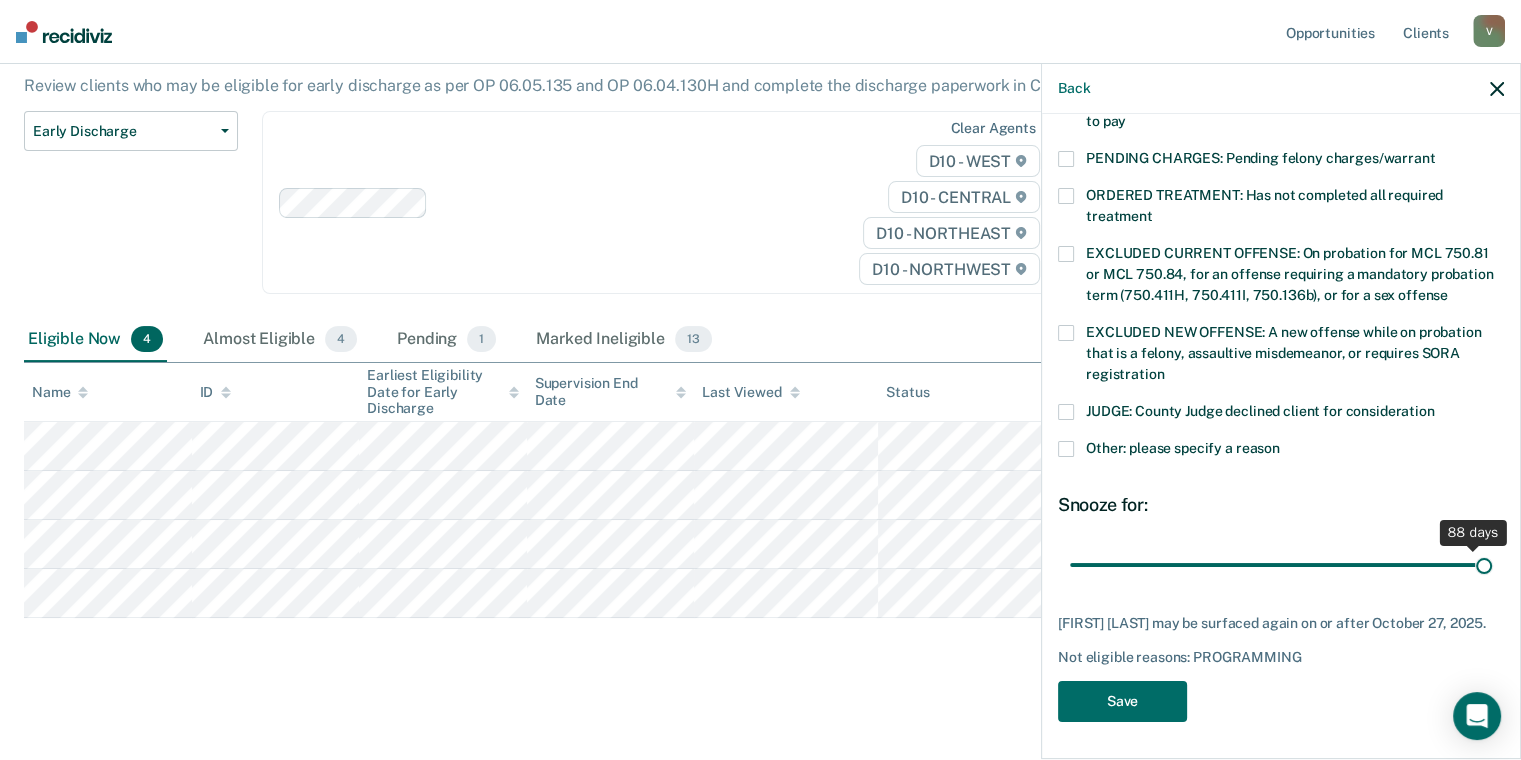 drag, startPoint x: 1204, startPoint y: 564, endPoint x: 1535, endPoint y: 570, distance: 331.05438 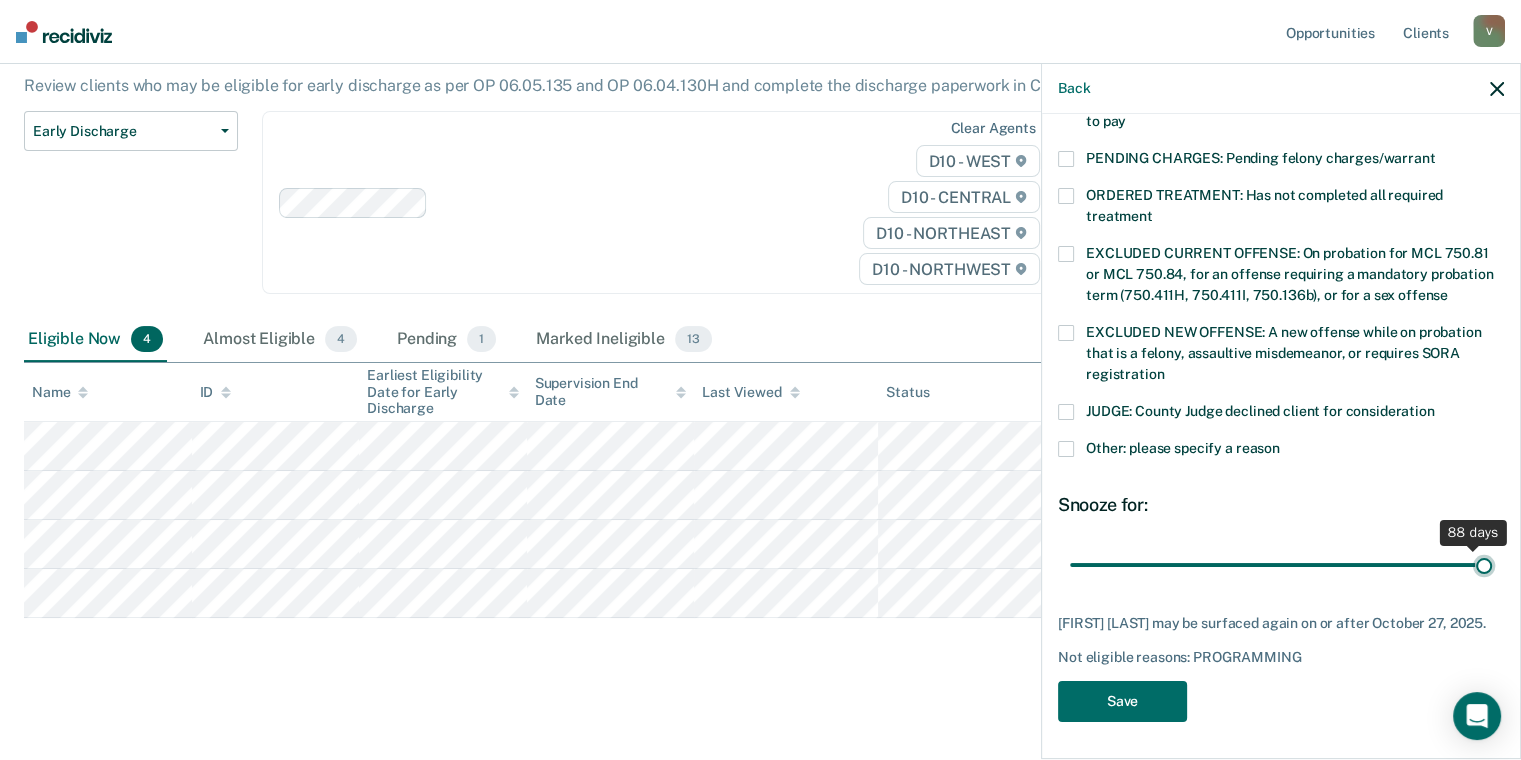 type on "90" 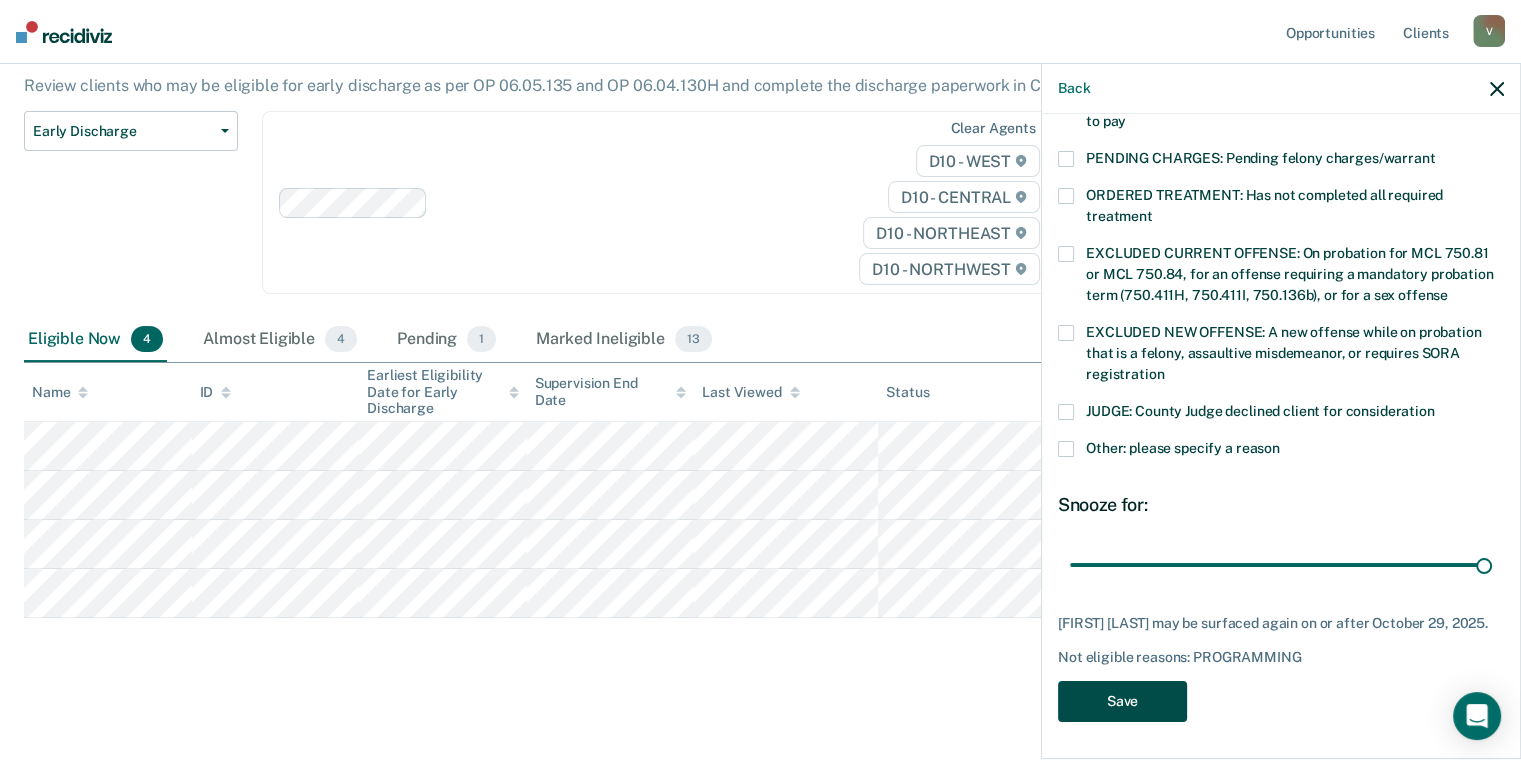 click on "Save" at bounding box center [1122, 701] 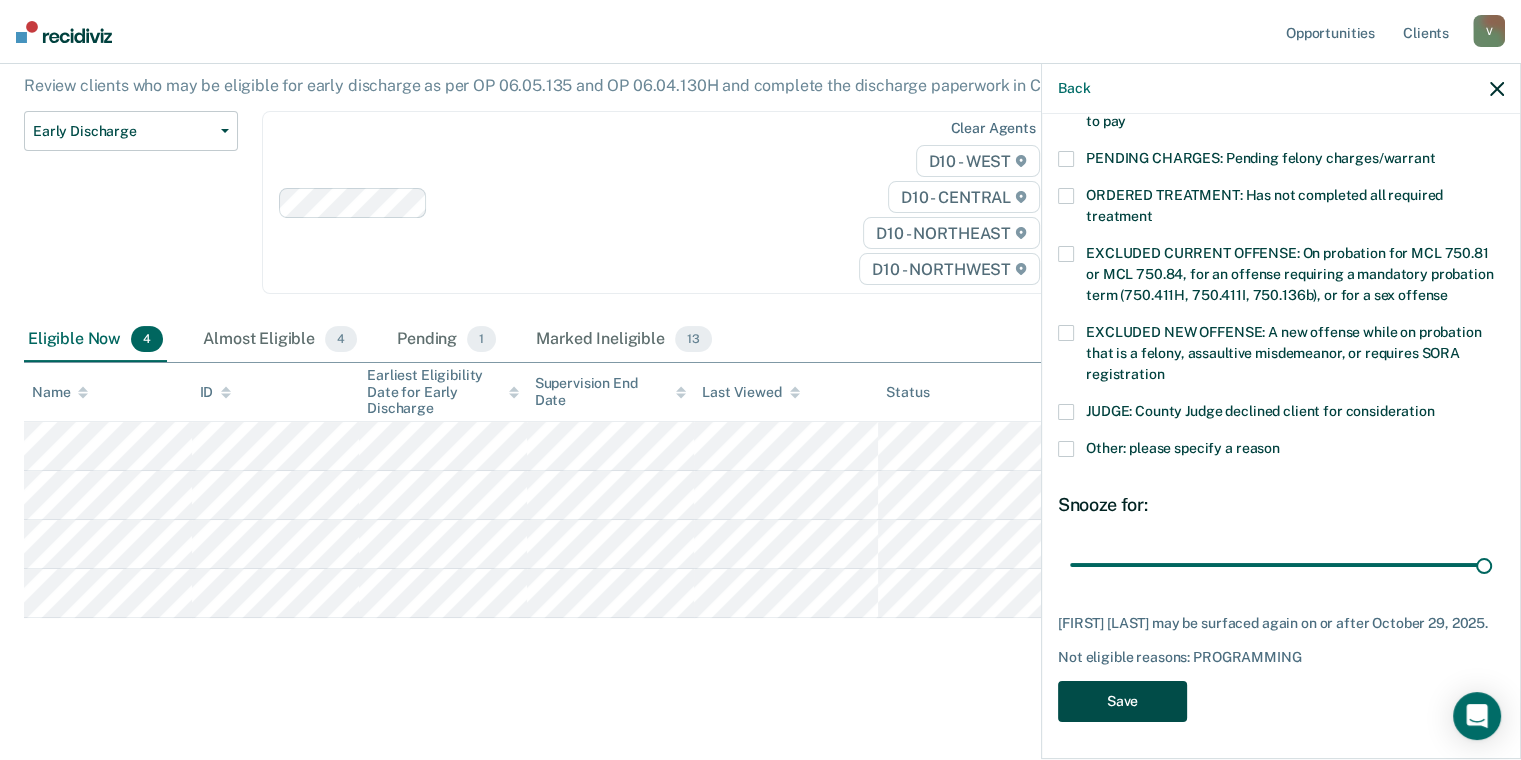 scroll, scrollTop: 127, scrollLeft: 0, axis: vertical 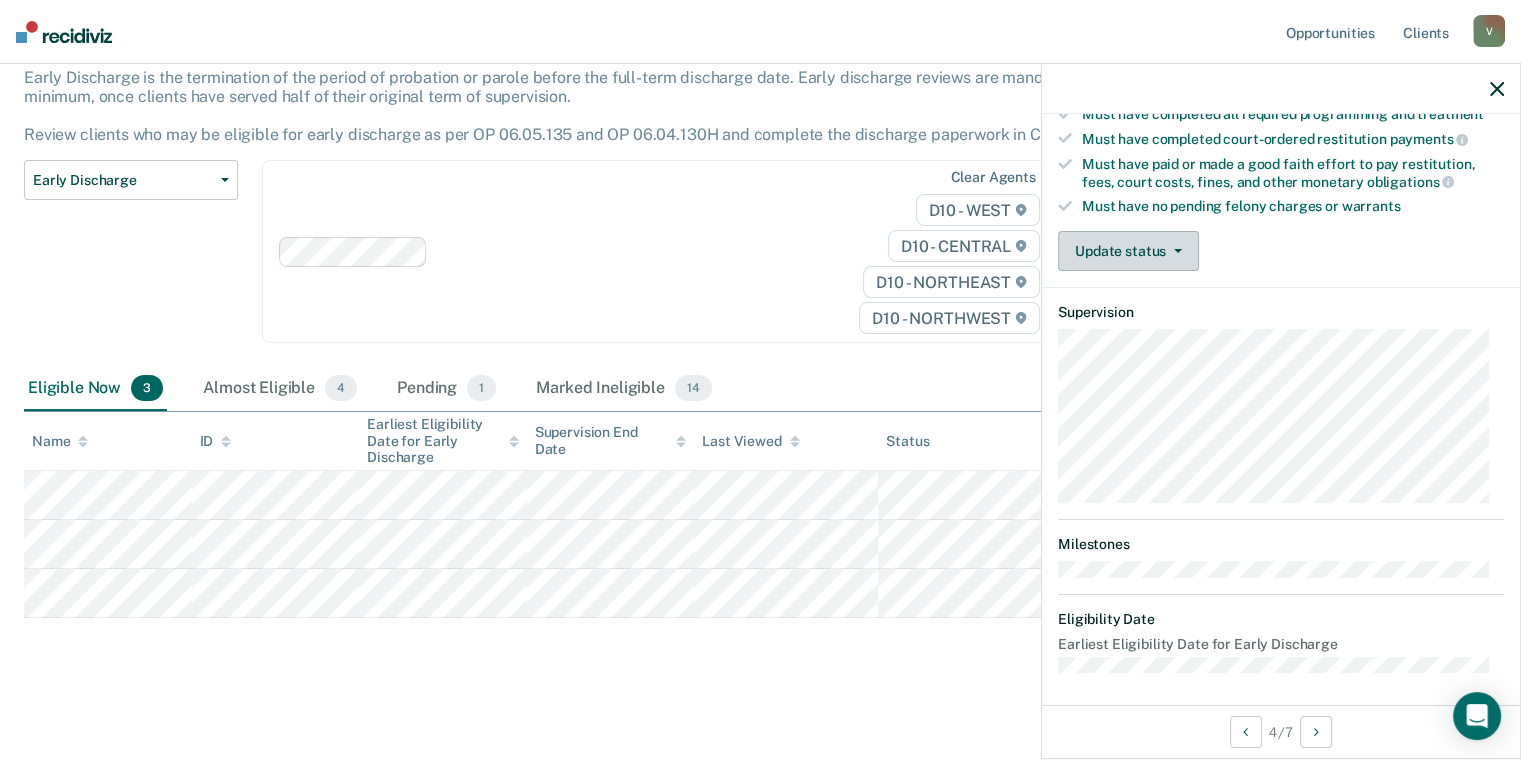 click on "Update status" at bounding box center [1128, 251] 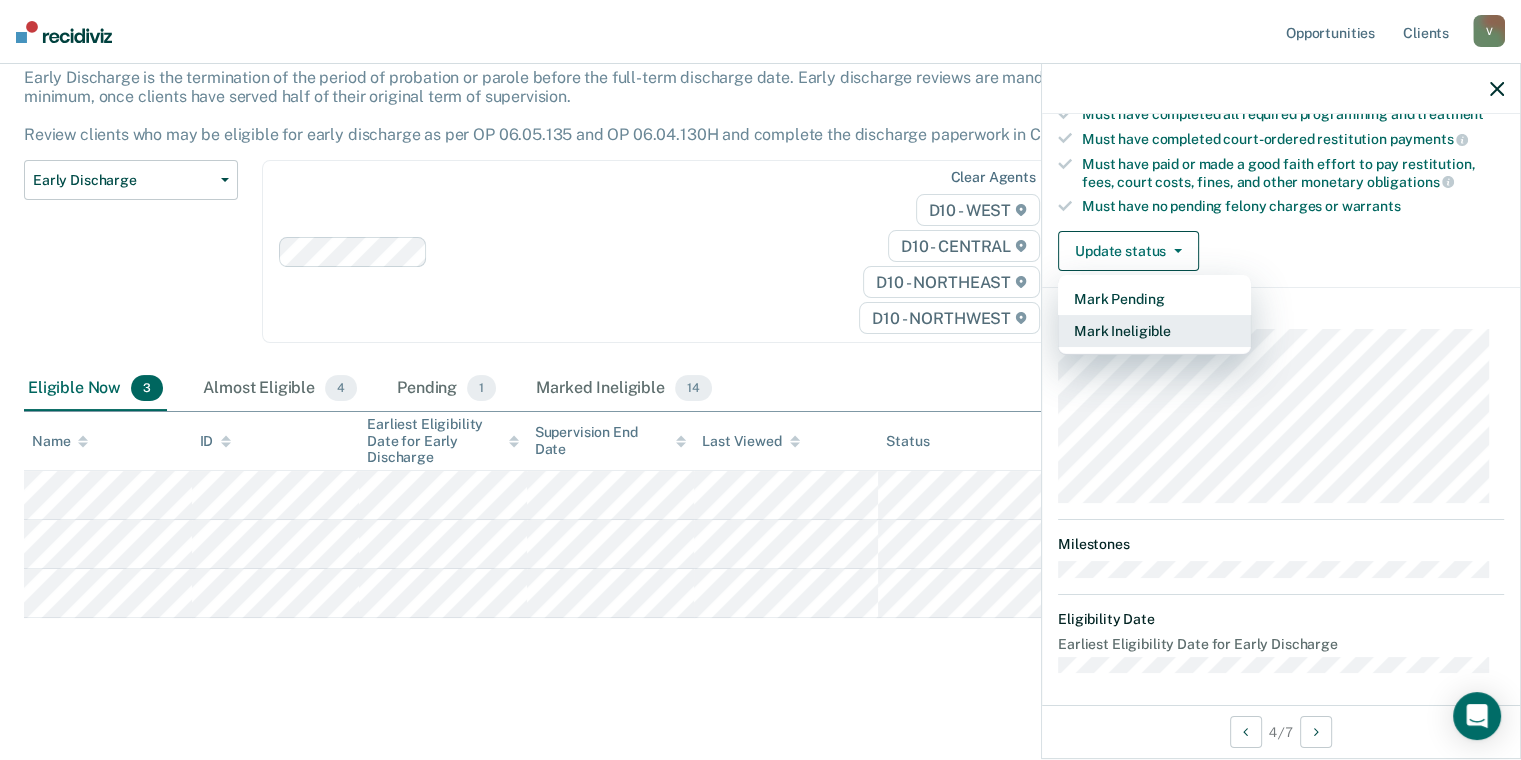 click on "Mark Ineligible" at bounding box center [1154, 331] 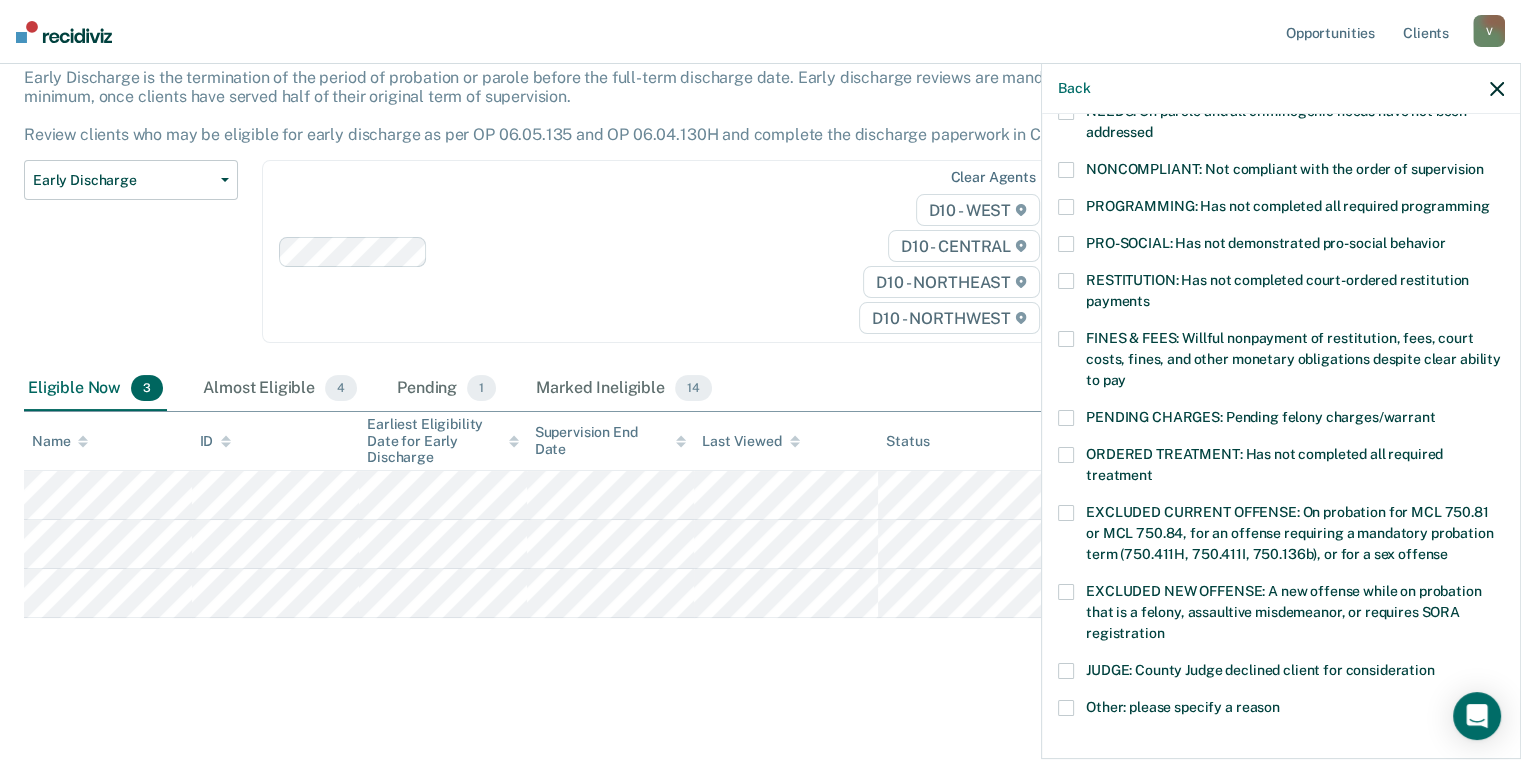 click on "HB Which of the following requirements has [FIRST] [LAST] not met? CHILD ABUSE ORDER: Child abuse prevention order filed during supervision period SUSPECTED OFFENSE: Suspected of a felony, assaultive misdemeanor, OWI, or offense requiring SORA registration FELONY/STATE PROBATION: On parole and also on other state or federal probation supervision for an offense committed during the current period NEEDS: On parole and all criminogenic needs have not been addressed NONCOMPLIANT: Not compliant with the order of supervision PROGRAMMING: Has not completed all required programming PRO-SOCIAL: Has not demonstrated pro-social behavior RESTITUTION: Has not completed court-ordered restitution payments FINES & FEES: Willful nonpayment of restitution, fees, court costs, fines, and other monetary obligations despite clear ability to pay PENDING CHARGES: Pending felony charges/warrant ORDERED TREATMENT: Has not completed all required treatment JUDGE: County Judge declined client for consideration Snooze for: 30 days" at bounding box center (1281, 434) 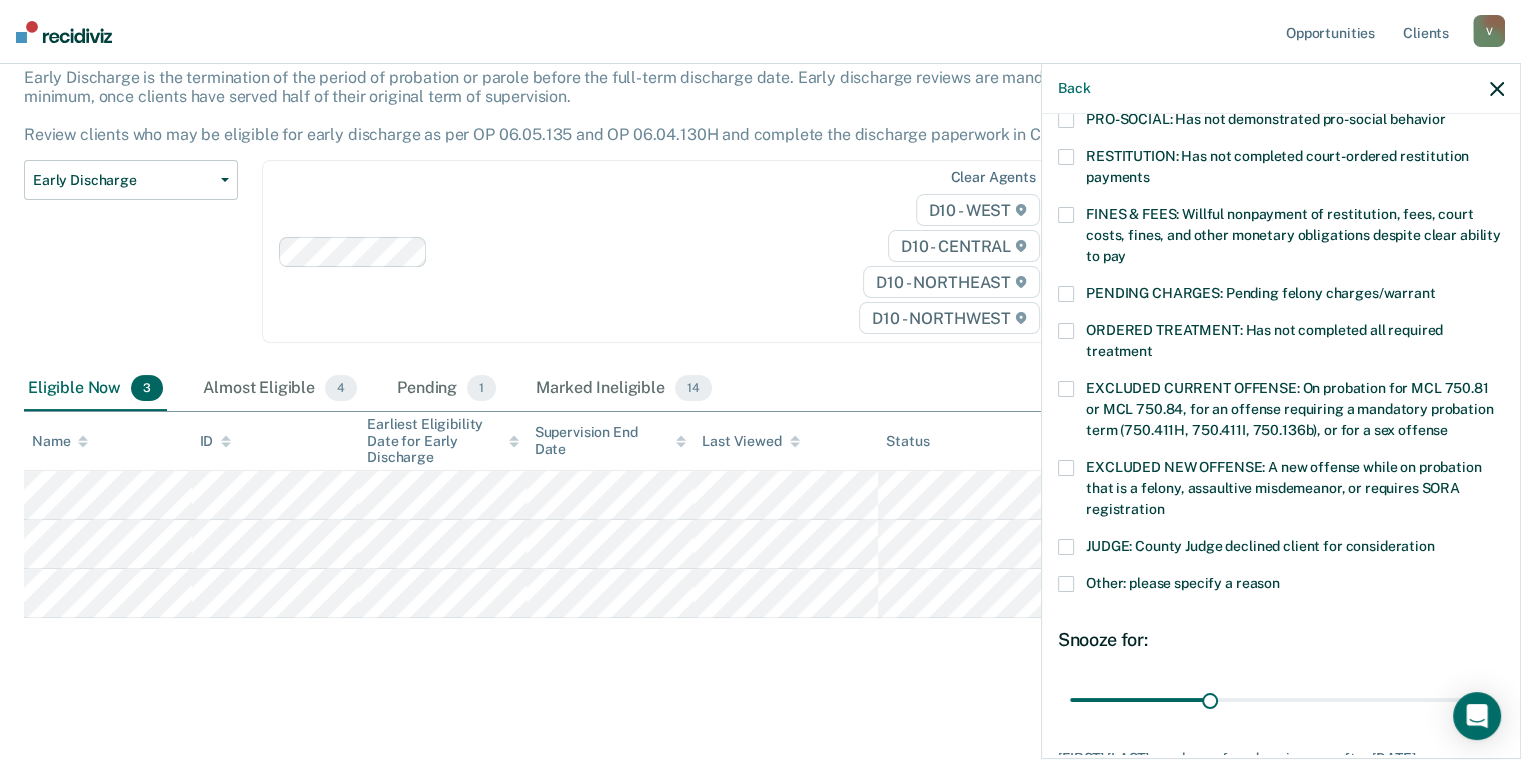 scroll, scrollTop: 633, scrollLeft: 0, axis: vertical 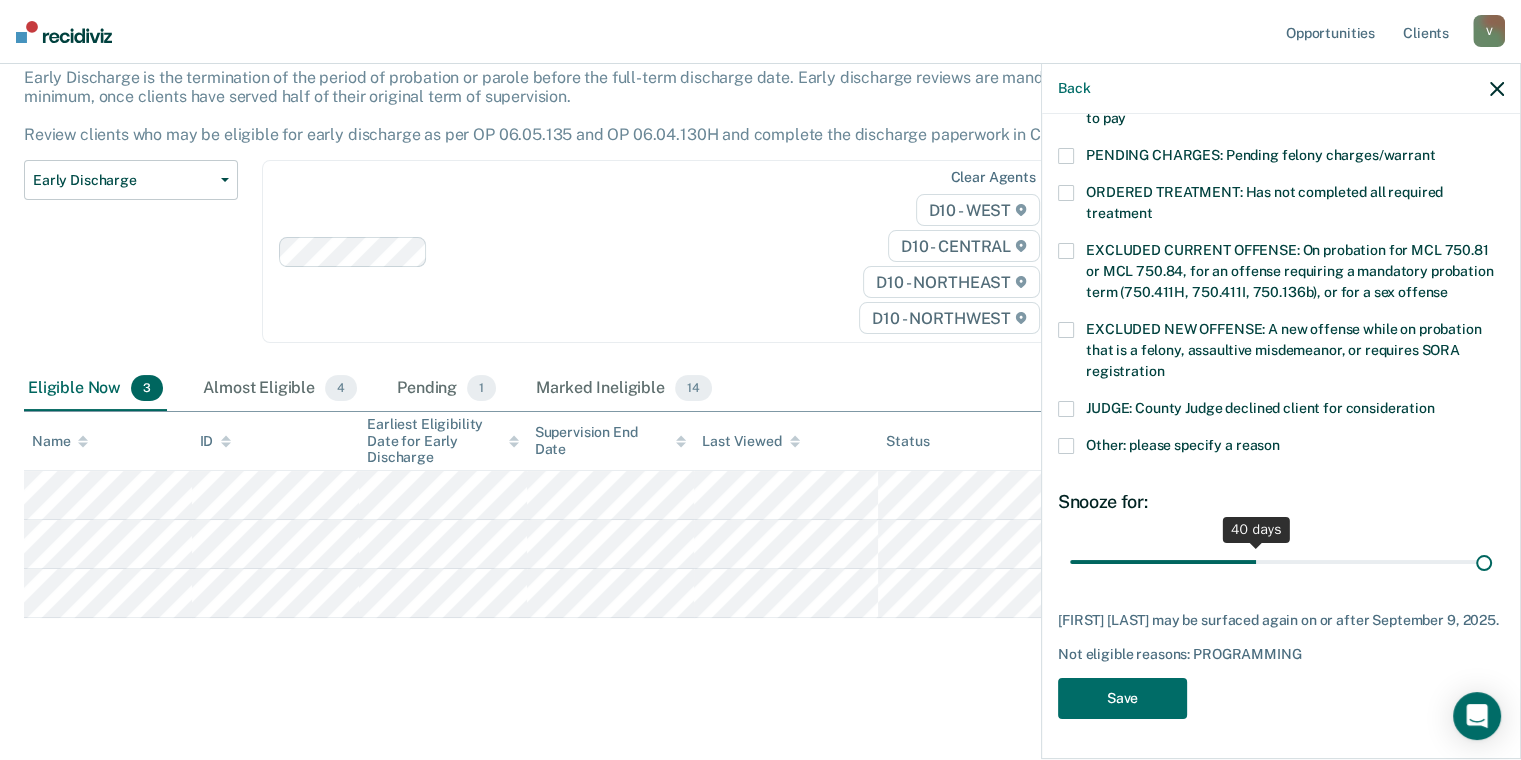 drag, startPoint x: 1204, startPoint y: 547, endPoint x: 1535, endPoint y: 568, distance: 331.6655 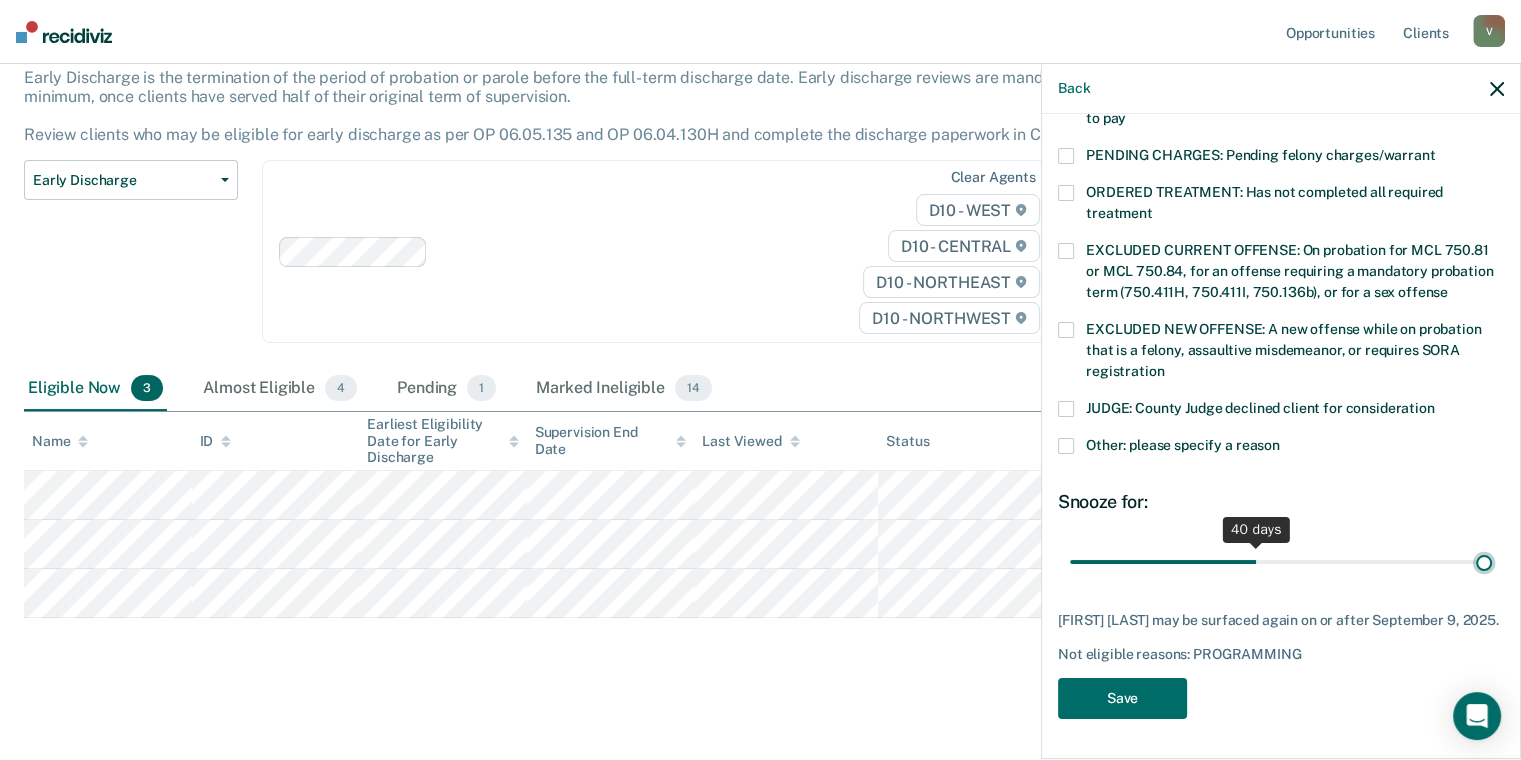 type on "90" 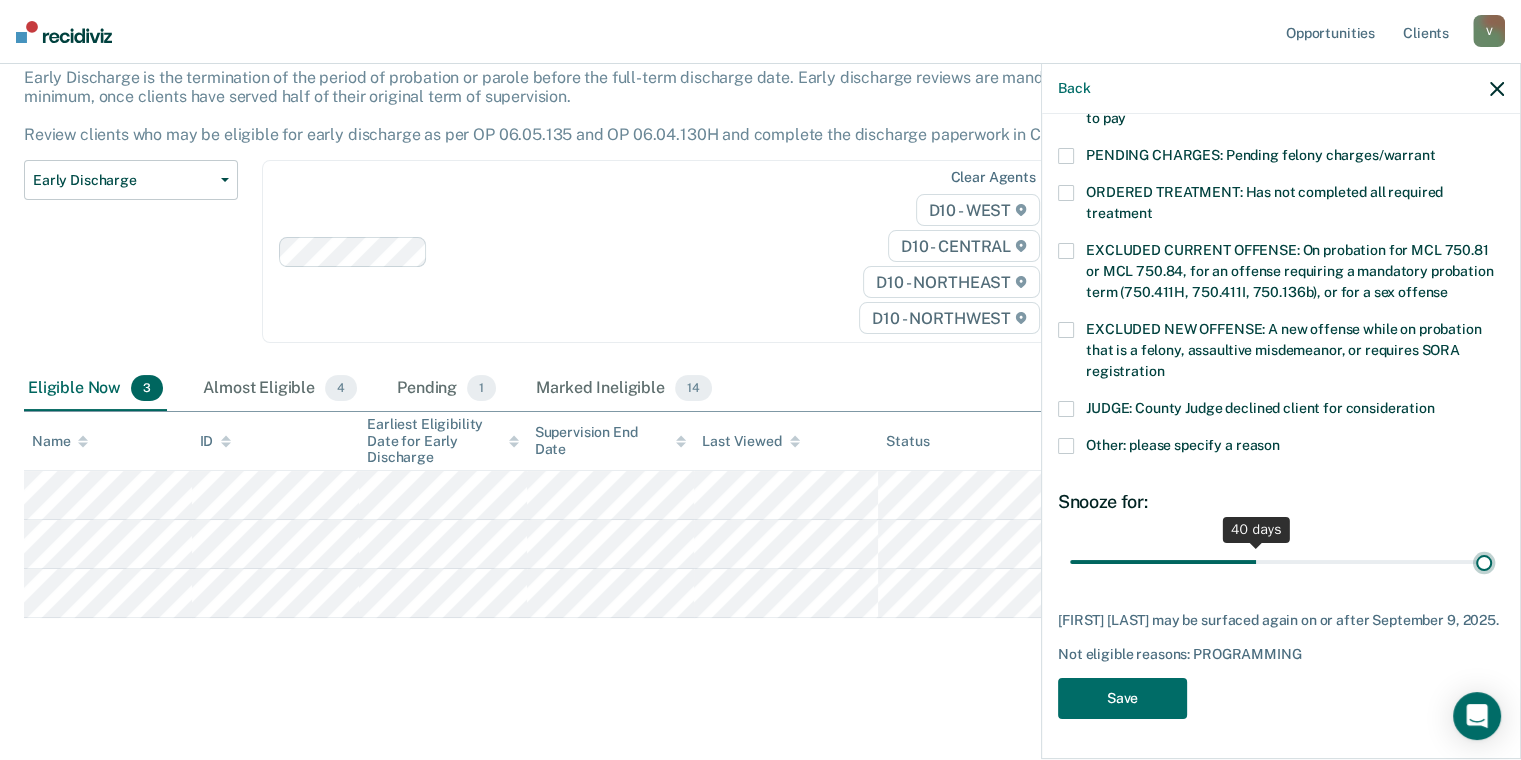 click at bounding box center [1281, 562] 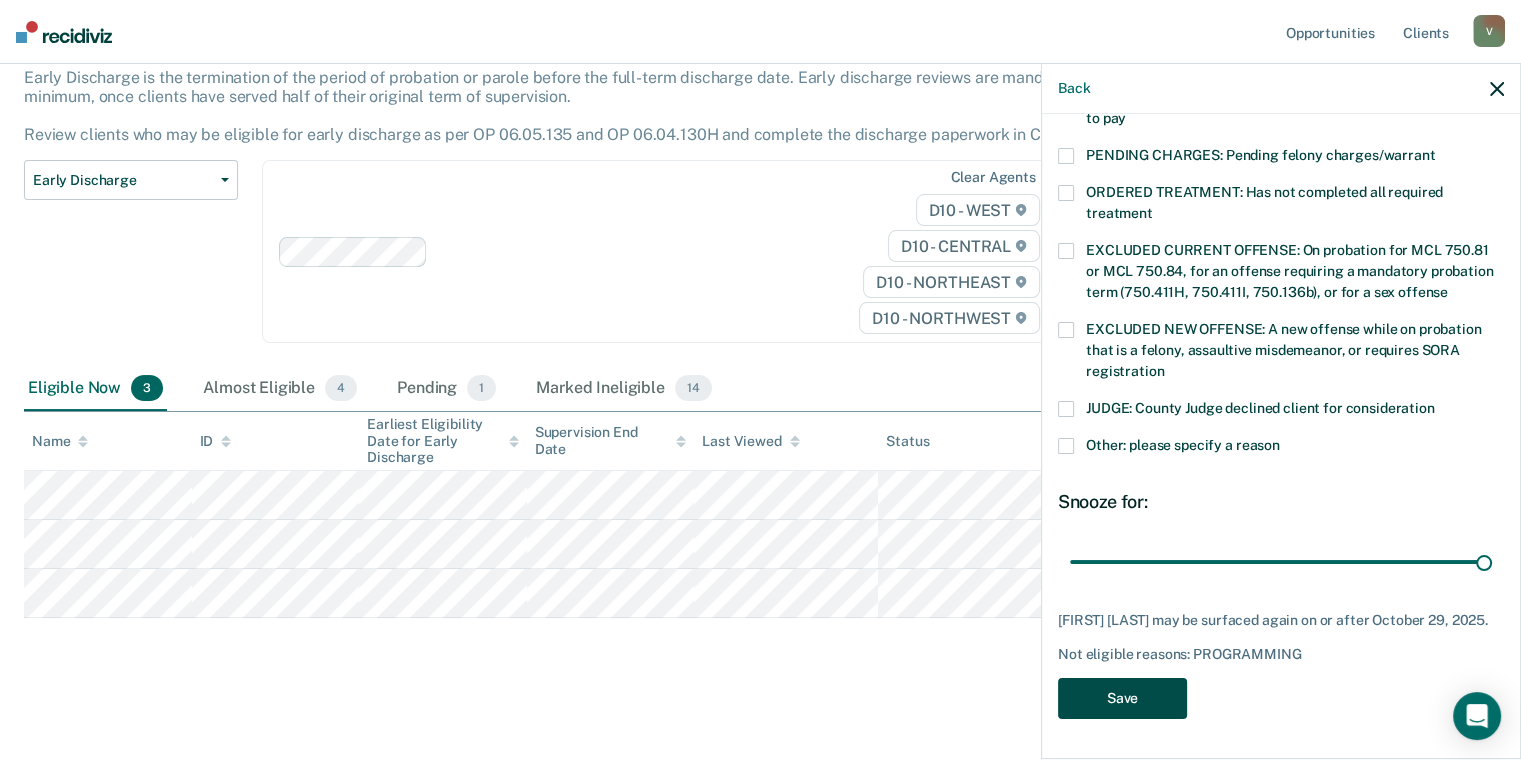 click on "Save" at bounding box center [1122, 698] 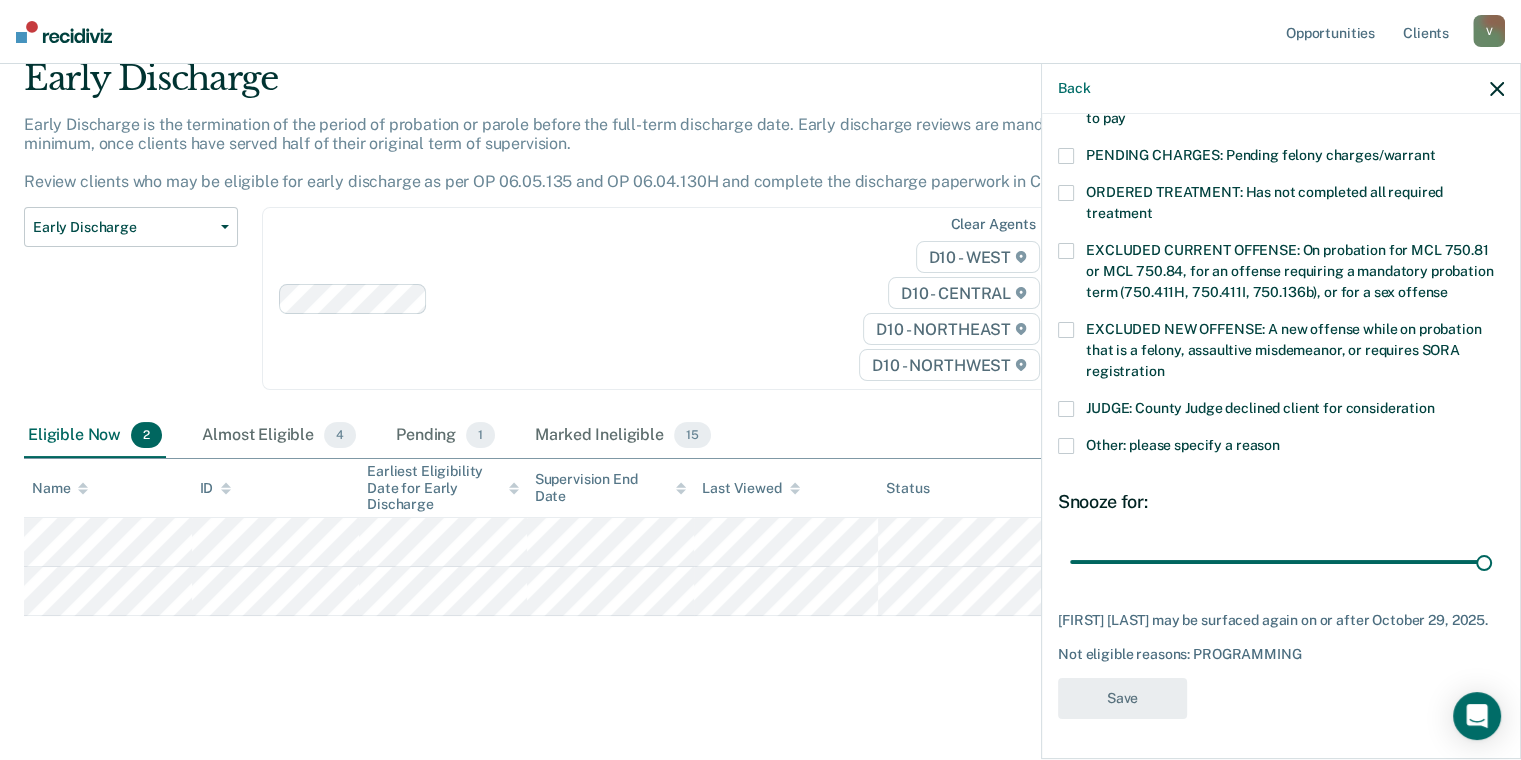 scroll, scrollTop: 78, scrollLeft: 0, axis: vertical 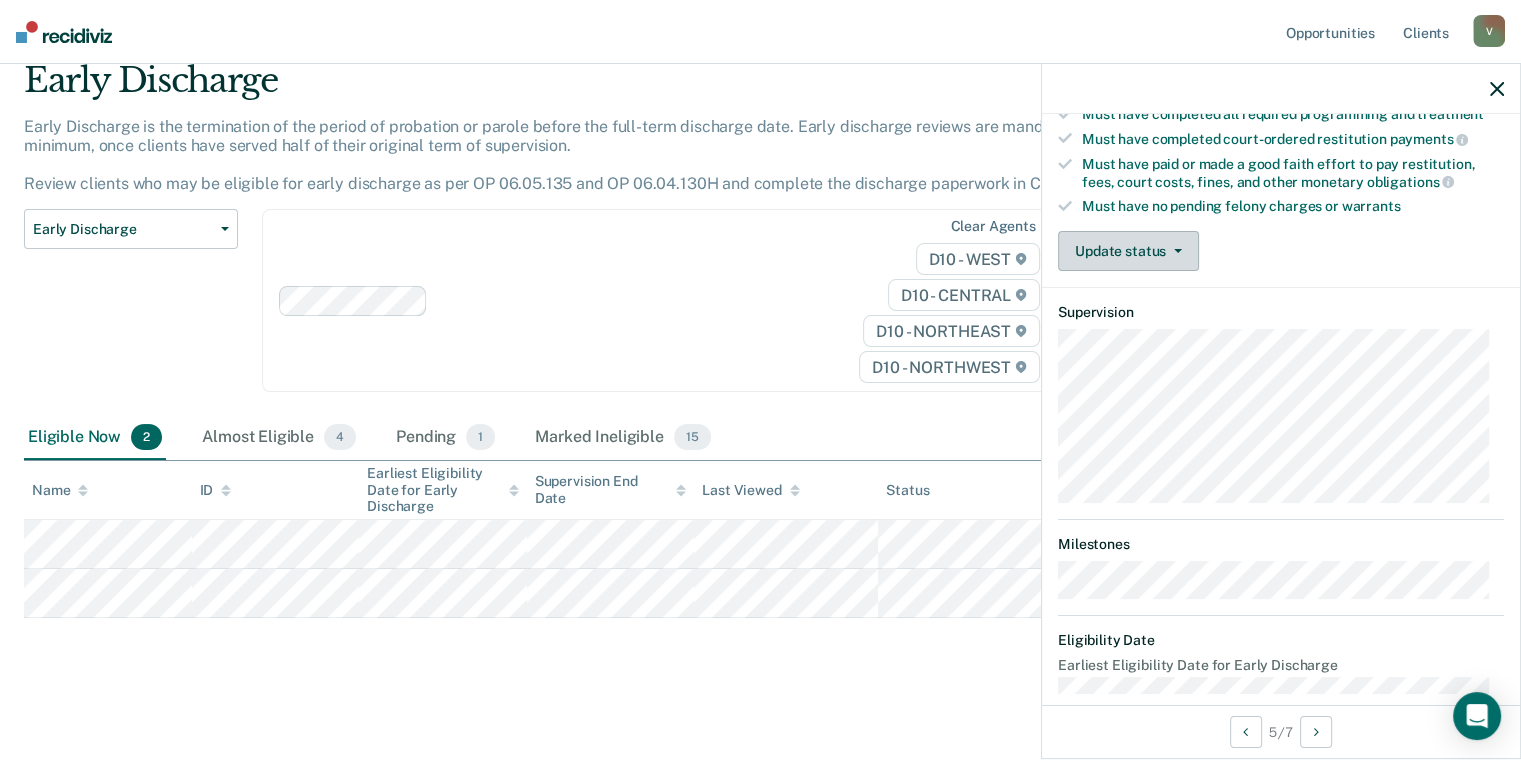 click on "Update status" at bounding box center [1128, 251] 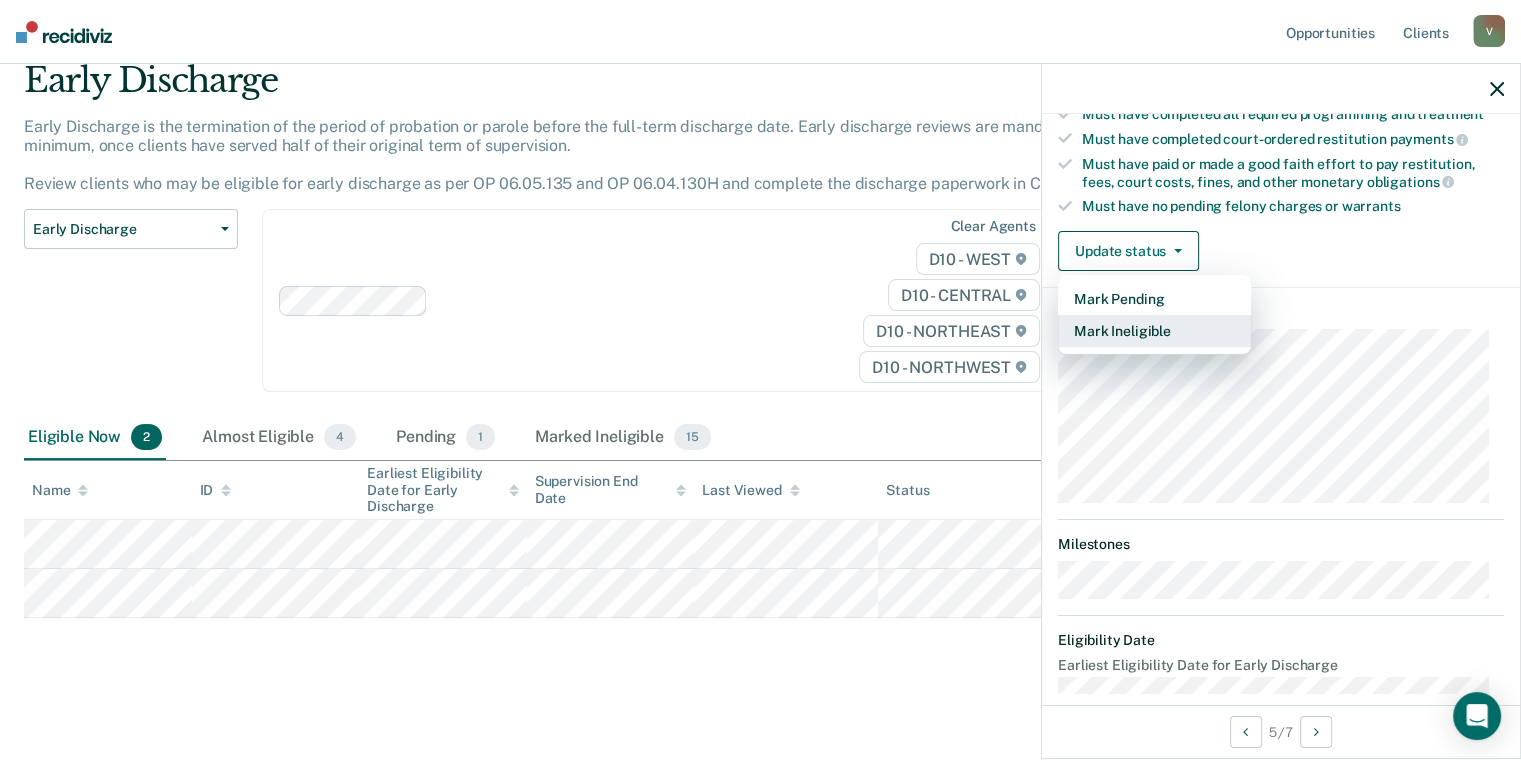 click on "Mark Ineligible" at bounding box center [1154, 331] 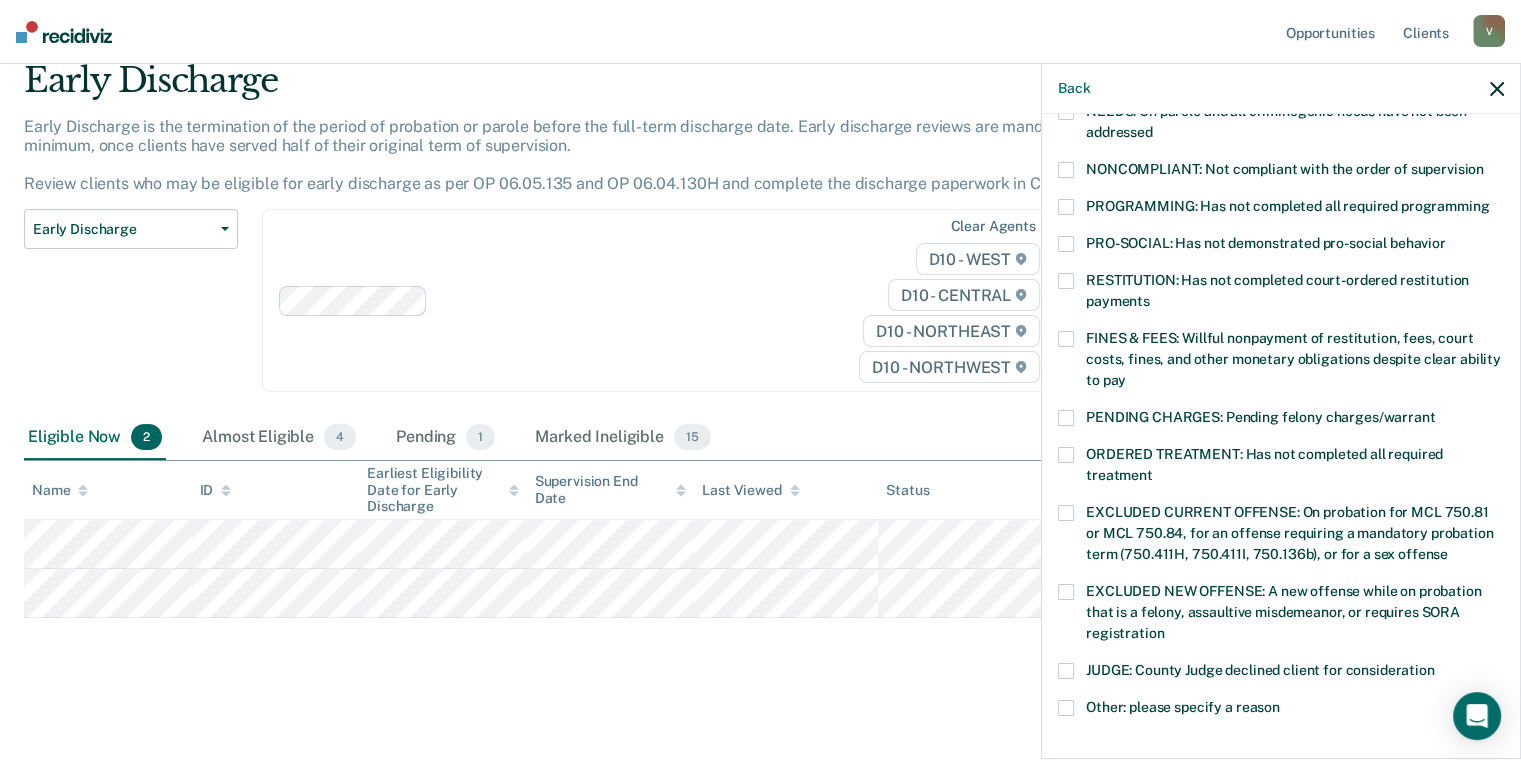 click at bounding box center [1066, 207] 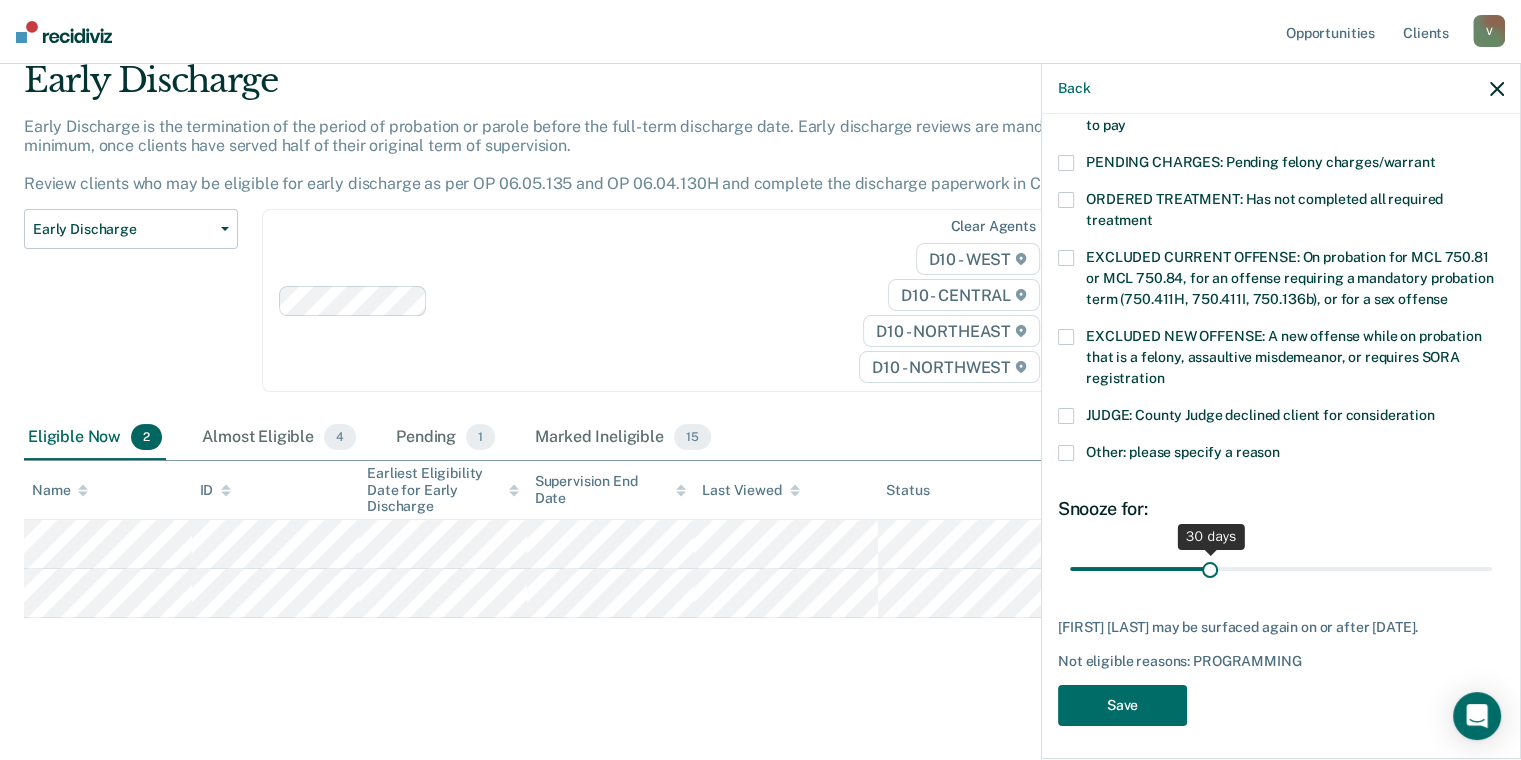 scroll, scrollTop: 616, scrollLeft: 0, axis: vertical 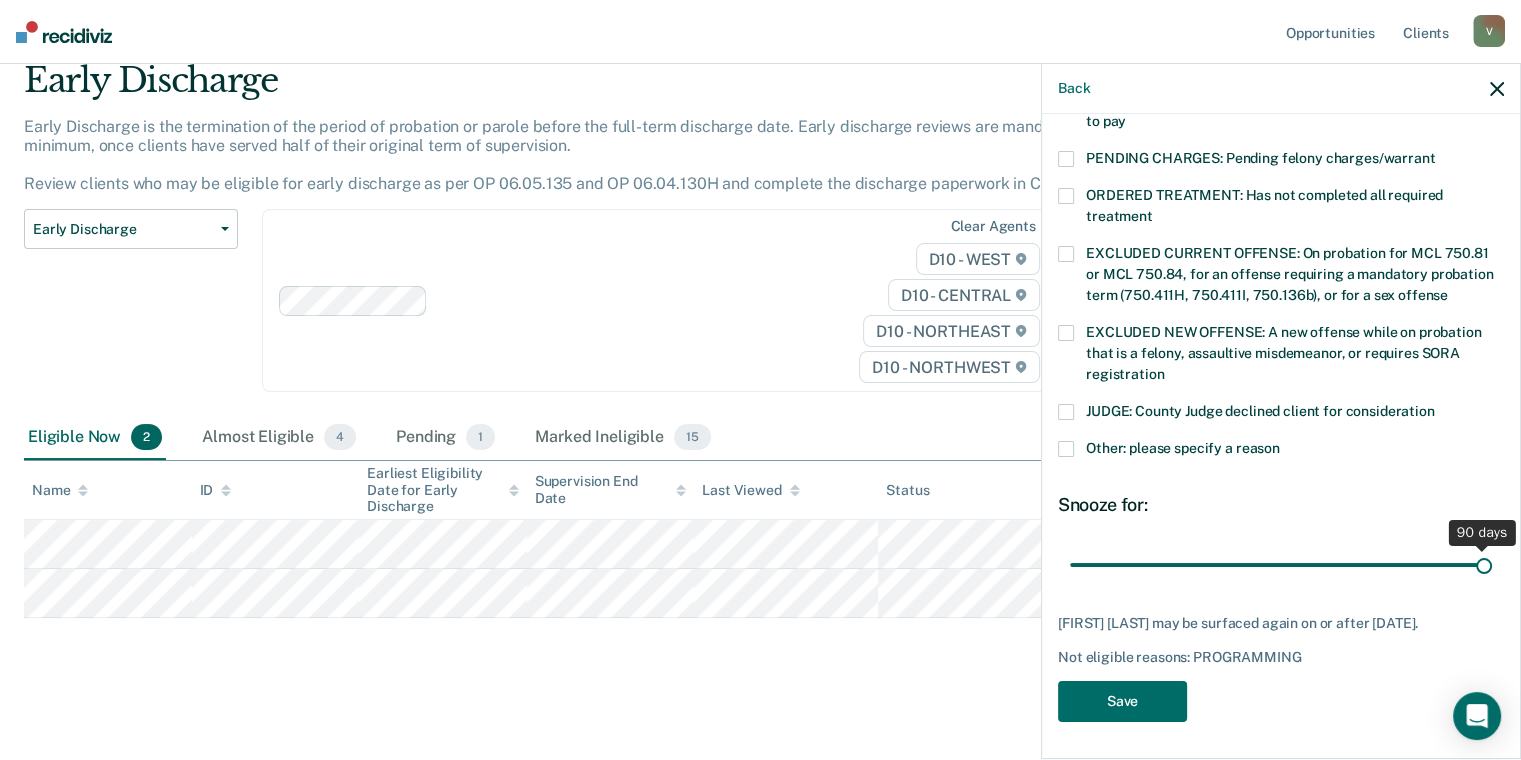 drag, startPoint x: 1202, startPoint y: 562, endPoint x: 1527, endPoint y: 598, distance: 326.98776 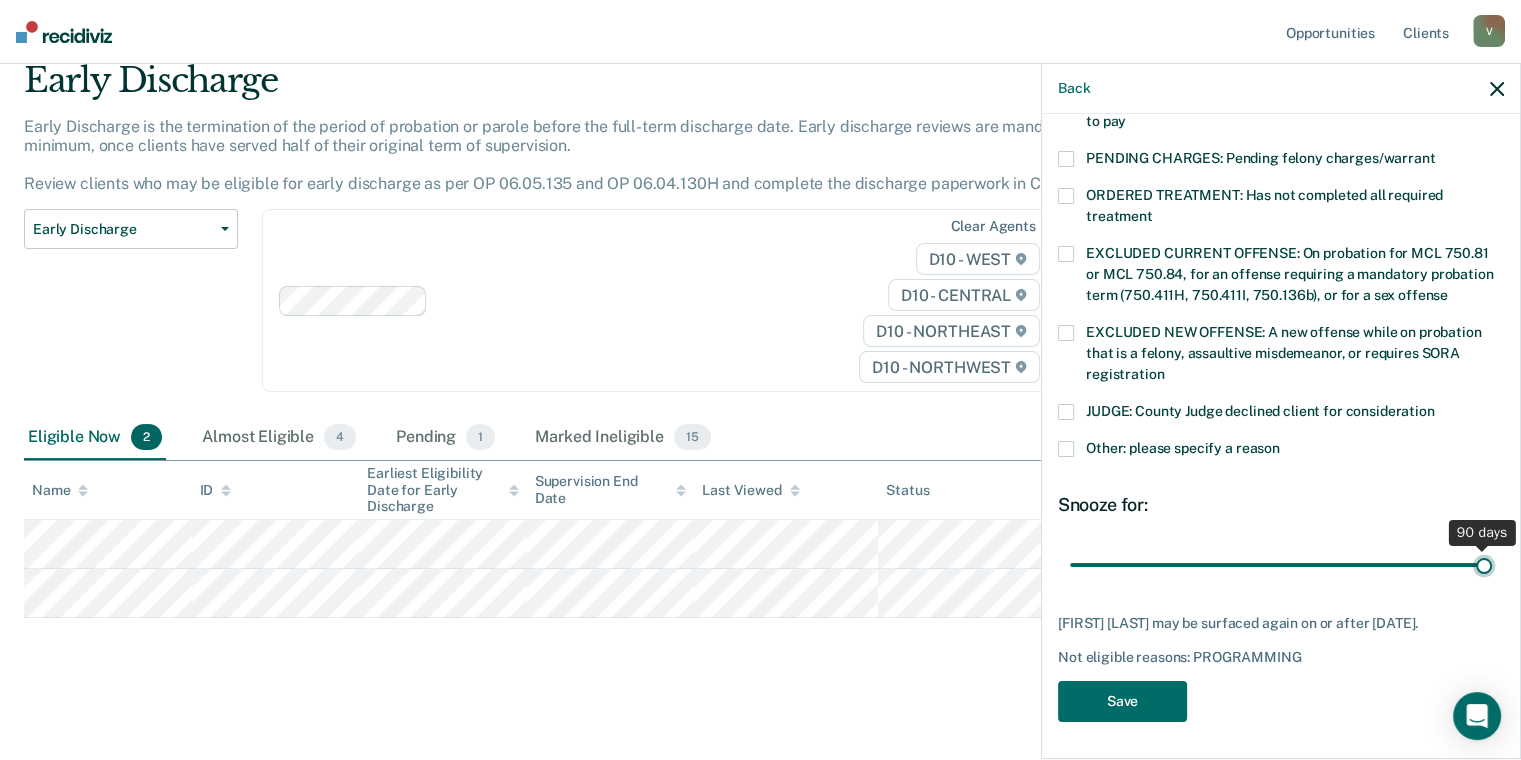 type on "90" 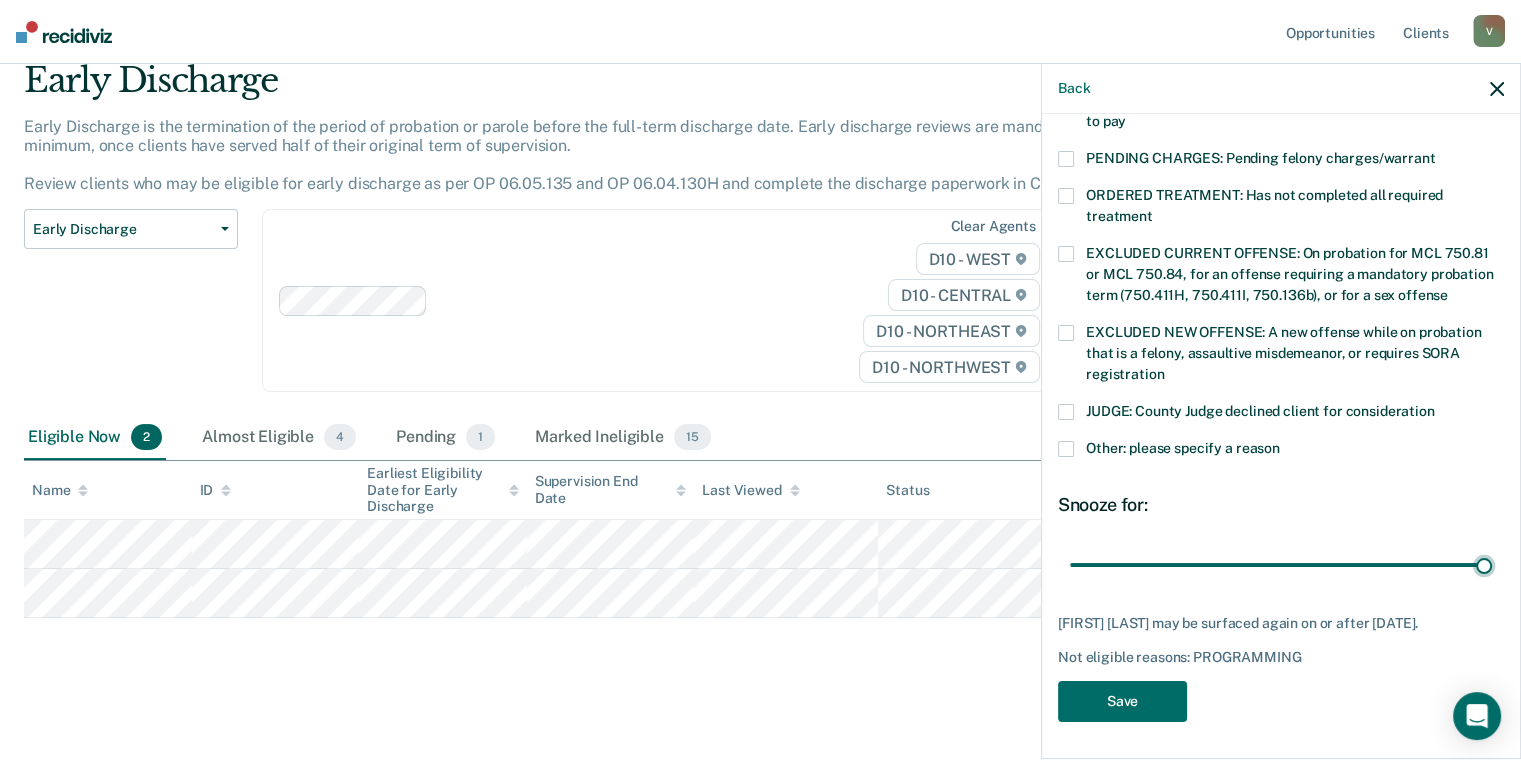 click at bounding box center [1281, 565] 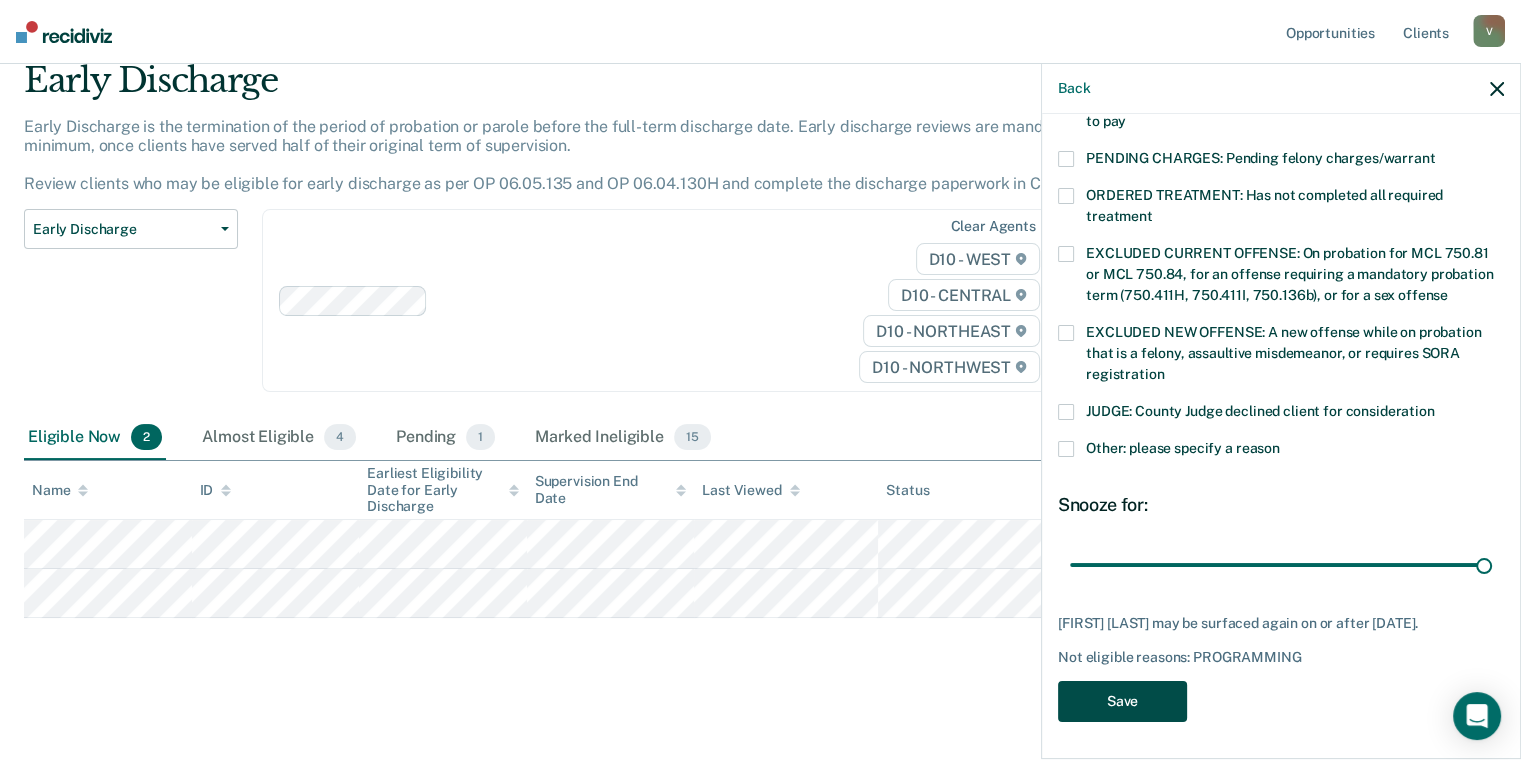 click on "Save" at bounding box center [1122, 701] 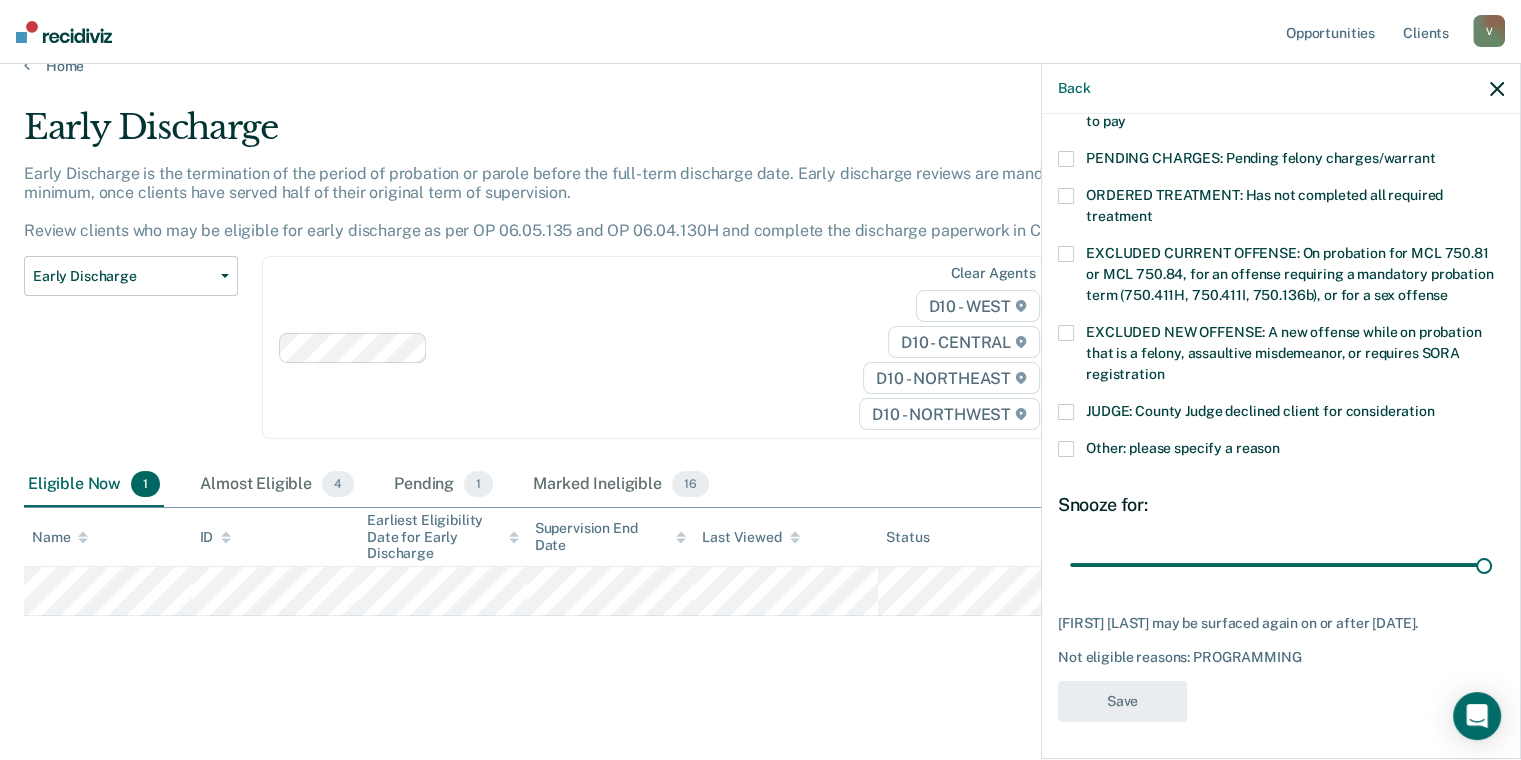 scroll, scrollTop: 28, scrollLeft: 0, axis: vertical 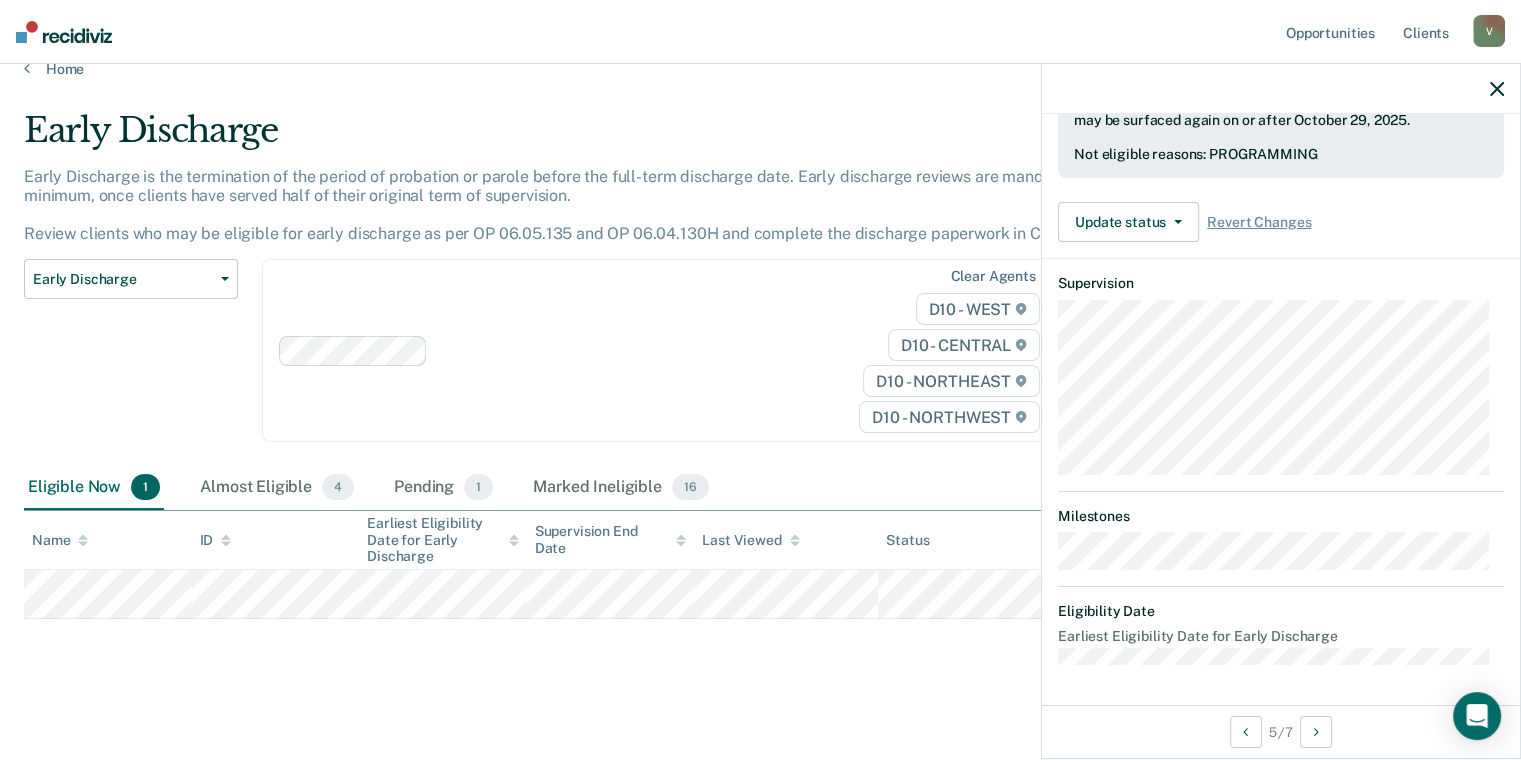 click on "Early Discharge Early Discharge is the termination of the period of probation or parole before the full-term discharge date. Early discharge reviews are mandated, at minimum, once clients have served half of their original term of supervision. Review clients who may be eligible for early discharge as per OP 06.05.135 and OP 06.04.130H and complete the discharge paperwork in COMS. Early Discharge Classification Review Early Discharge Minimum Telephone Reporting Overdue for Discharge Supervision Level Mismatch Clear agents D10 - WEST D10 - CENTRAL D10 - NORTHEAST D10 - NORTHWEST Eligible Now 1 Almost Eligible 4 Pending 1 Marked Ineligible 16 To pick up a draggable item, press the space bar. While dragging, use the arrow keys to move the item. Press space again to drop the item in its new position, or press escape to cancel. Name ID Earliest Eligibility Date for Early Discharge Supervision End Date Last Viewed Status Assigned to" at bounding box center (760, 393) 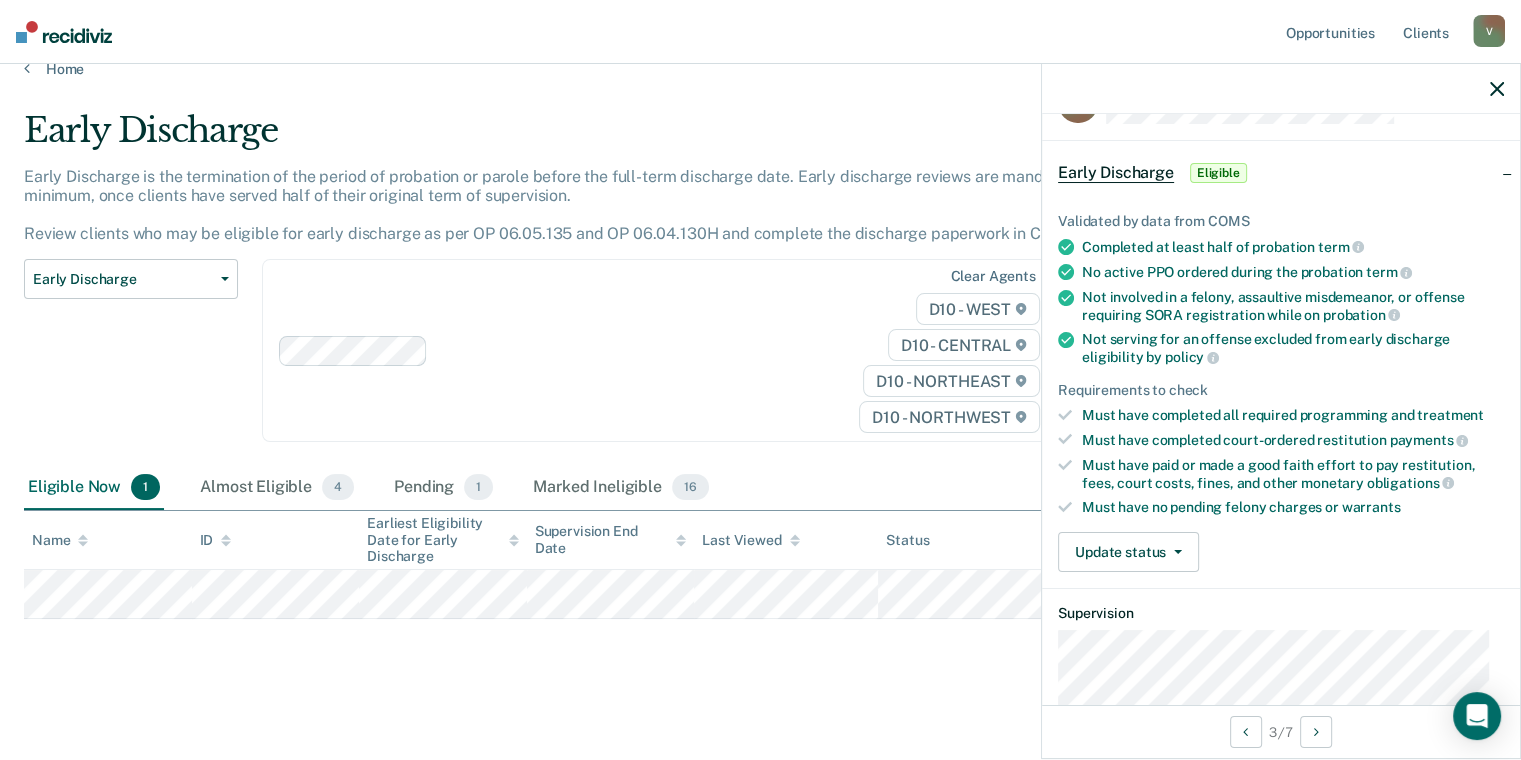 scroll, scrollTop: 156, scrollLeft: 0, axis: vertical 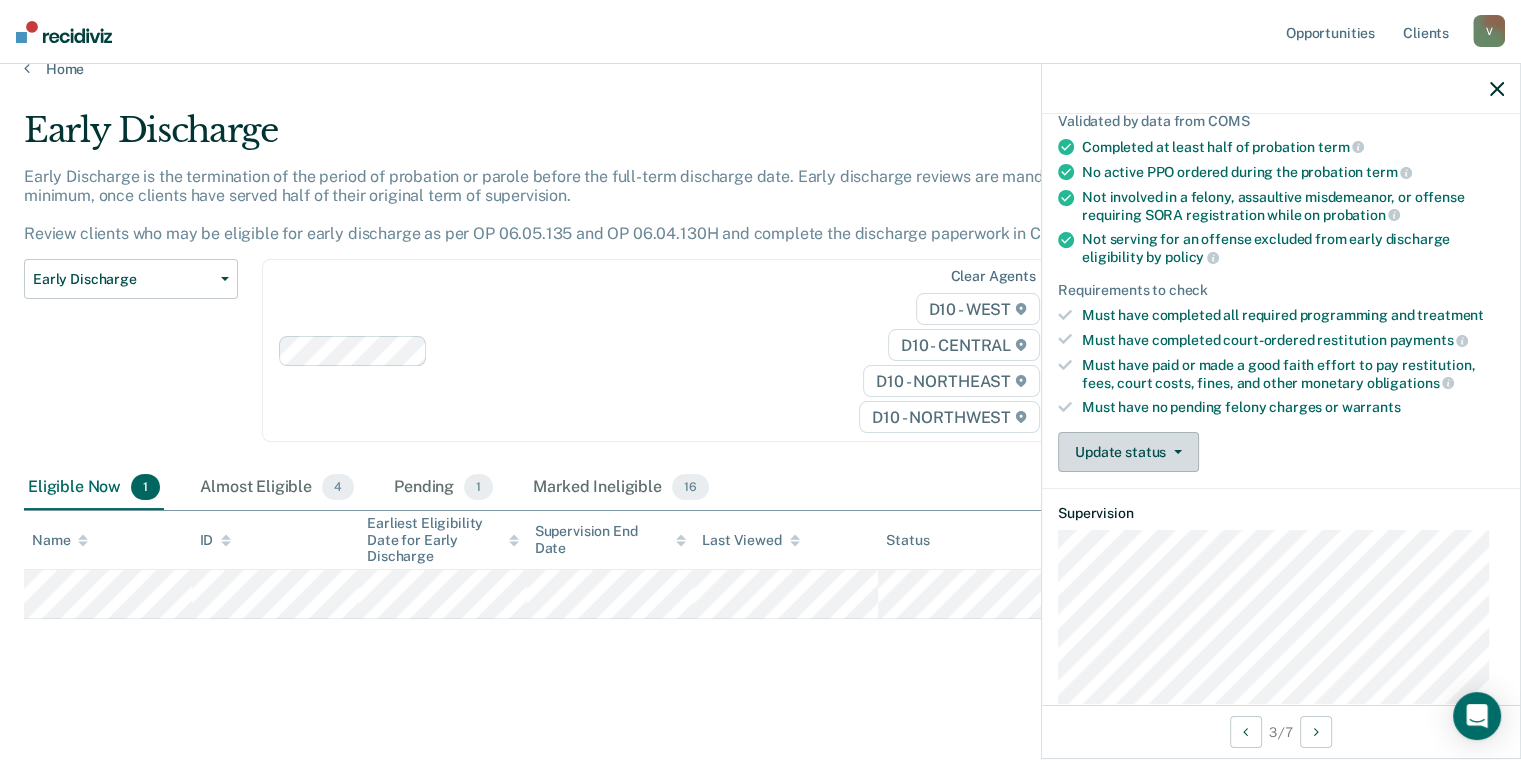 click on "Update status" at bounding box center [1128, 452] 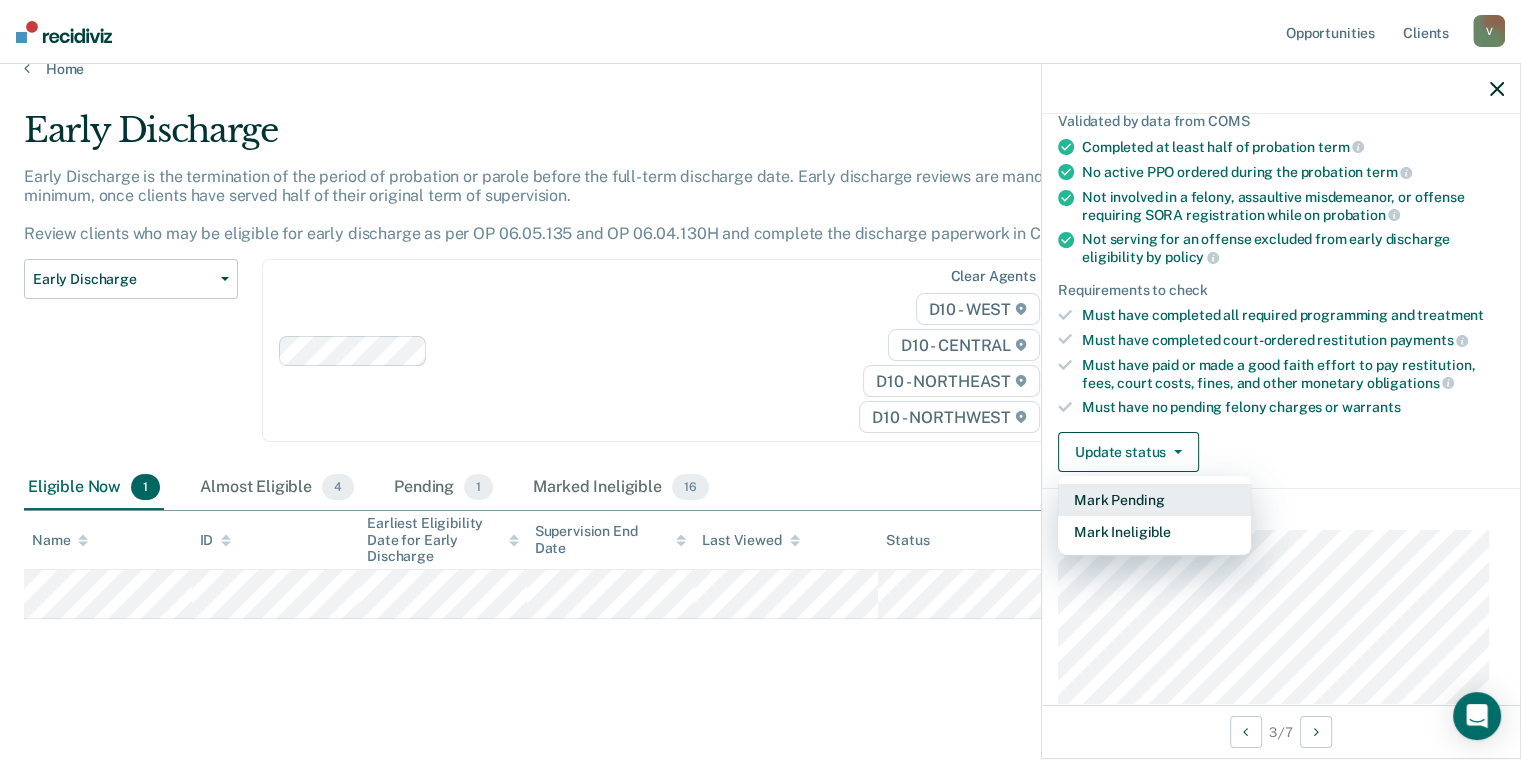 click on "Mark Pending" at bounding box center (1154, 500) 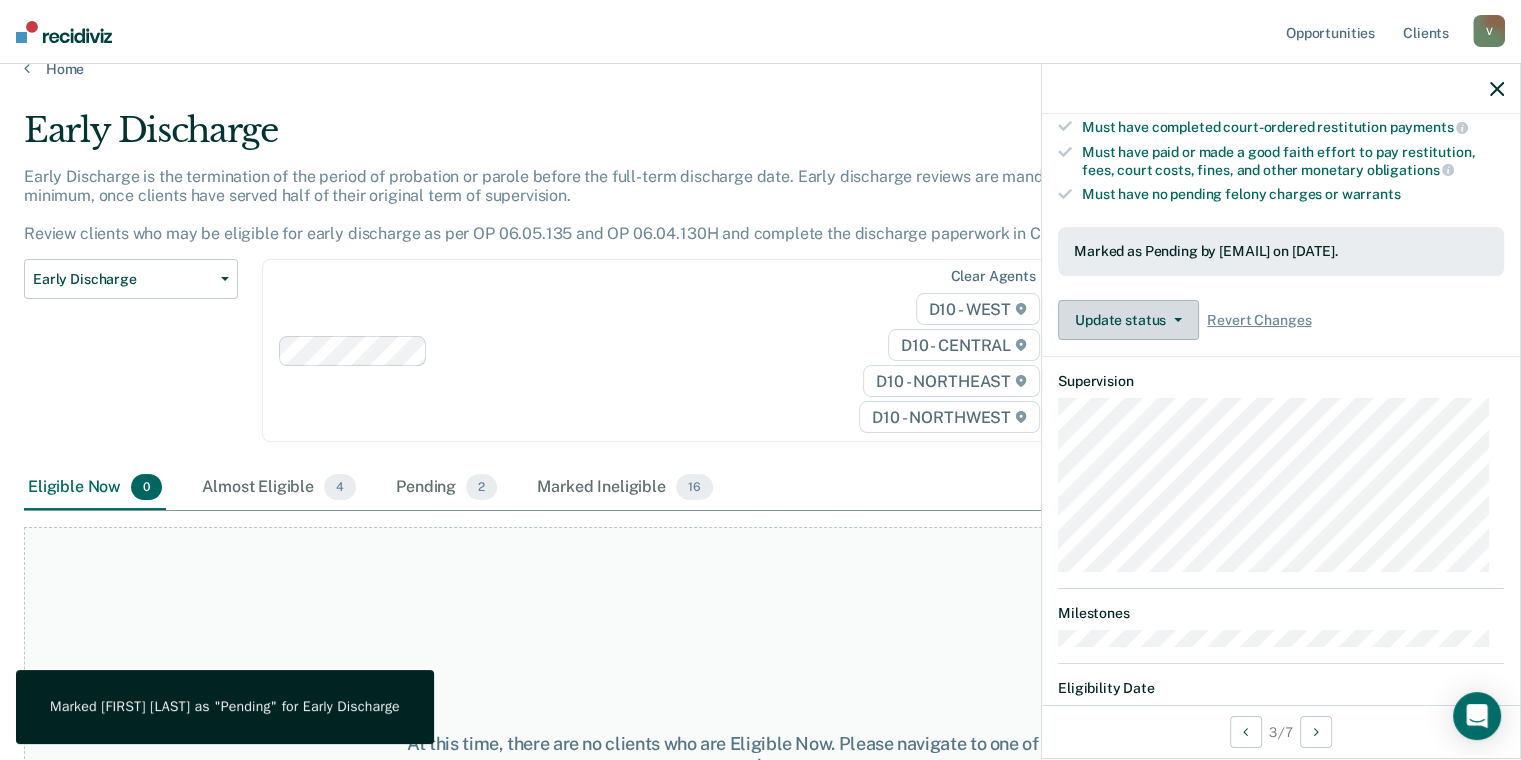 scroll, scrollTop: 454, scrollLeft: 0, axis: vertical 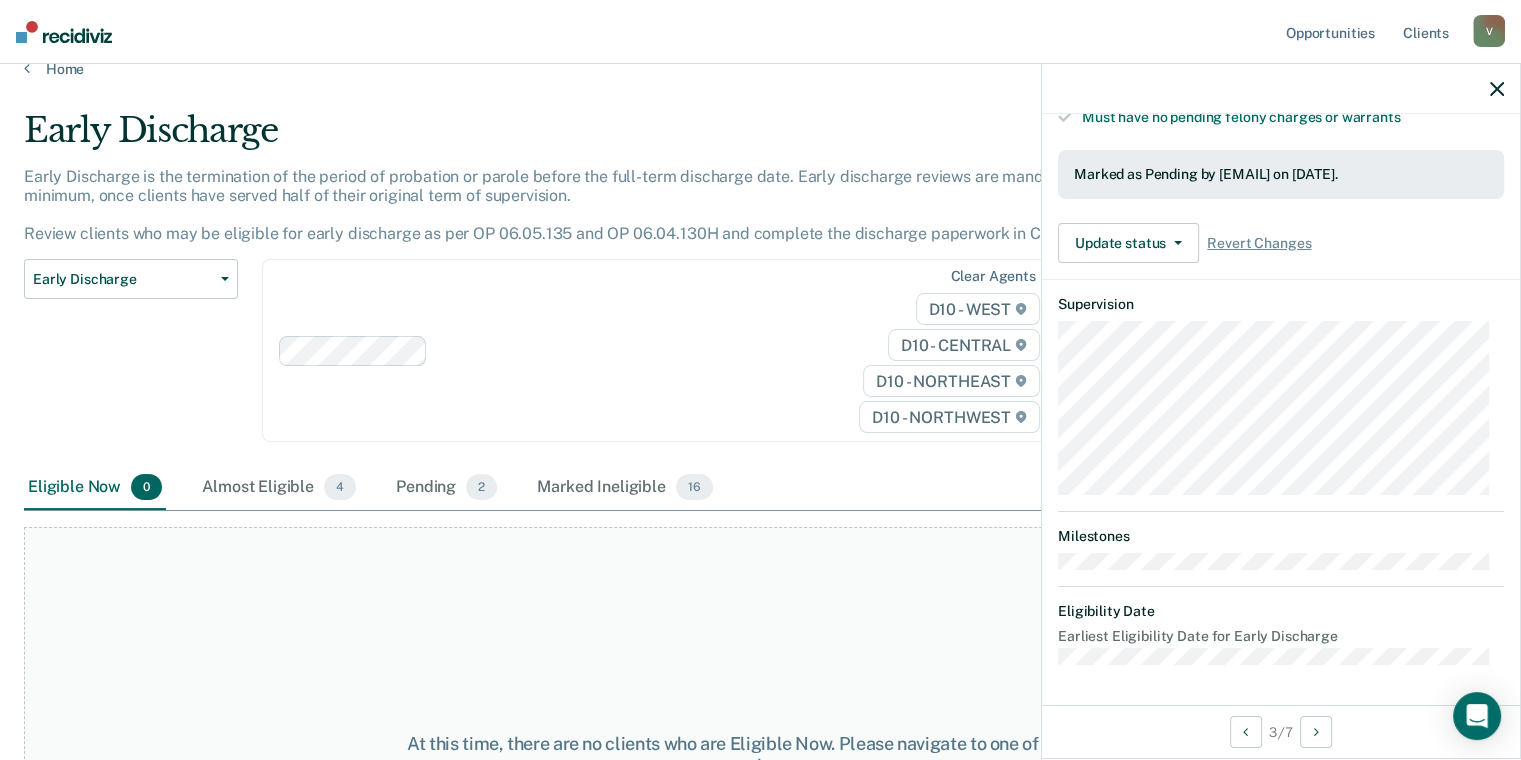 click on "At this time, there are no clients who are Eligible Now. Please navigate to one of the other tabs." at bounding box center [760, 755] 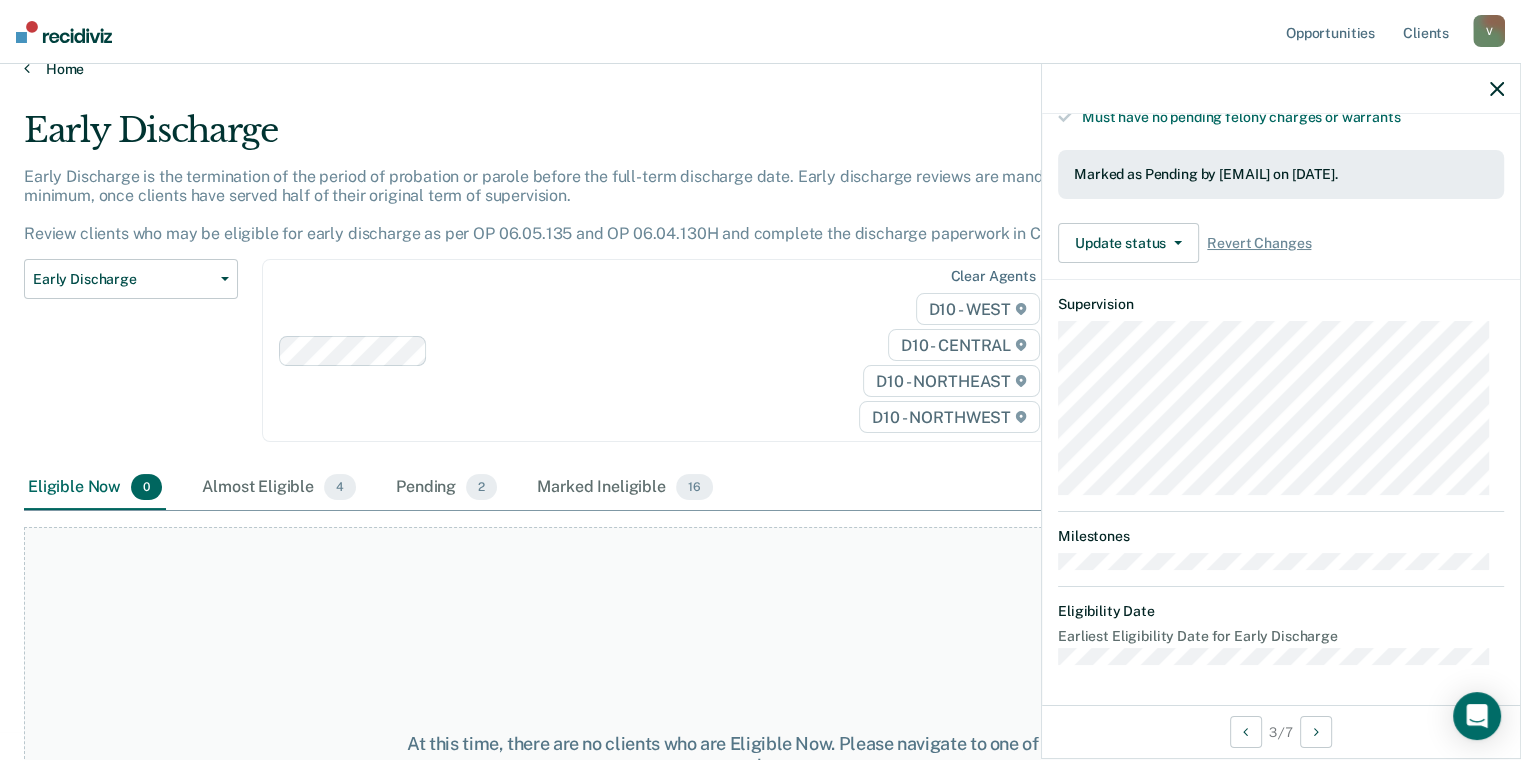click on "Home" at bounding box center [760, 69] 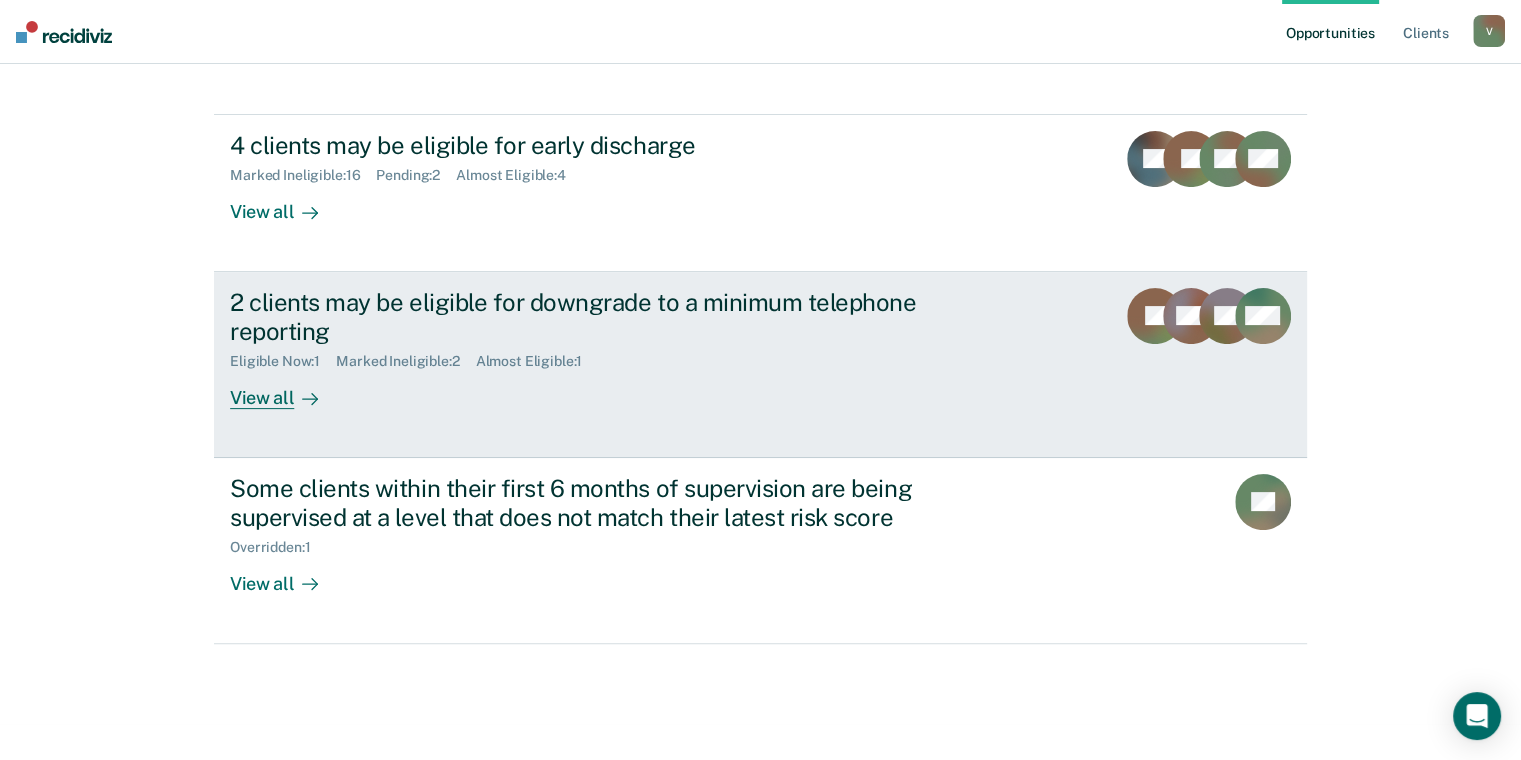 scroll, scrollTop: 444, scrollLeft: 0, axis: vertical 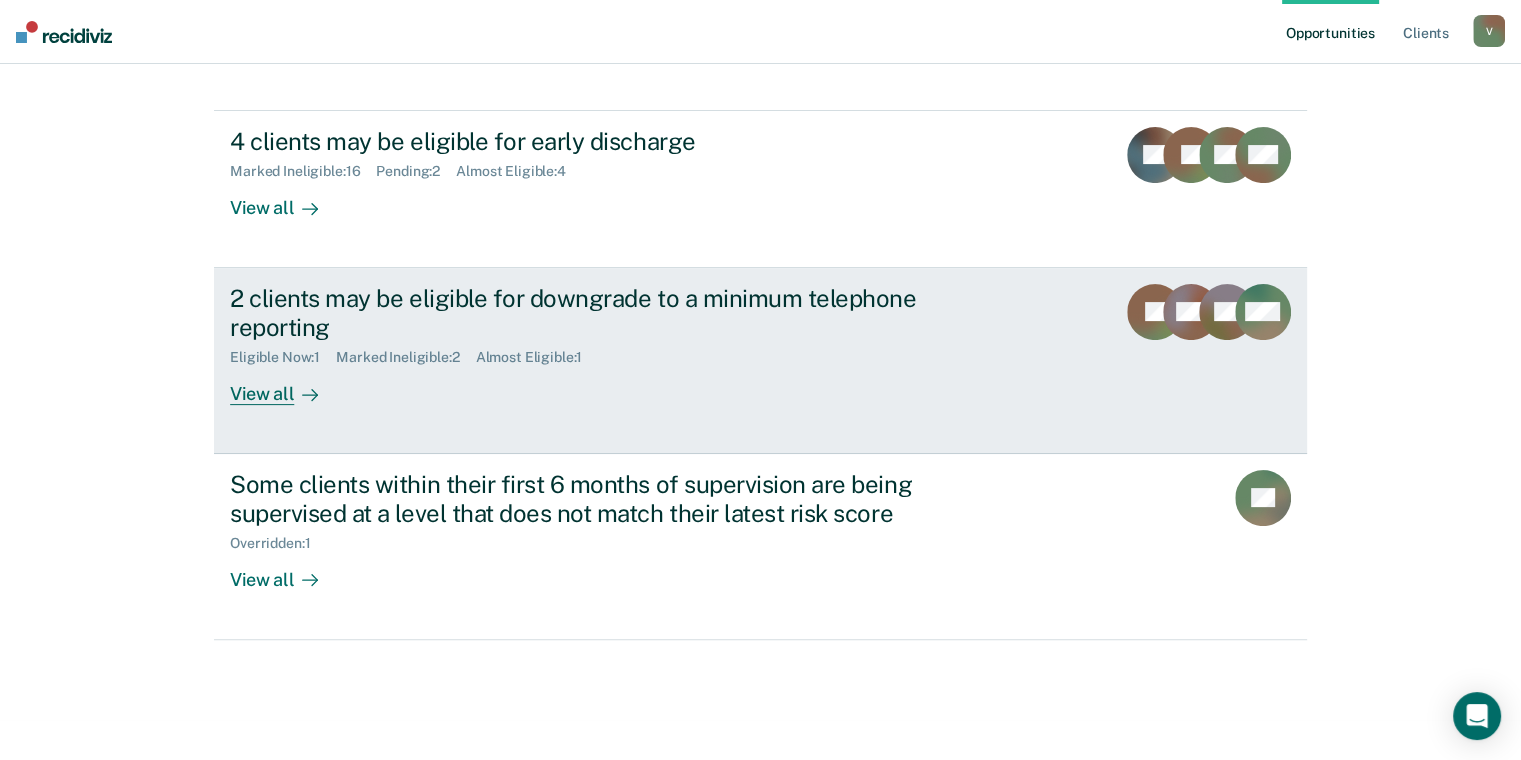 click on "View all" at bounding box center (286, 385) 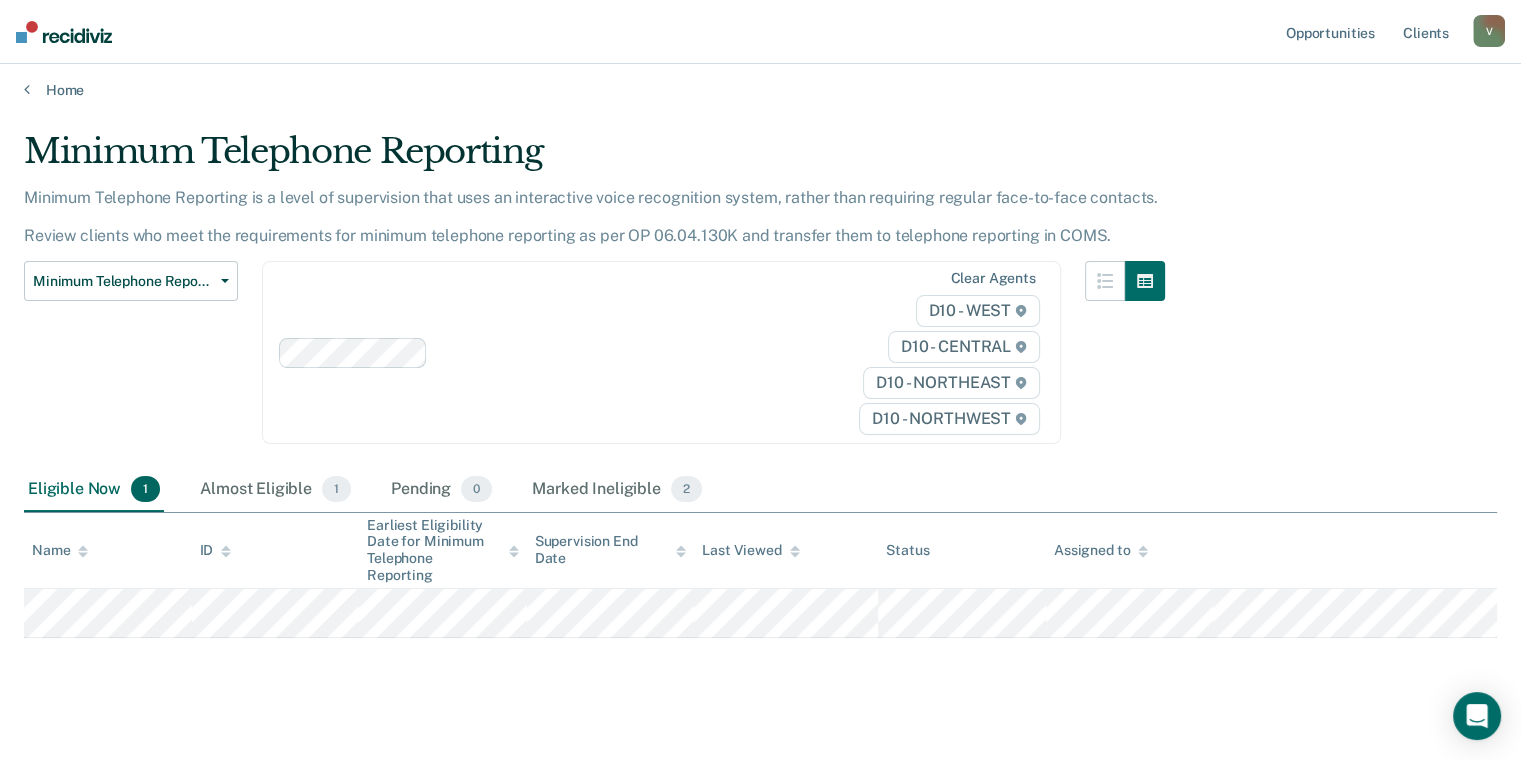 scroll, scrollTop: 9, scrollLeft: 0, axis: vertical 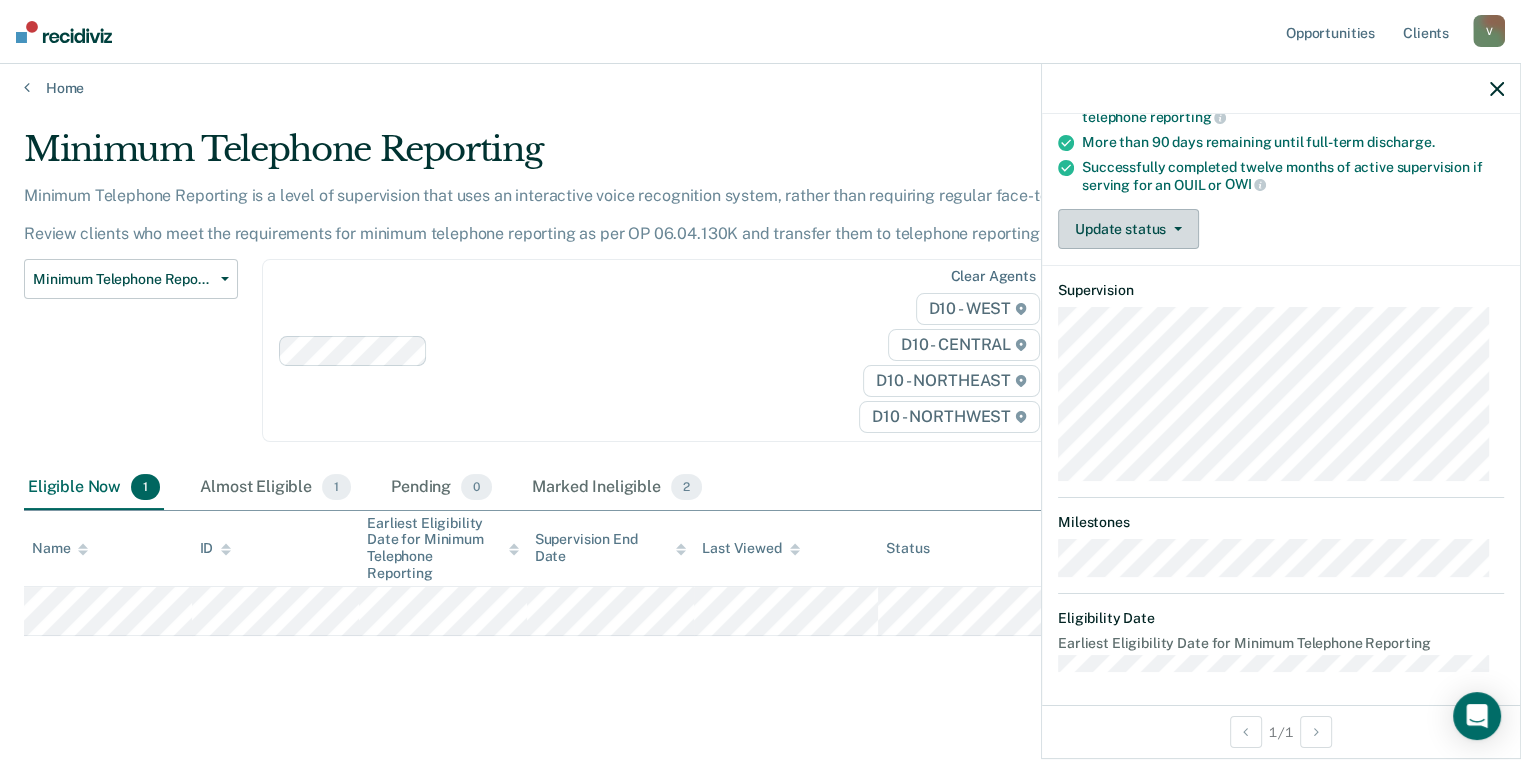 click on "Update status" at bounding box center (1128, 229) 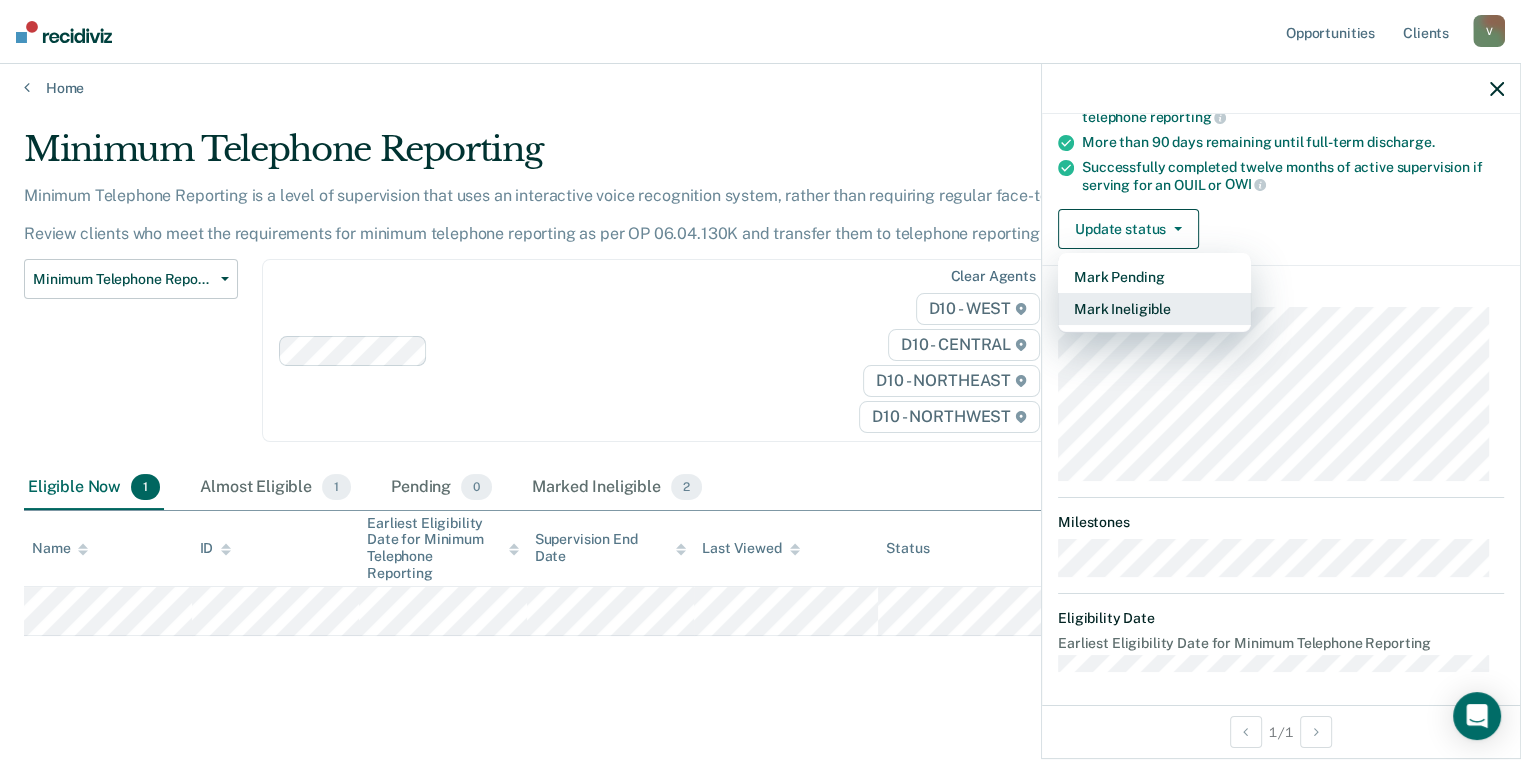 click on "Mark Ineligible" at bounding box center (1154, 309) 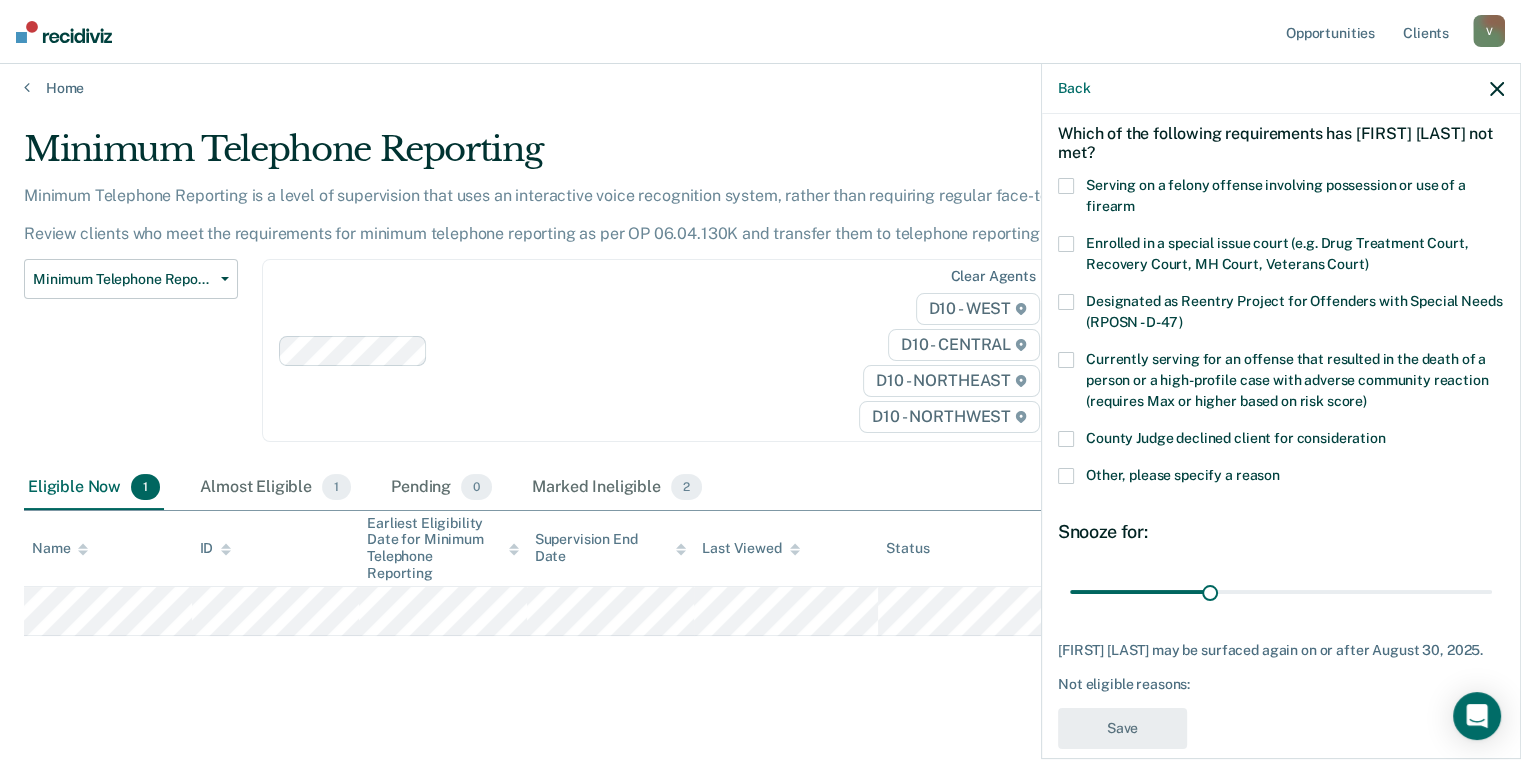 scroll, scrollTop: 100, scrollLeft: 0, axis: vertical 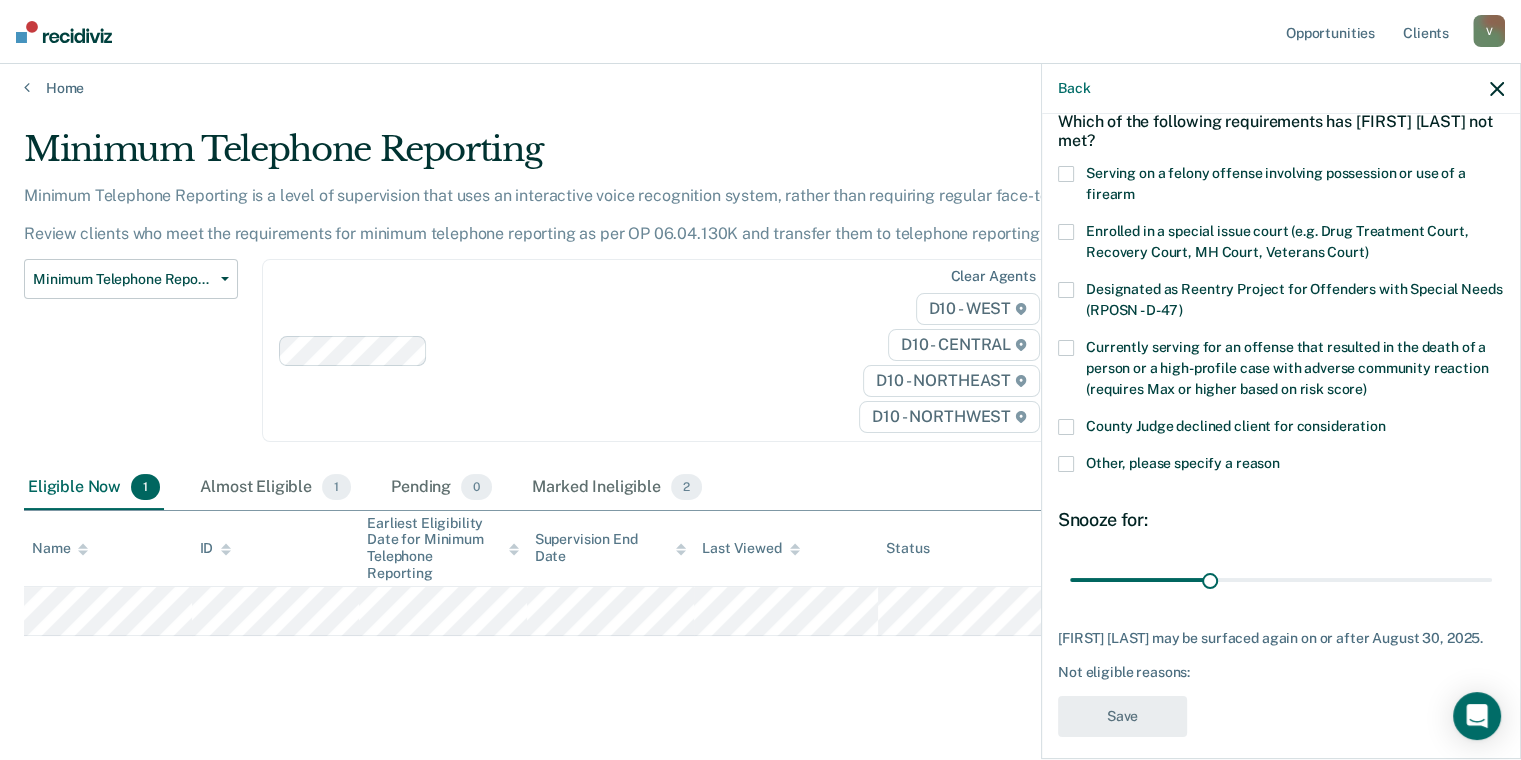 click at bounding box center (1066, 464) 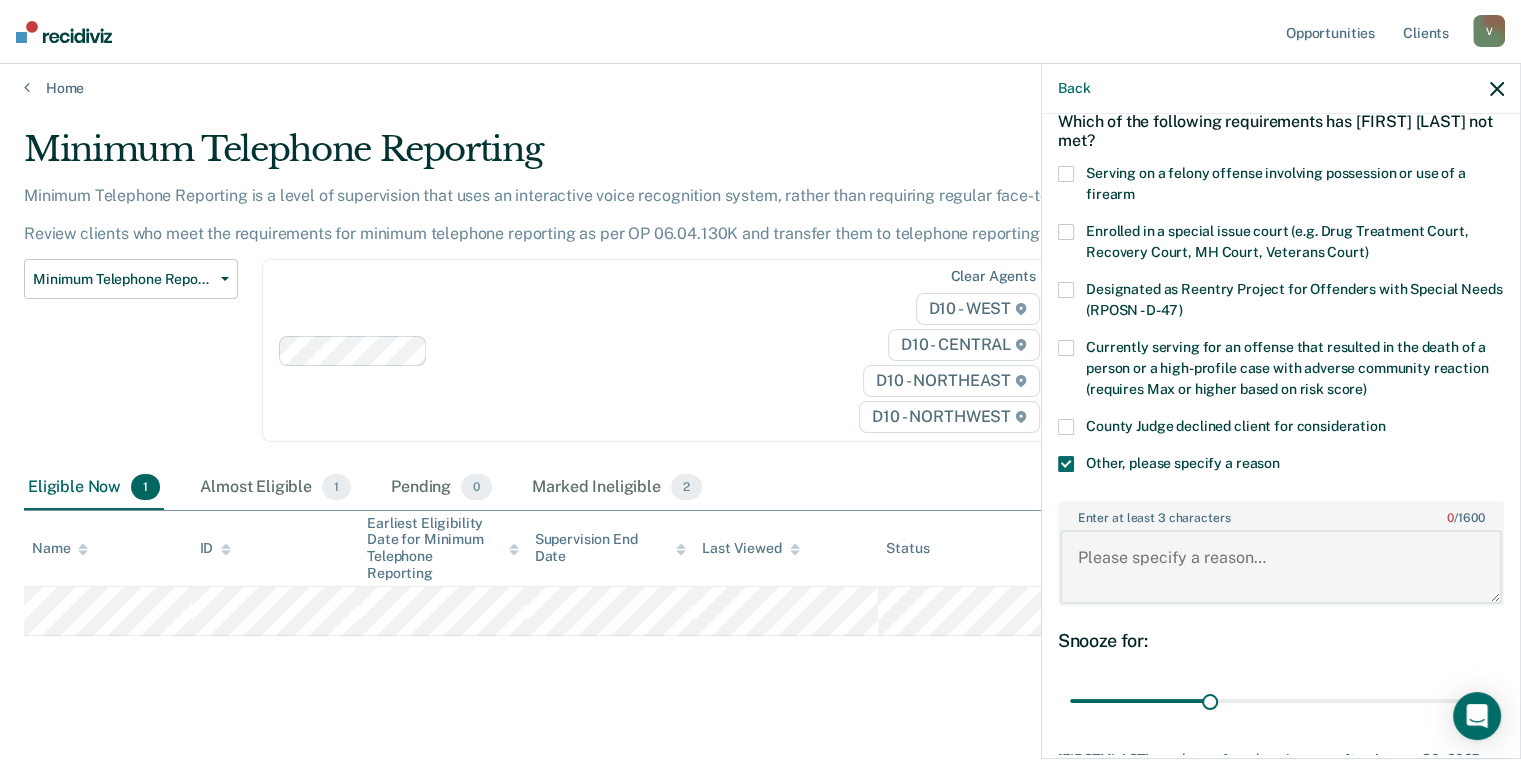click on "Enter at least 3 characters 0  /  1600" at bounding box center (1281, 567) 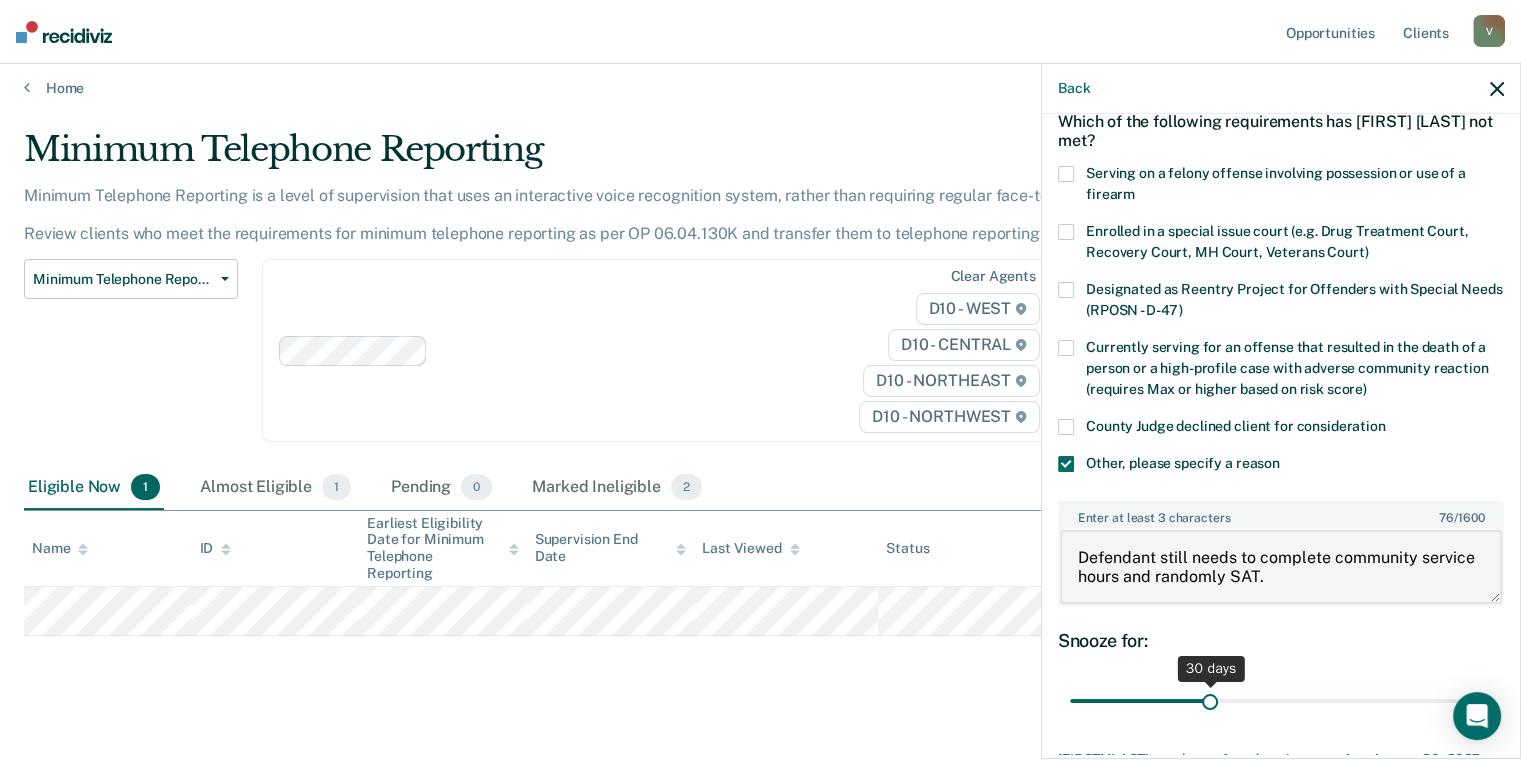 type on "Defendant still needs to complete community service hours and randomly SAT." 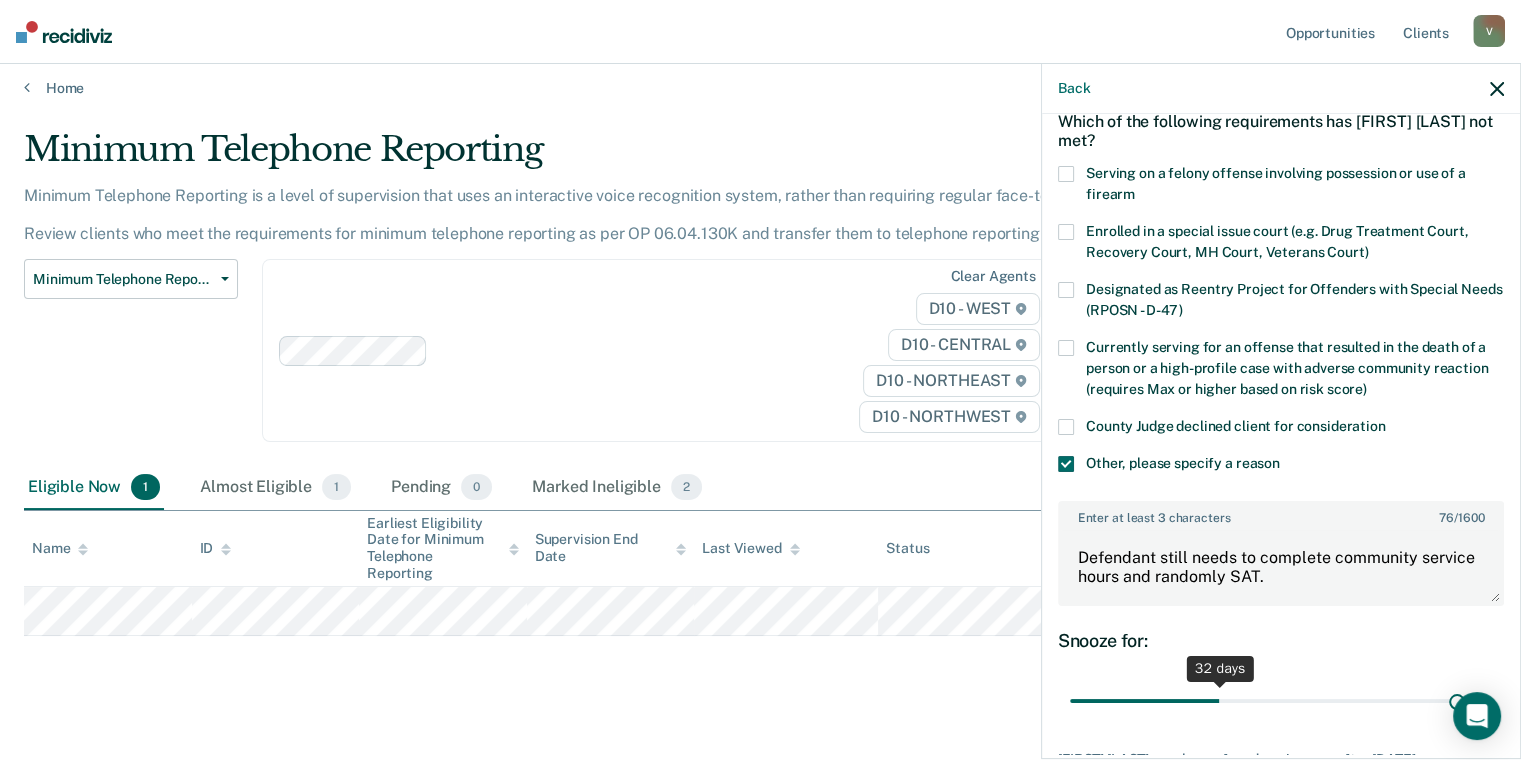 drag, startPoint x: 1199, startPoint y: 697, endPoint x: 1444, endPoint y: 702, distance: 245.05101 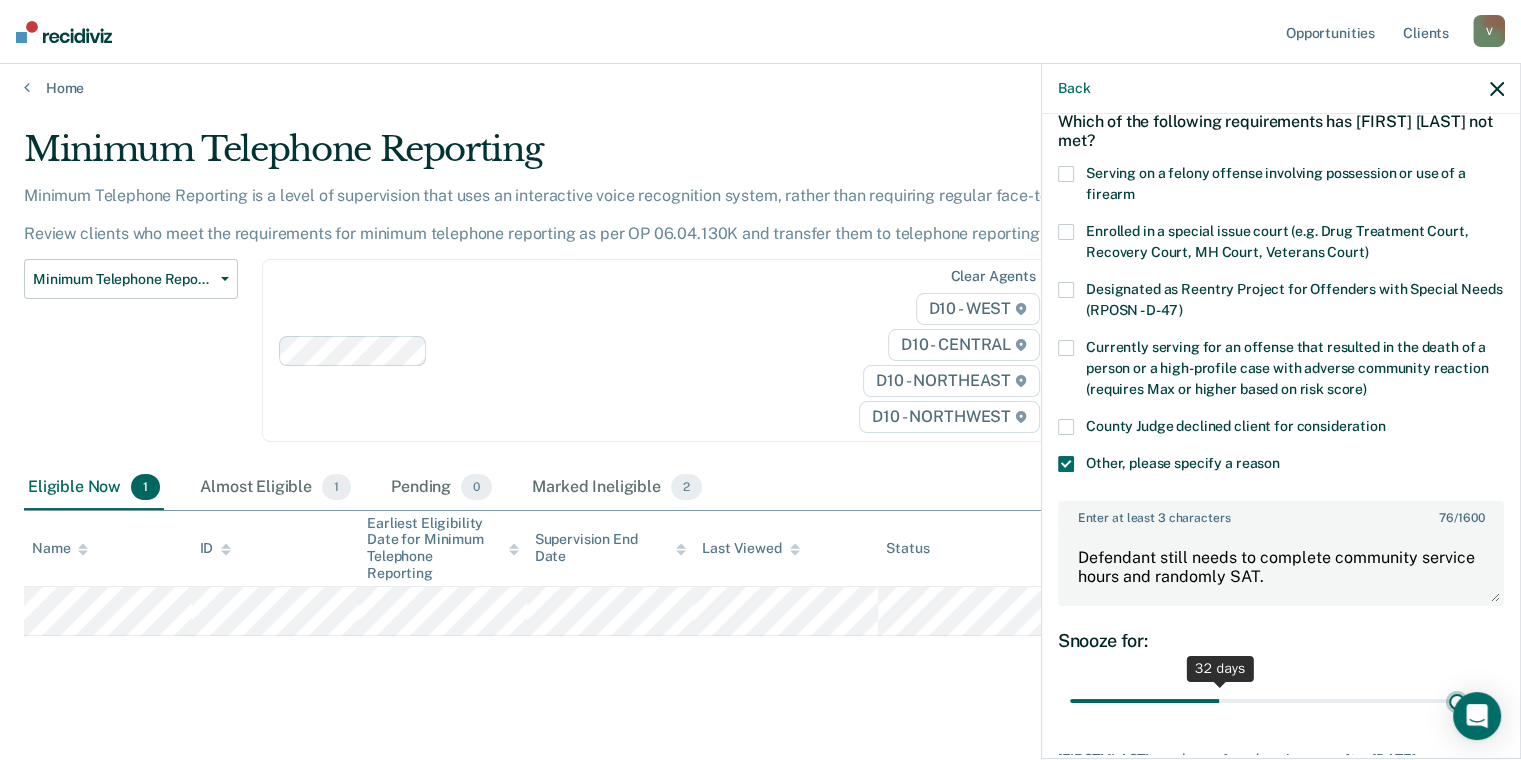 type on "85" 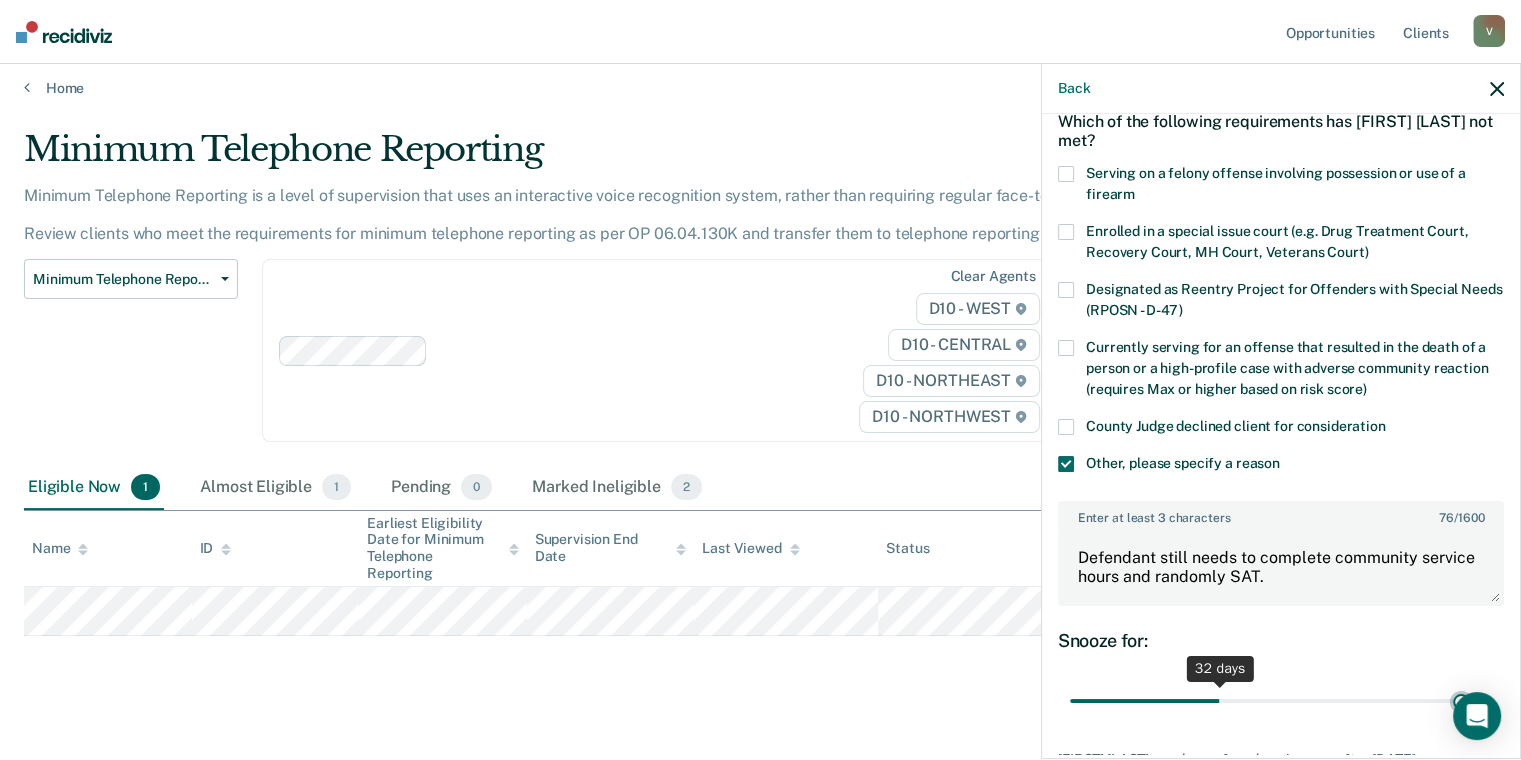 click at bounding box center [1281, 701] 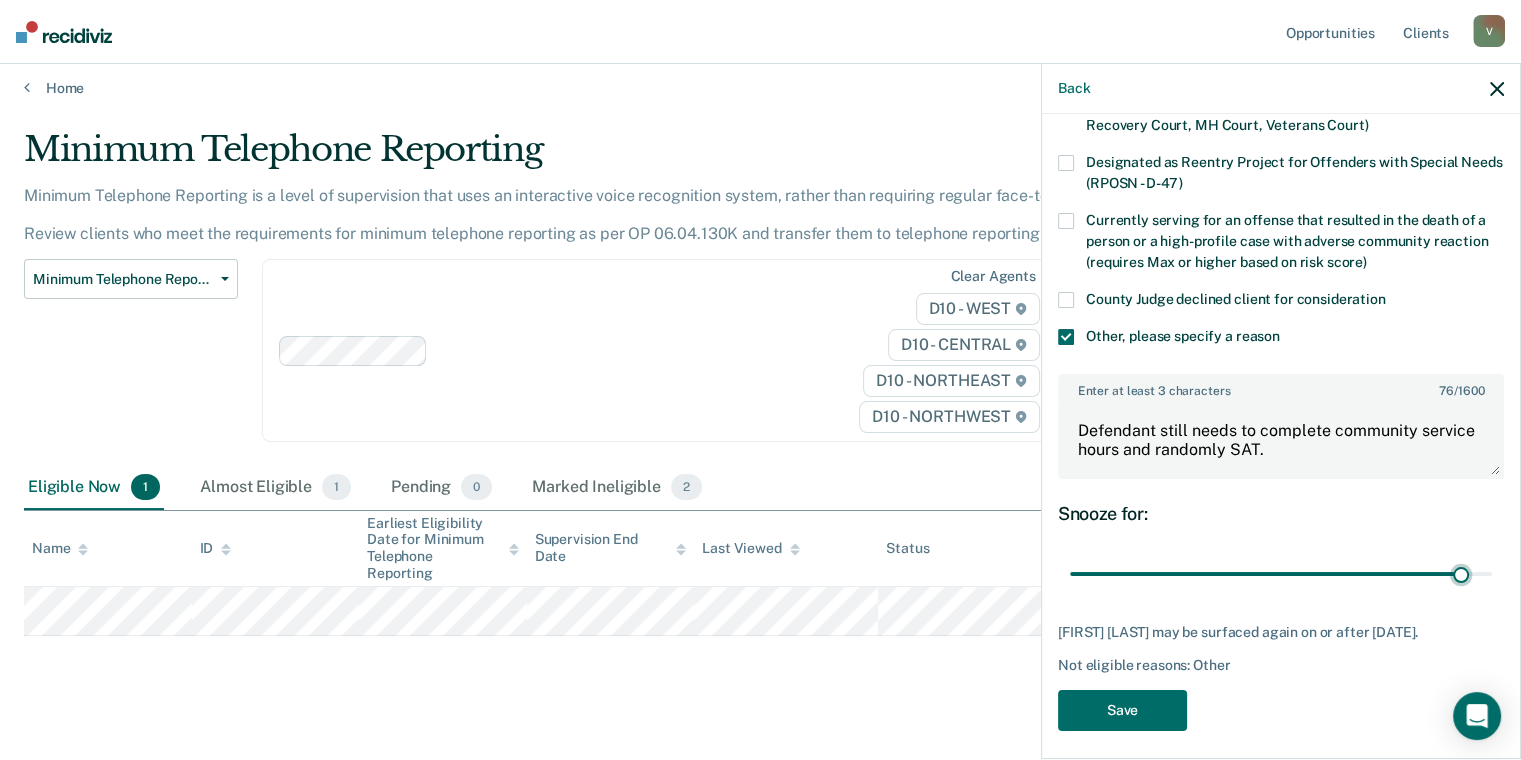 scroll, scrollTop: 251, scrollLeft: 0, axis: vertical 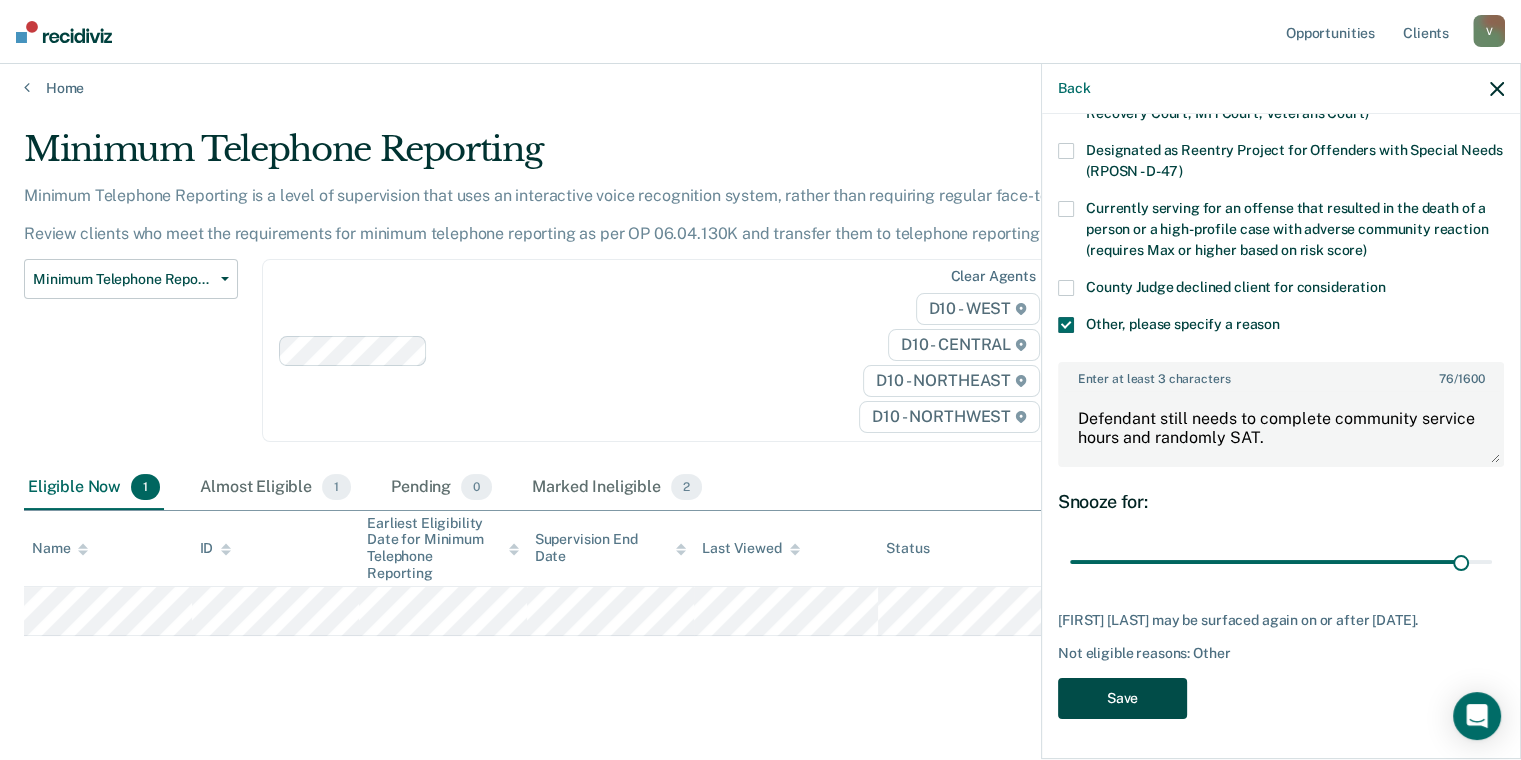 click on "Save" at bounding box center [1122, 698] 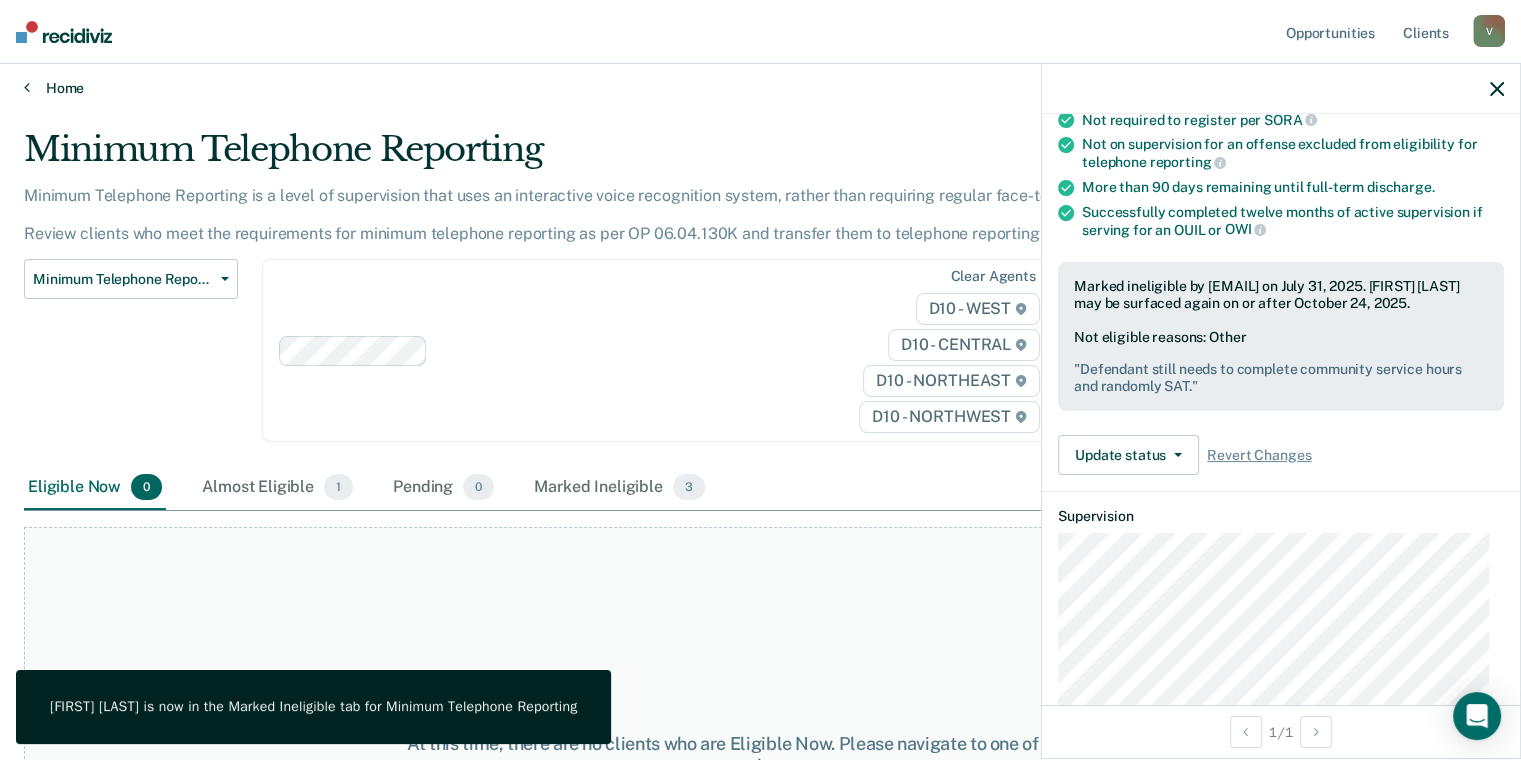 click on "Home" at bounding box center (760, 88) 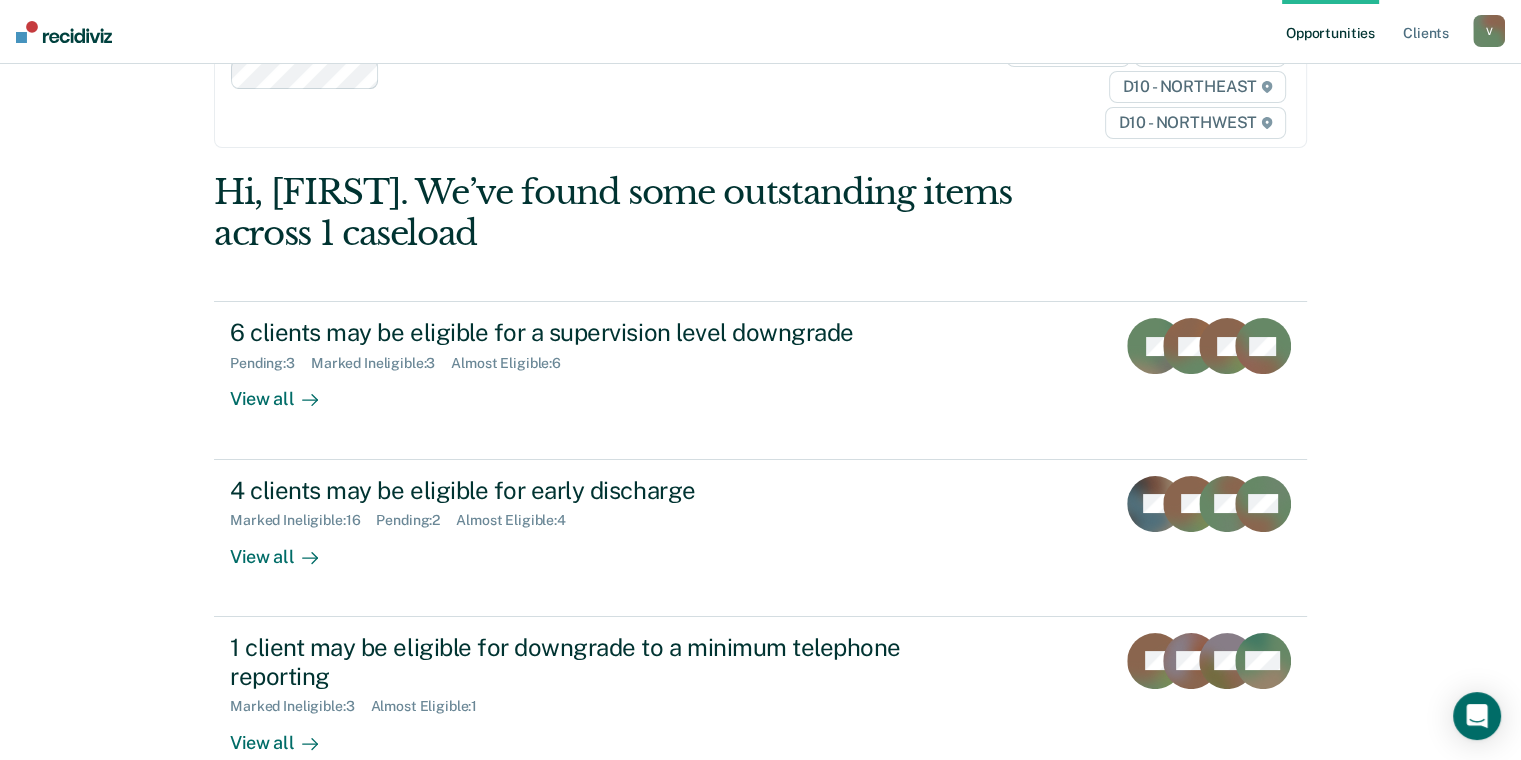 scroll, scrollTop: 100, scrollLeft: 0, axis: vertical 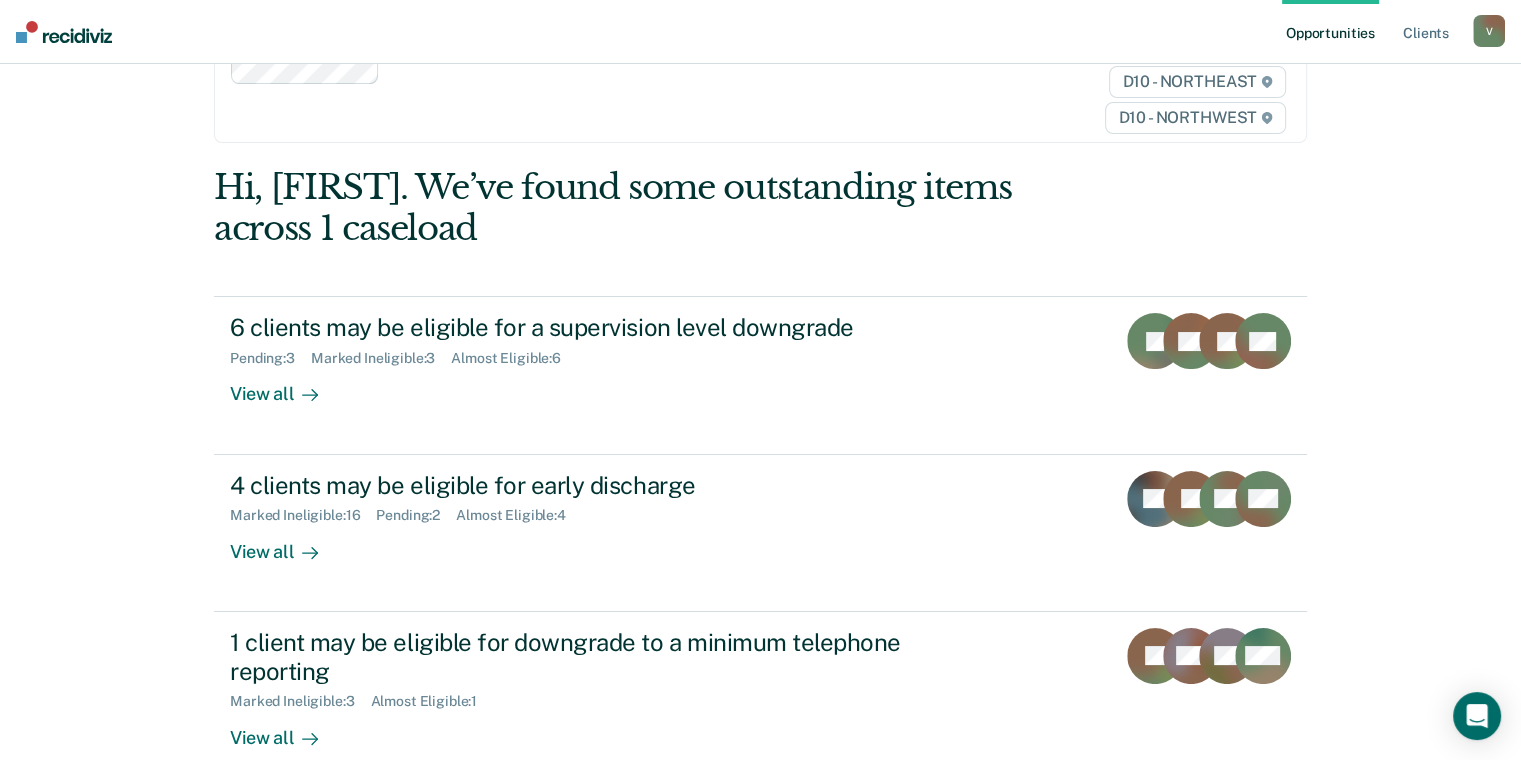 drag, startPoint x: 68, startPoint y: 425, endPoint x: 79, endPoint y: 562, distance: 137.4409 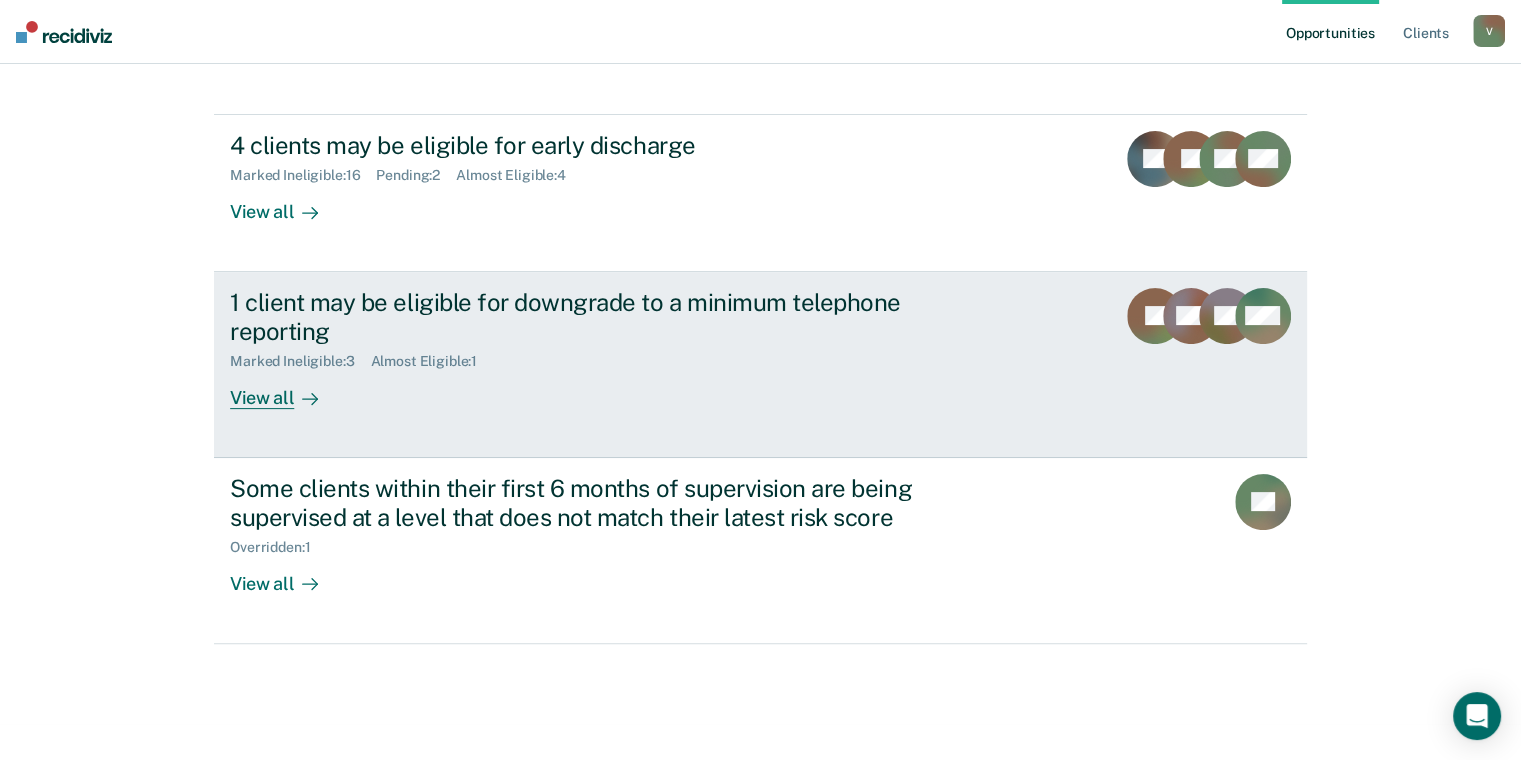 scroll, scrollTop: 444, scrollLeft: 0, axis: vertical 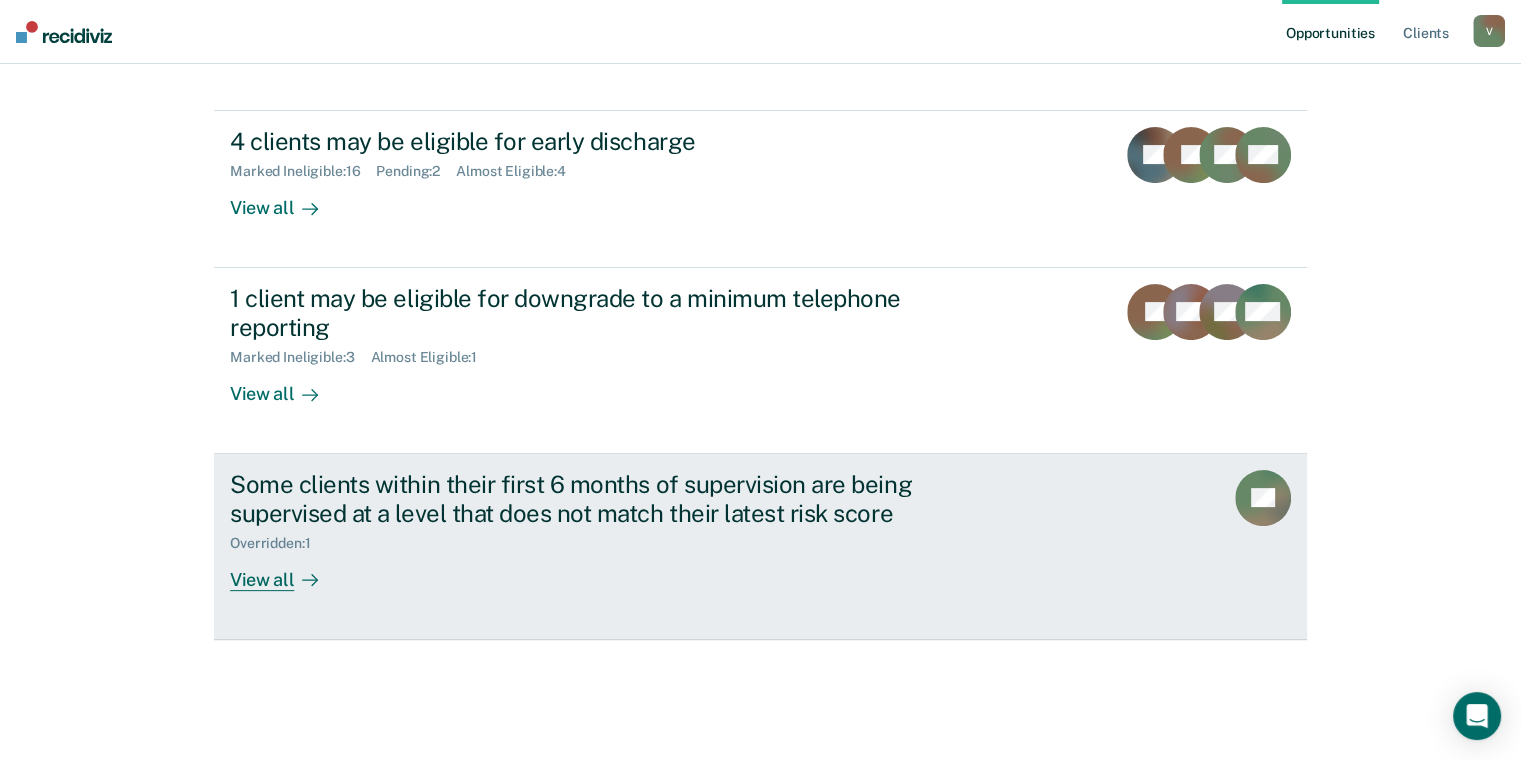 click on "View all" at bounding box center (286, 571) 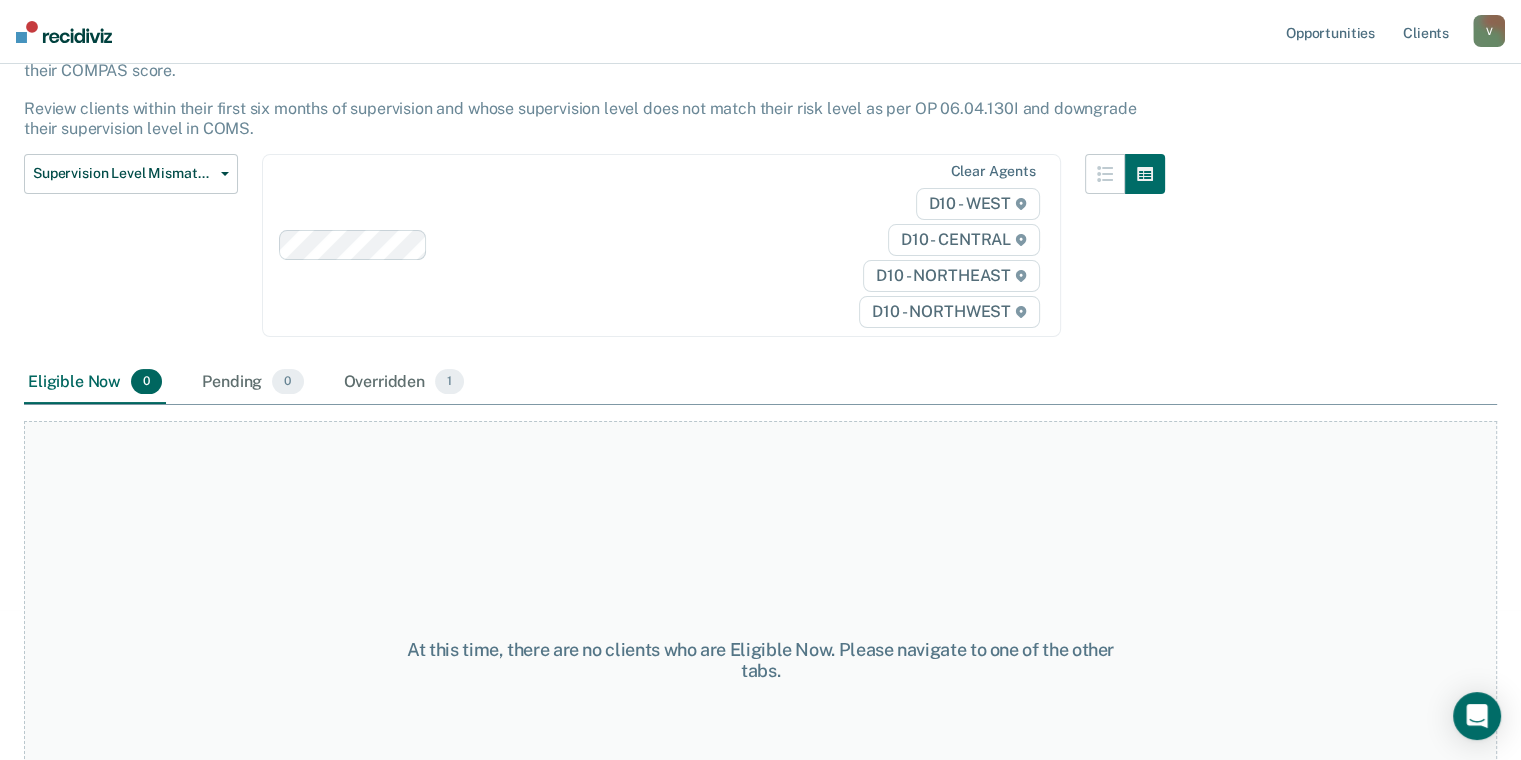 scroll, scrollTop: 307, scrollLeft: 0, axis: vertical 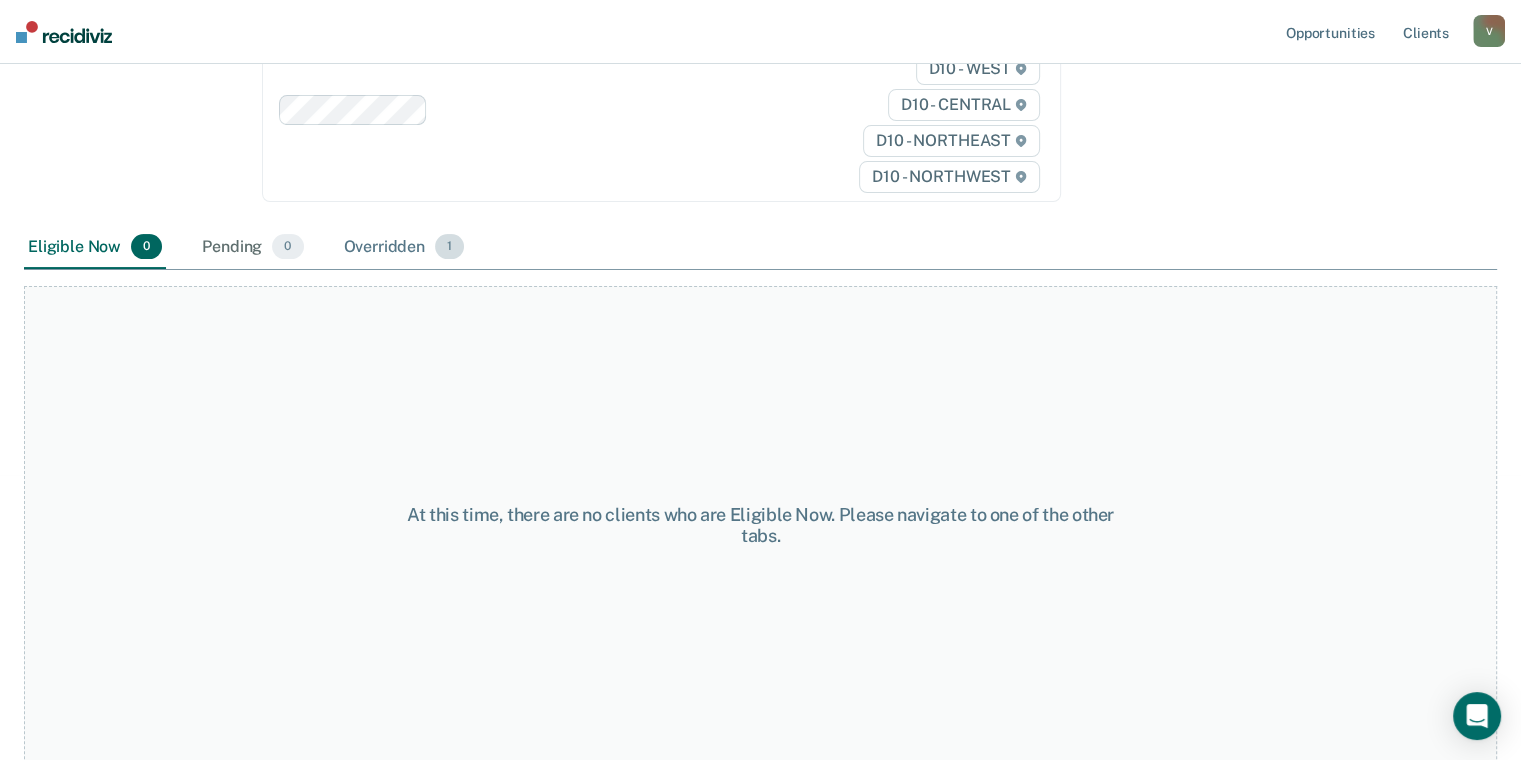 click on "Overridden 1" at bounding box center [404, 248] 